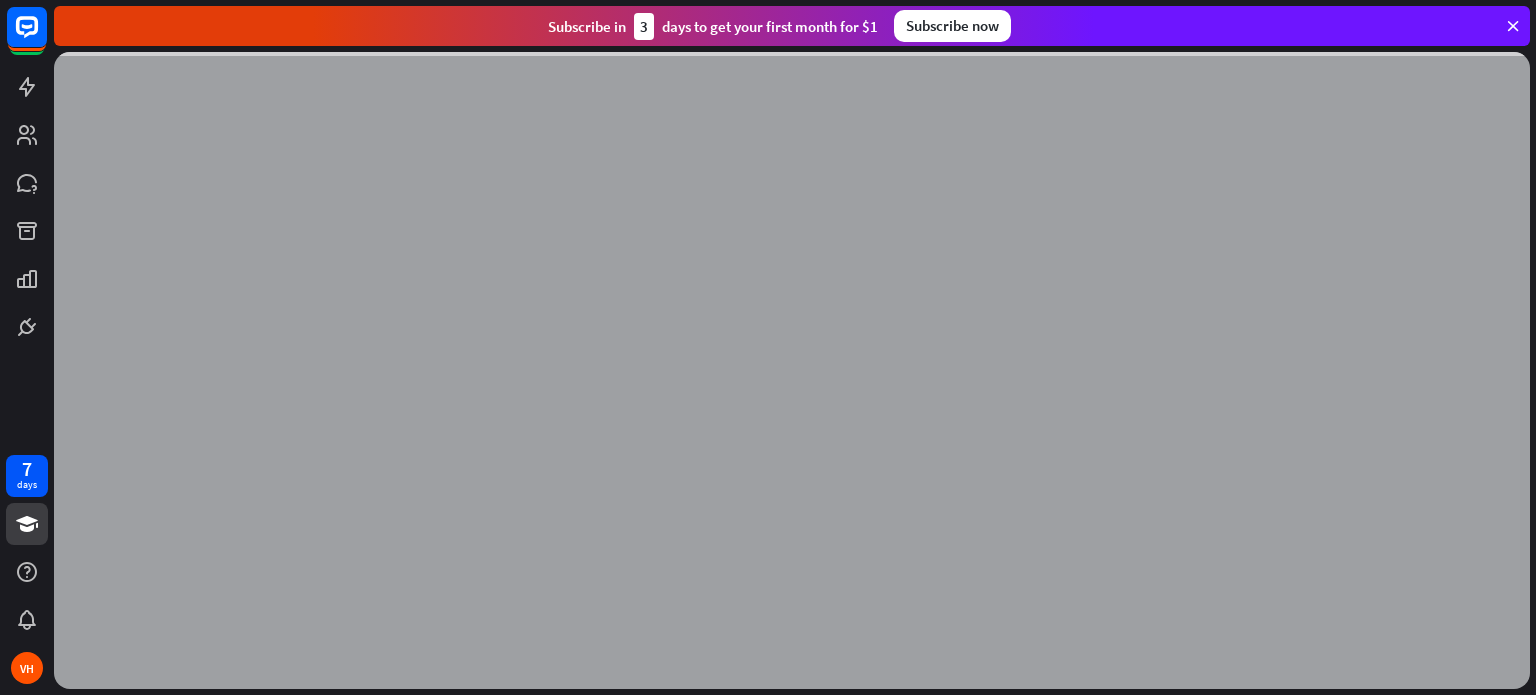 scroll, scrollTop: 0, scrollLeft: 0, axis: both 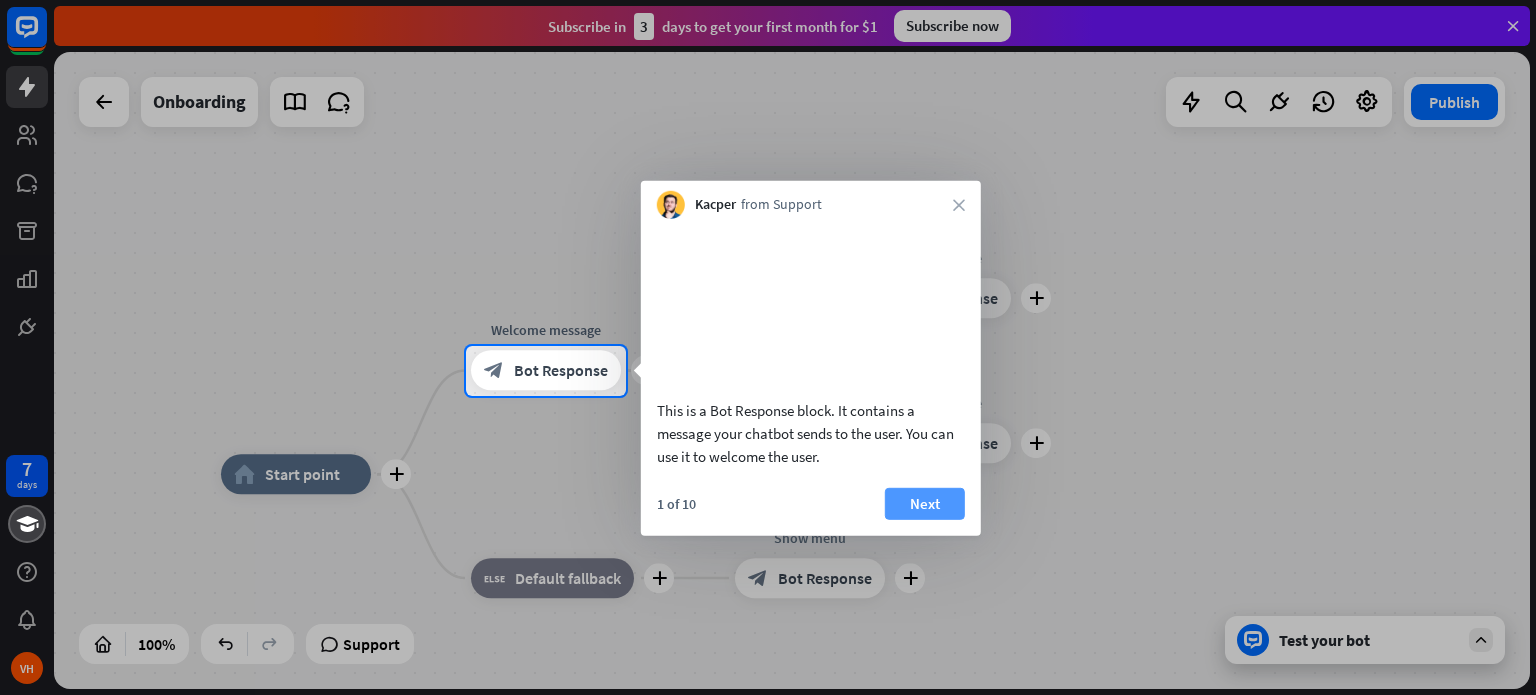 click on "Next" at bounding box center [925, 503] 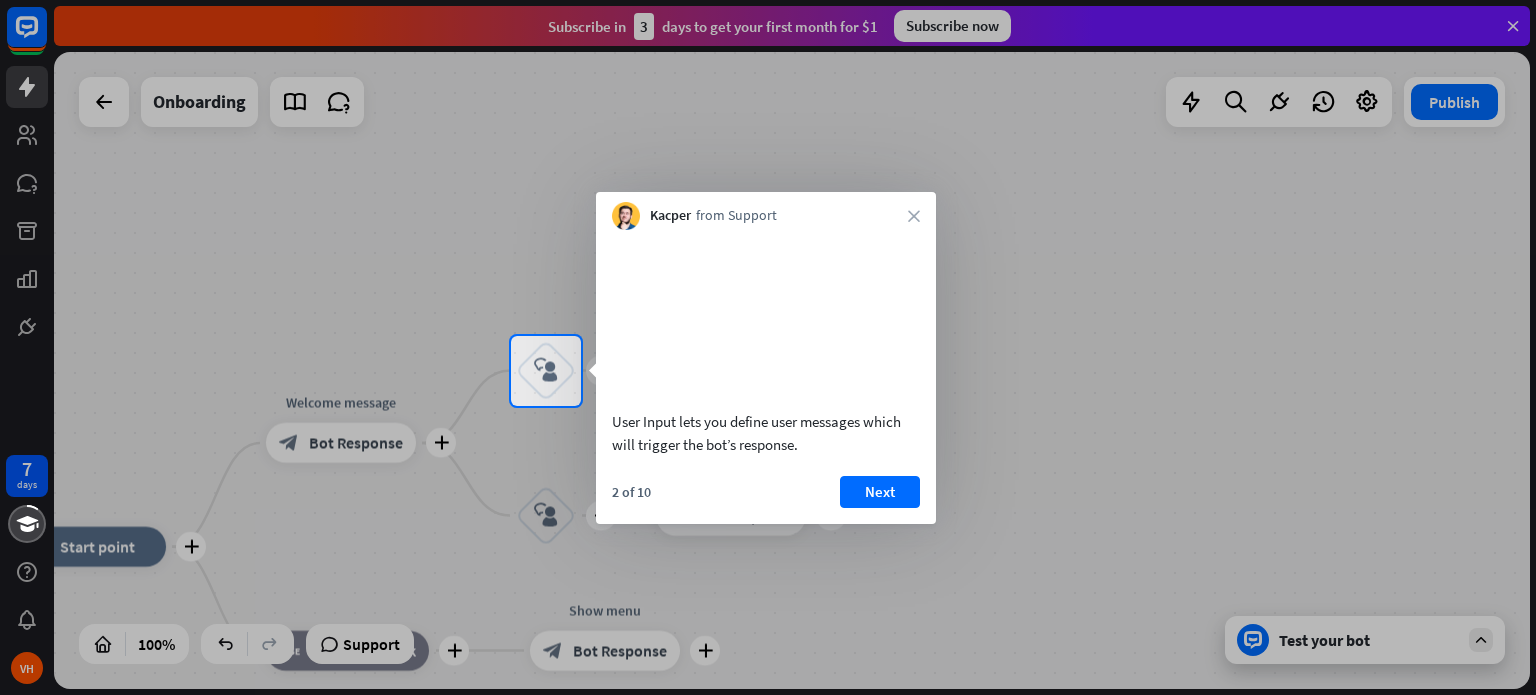 click on "Next" at bounding box center (880, 492) 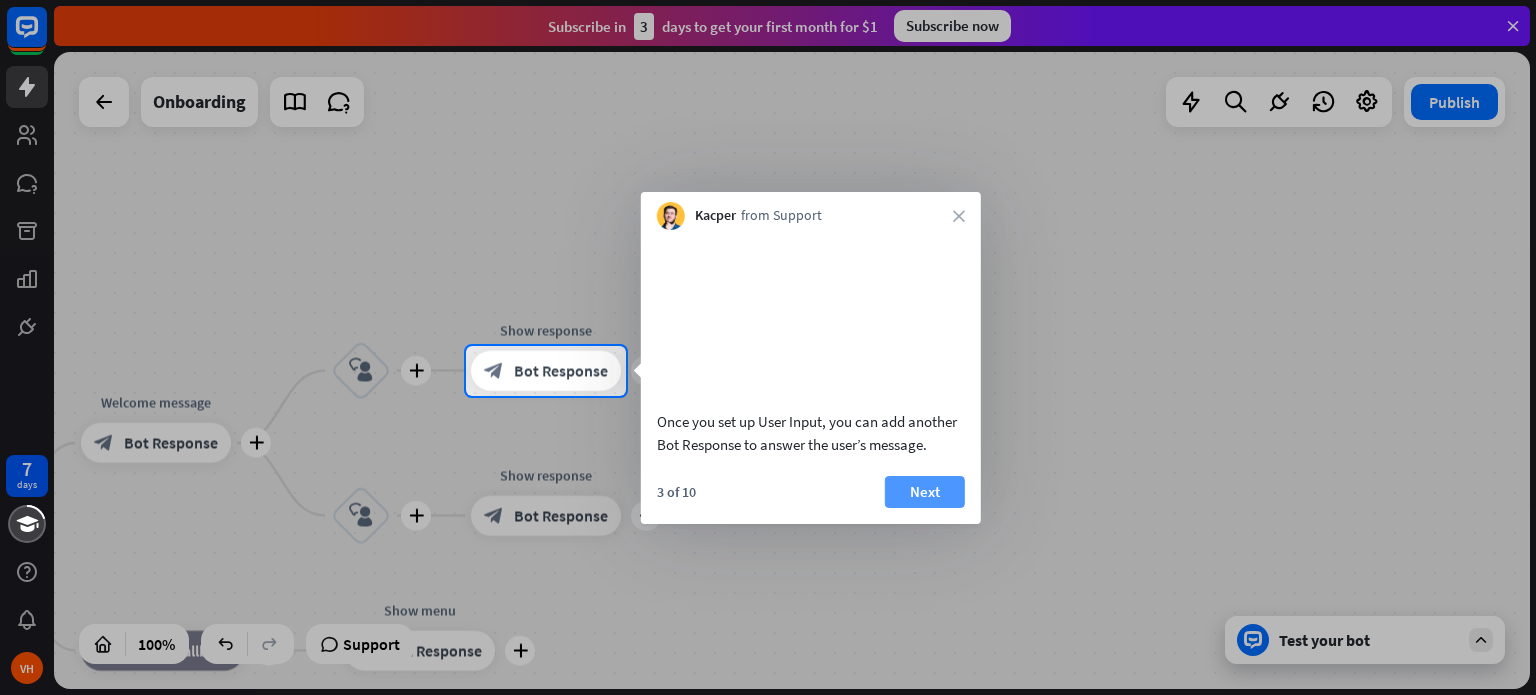 click on "Next" at bounding box center [925, 492] 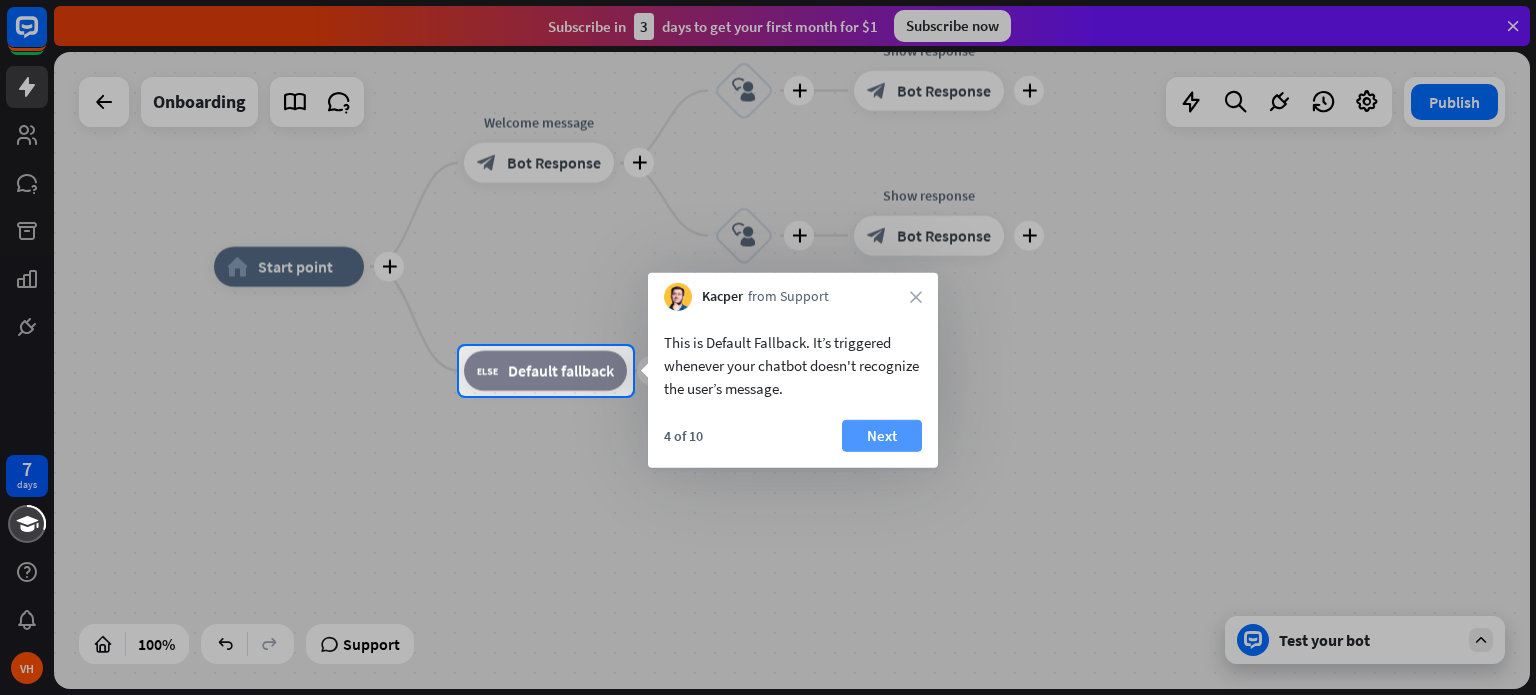 click on "Next" at bounding box center [882, 436] 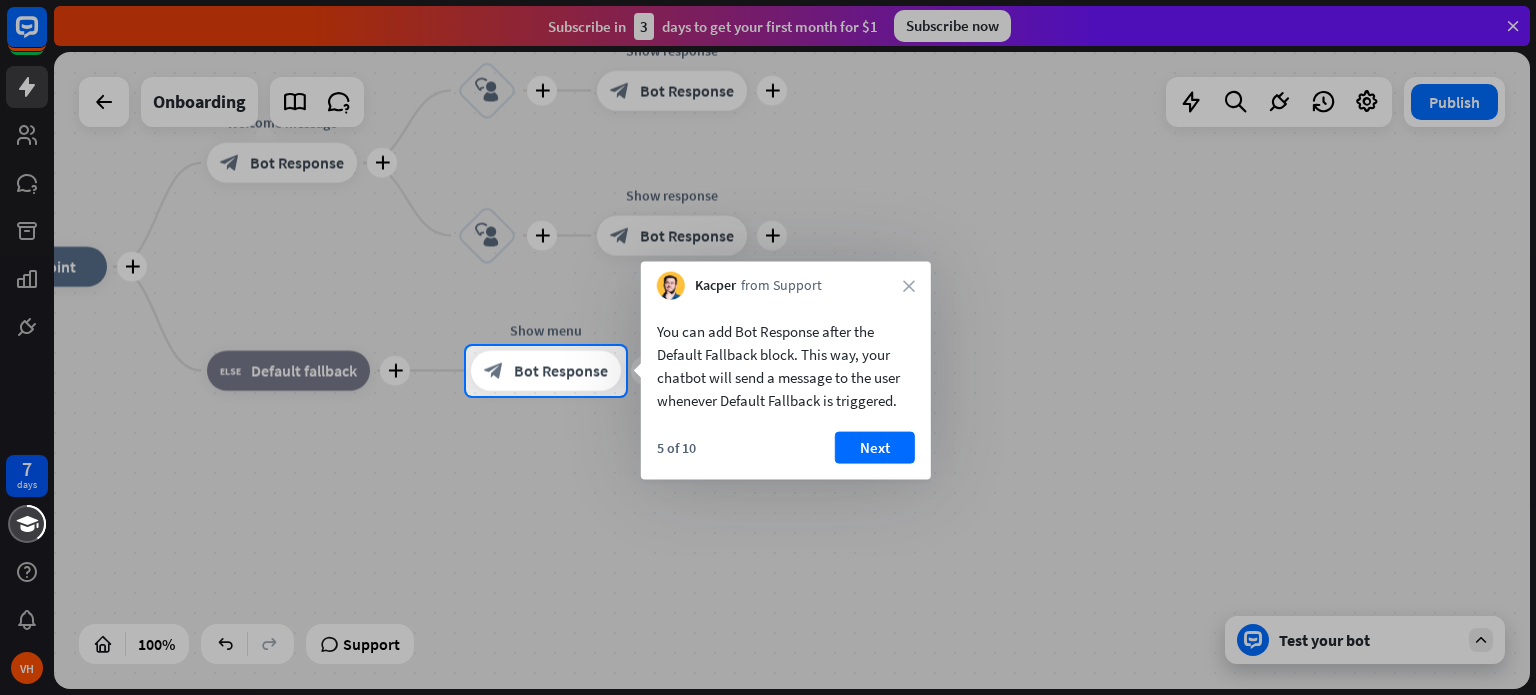 click on "Next" at bounding box center [875, 448] 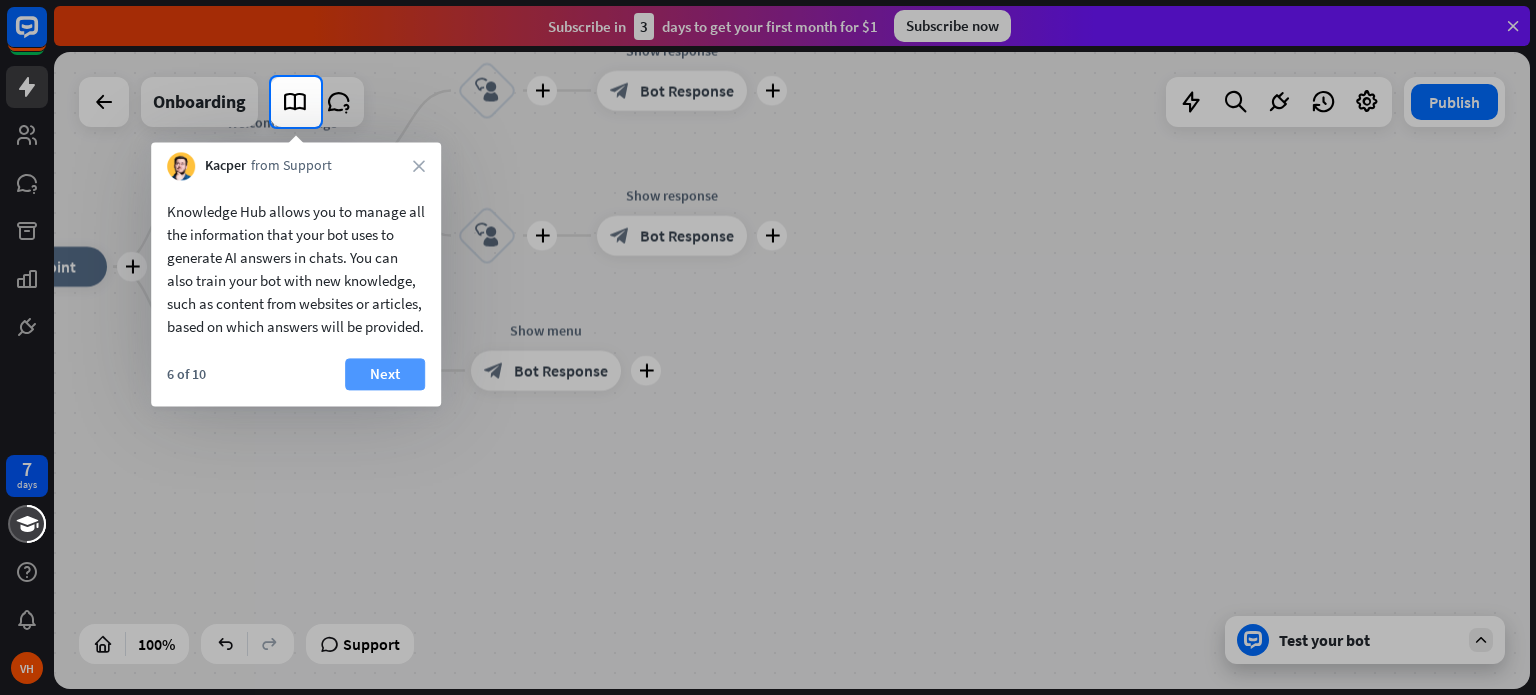 click on "Next" at bounding box center (385, 374) 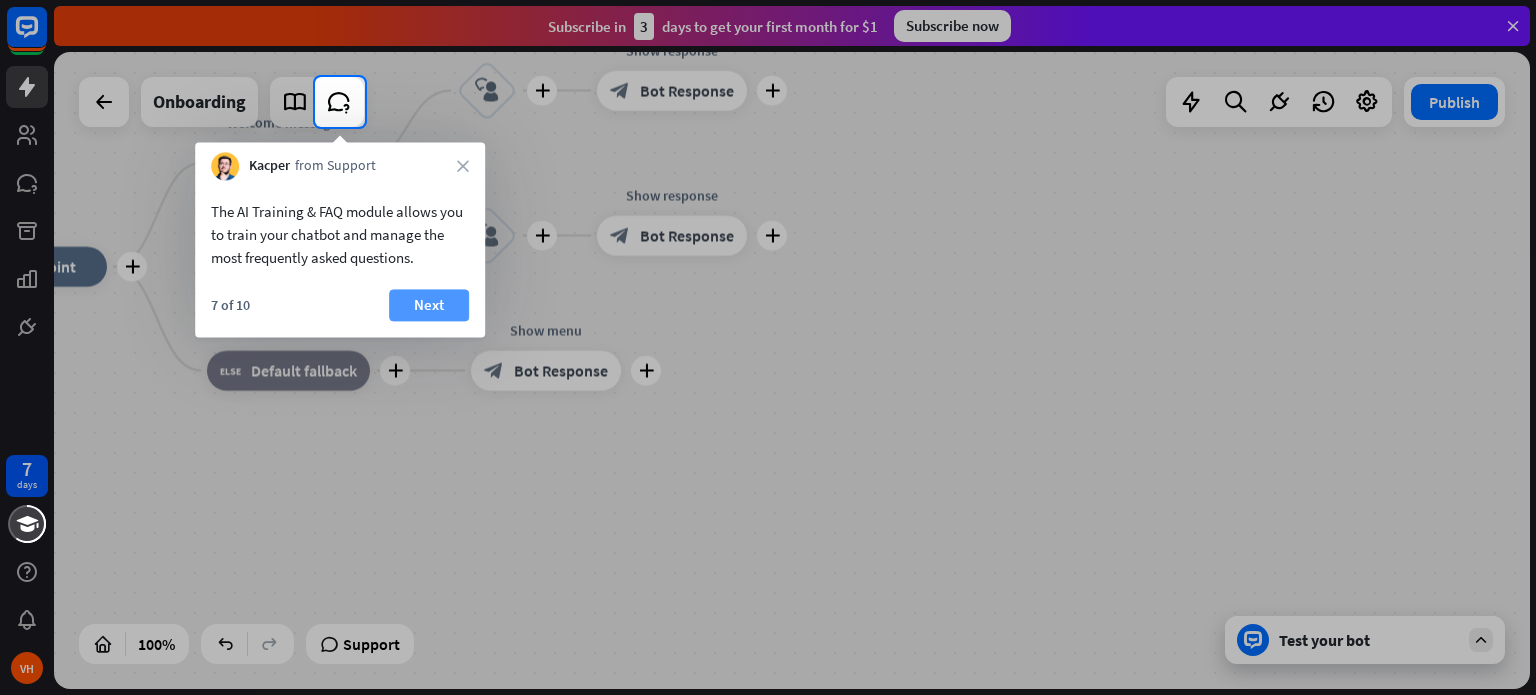 click on "Next" at bounding box center (429, 305) 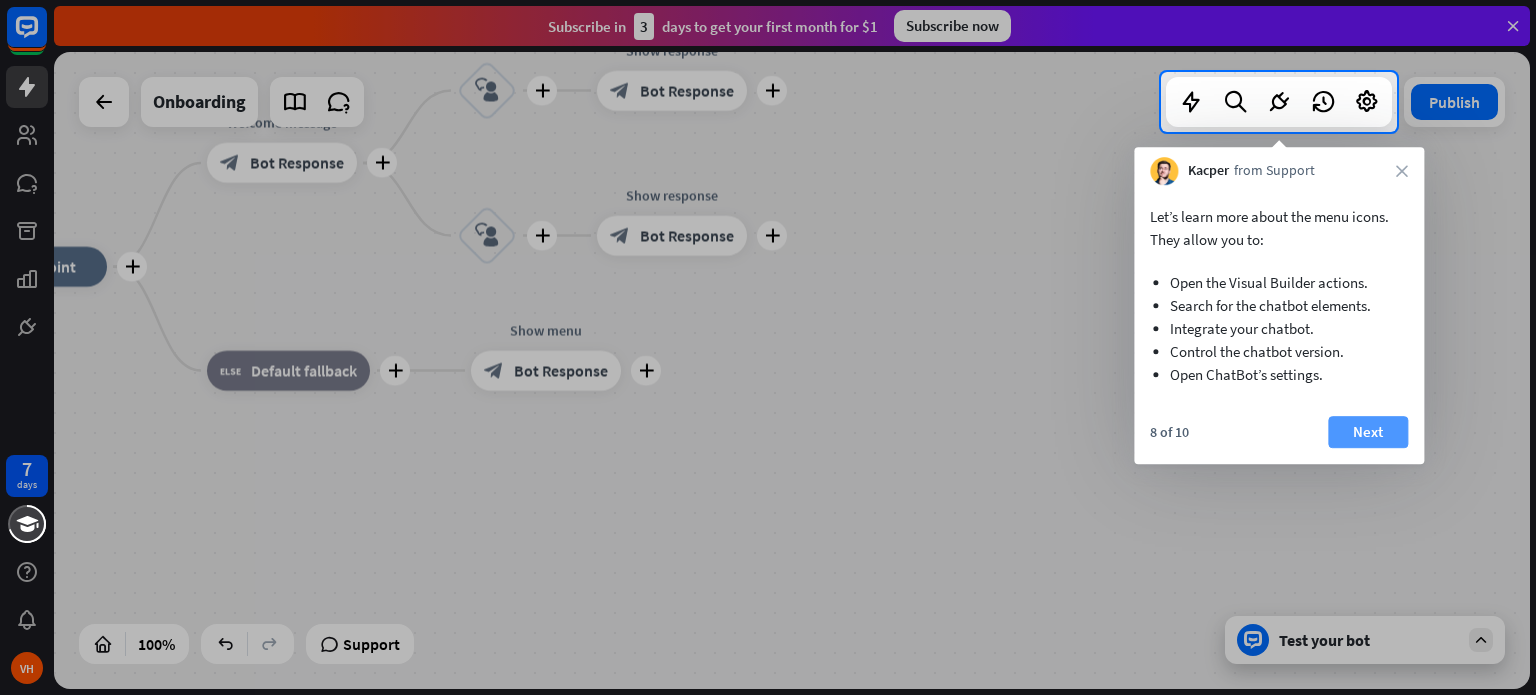 click on "Next" at bounding box center (1368, 432) 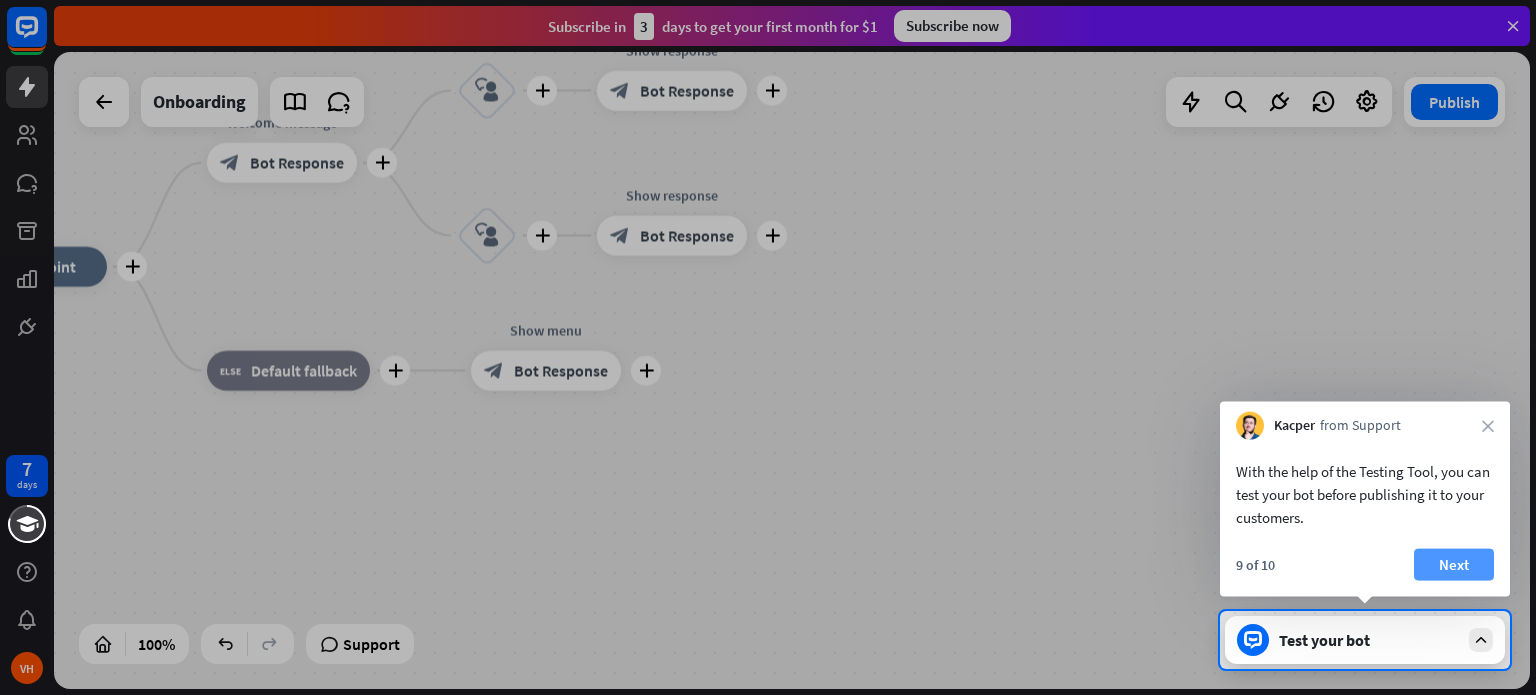 click on "Next" at bounding box center [1454, 565] 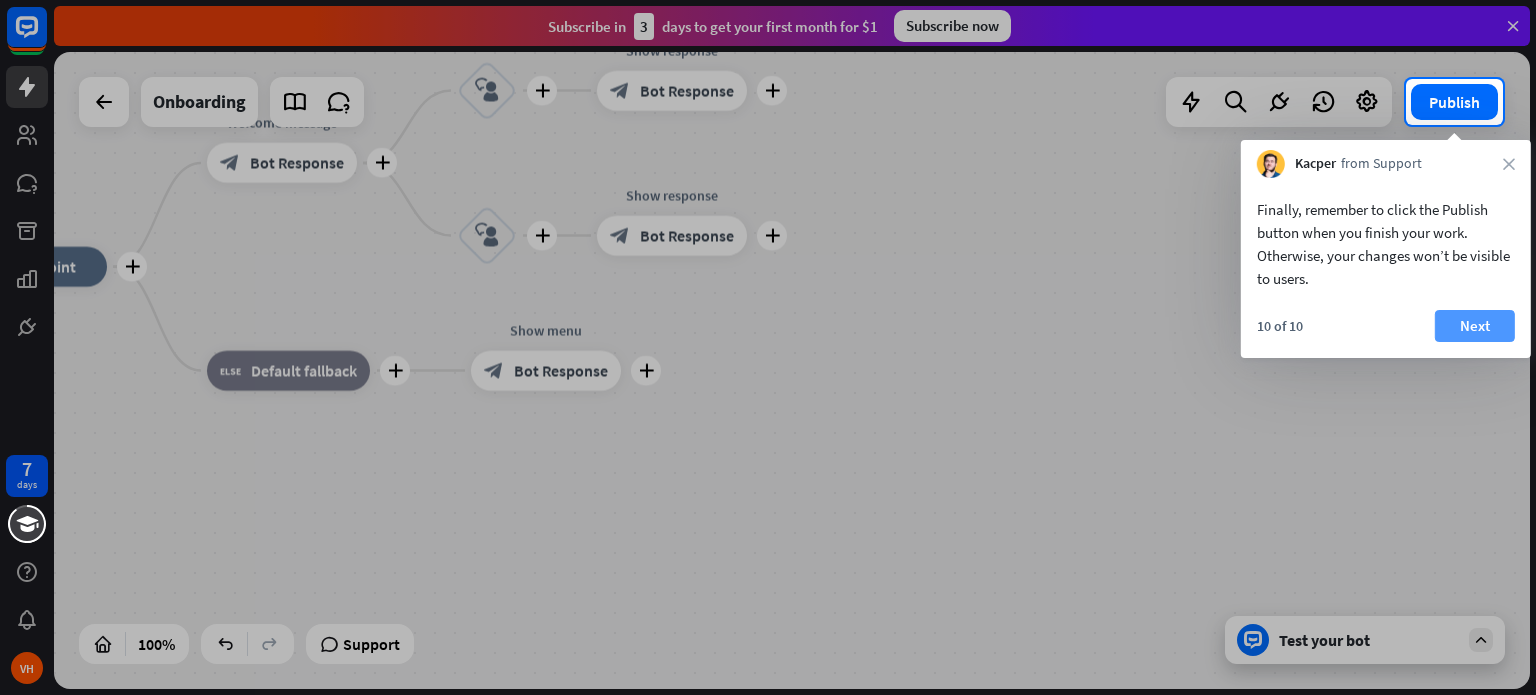 click on "Next" at bounding box center [1475, 326] 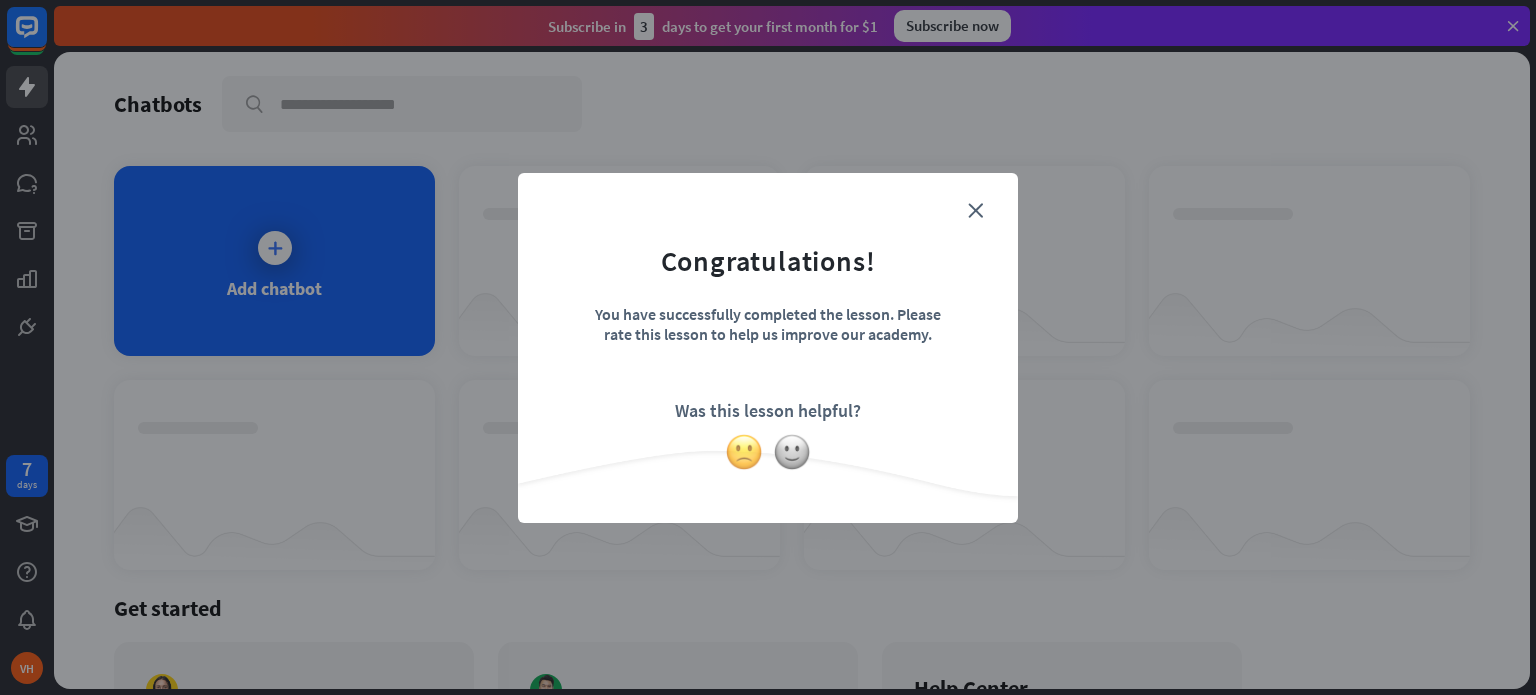 click at bounding box center (744, 452) 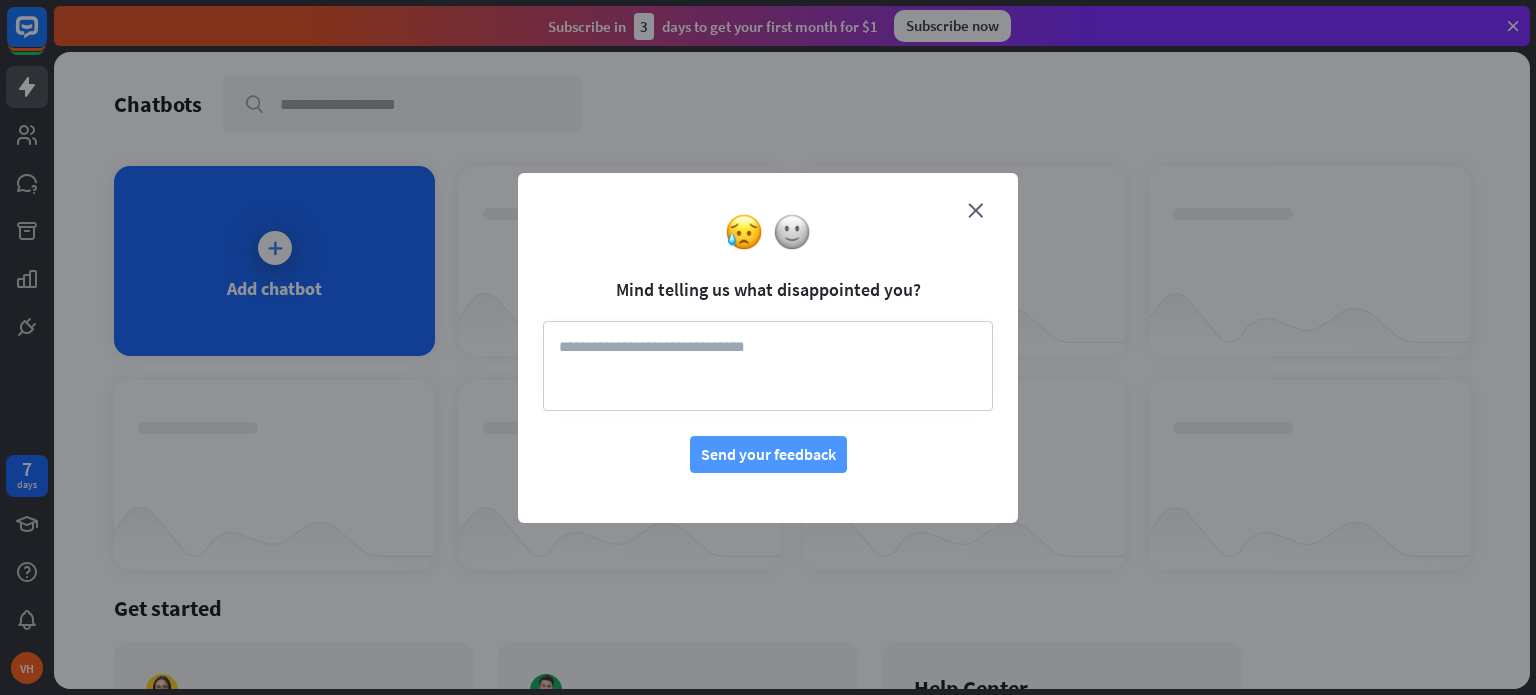 click on "Send your feedback" at bounding box center (768, 454) 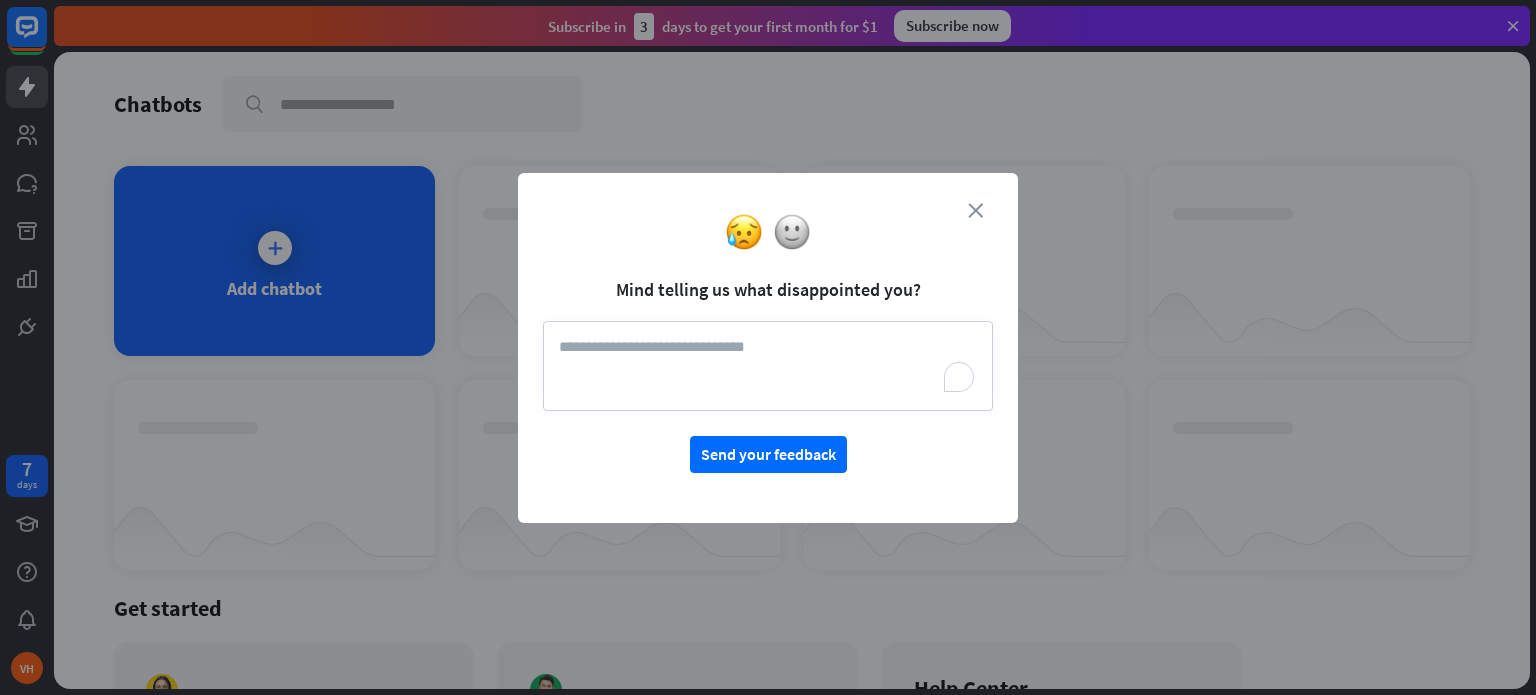 click on "close" at bounding box center (975, 210) 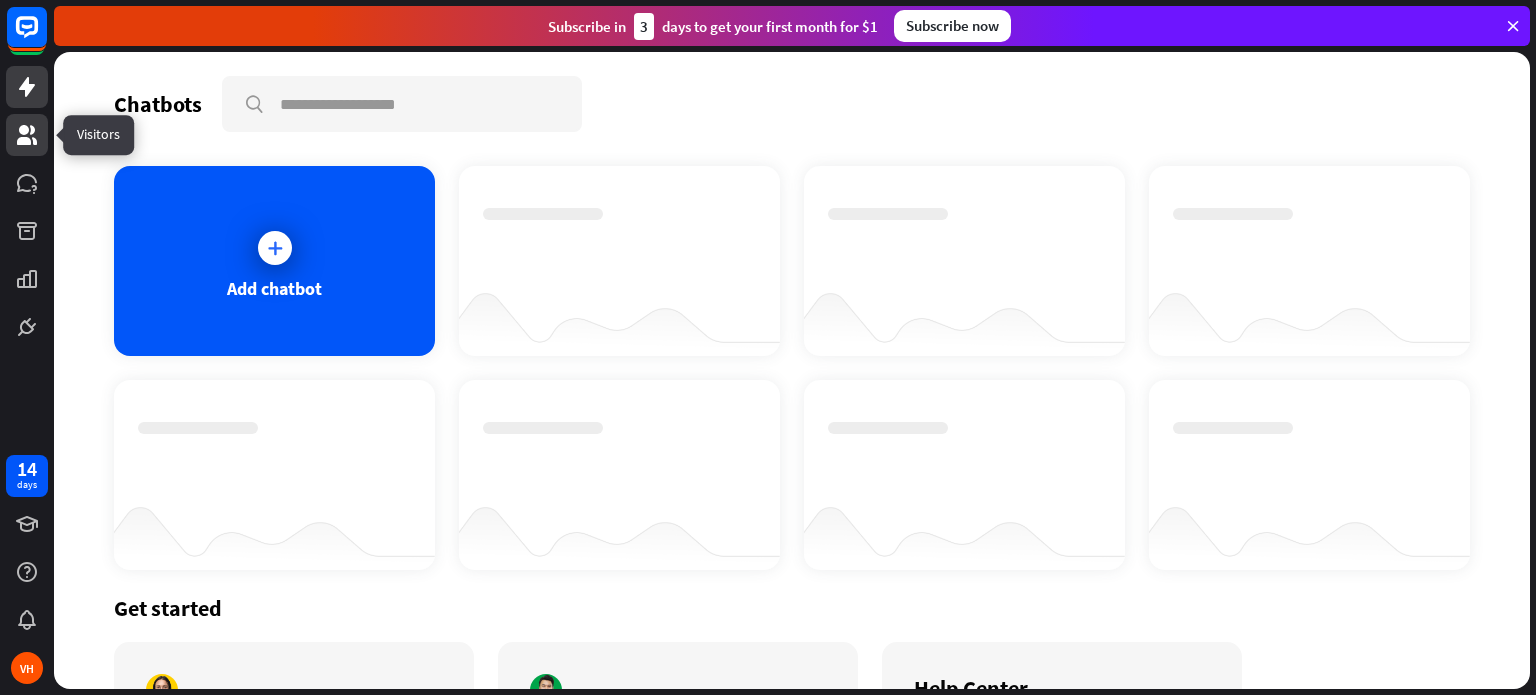 click 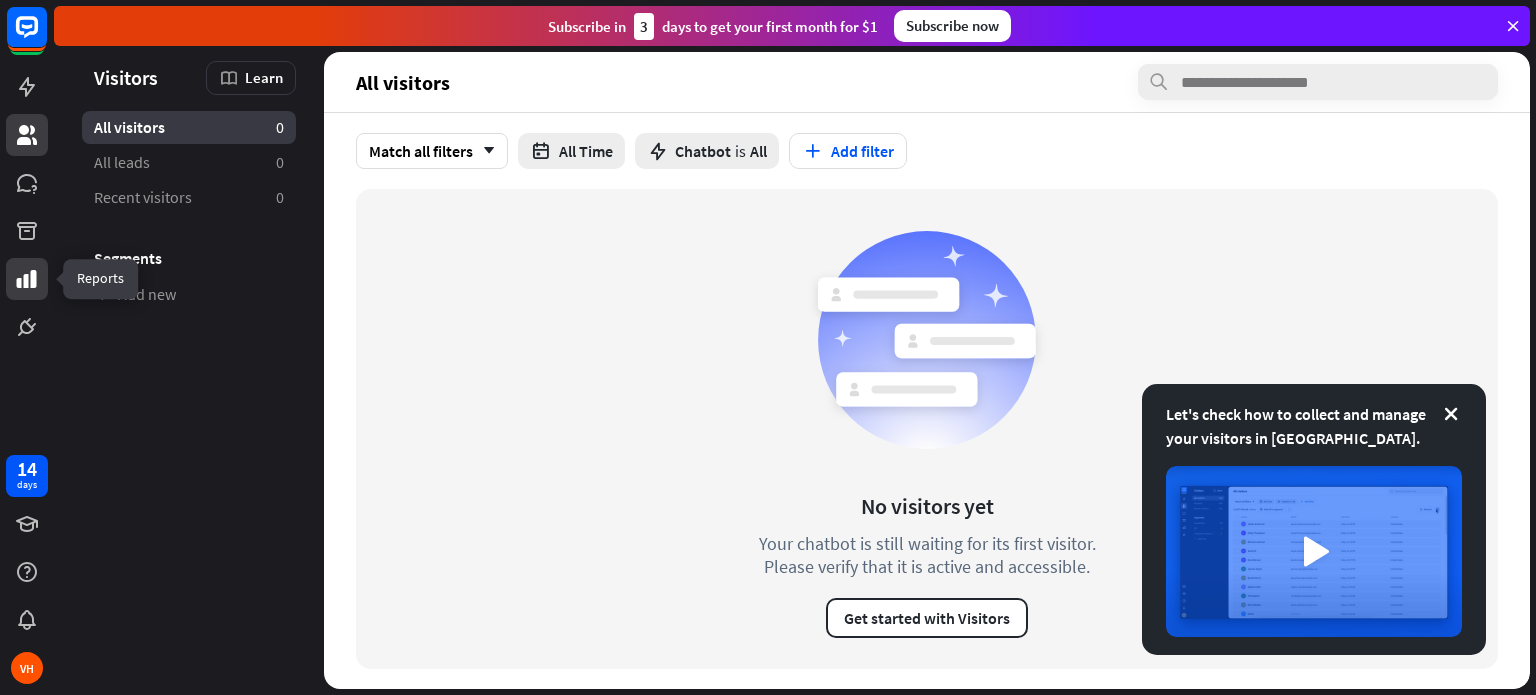 click 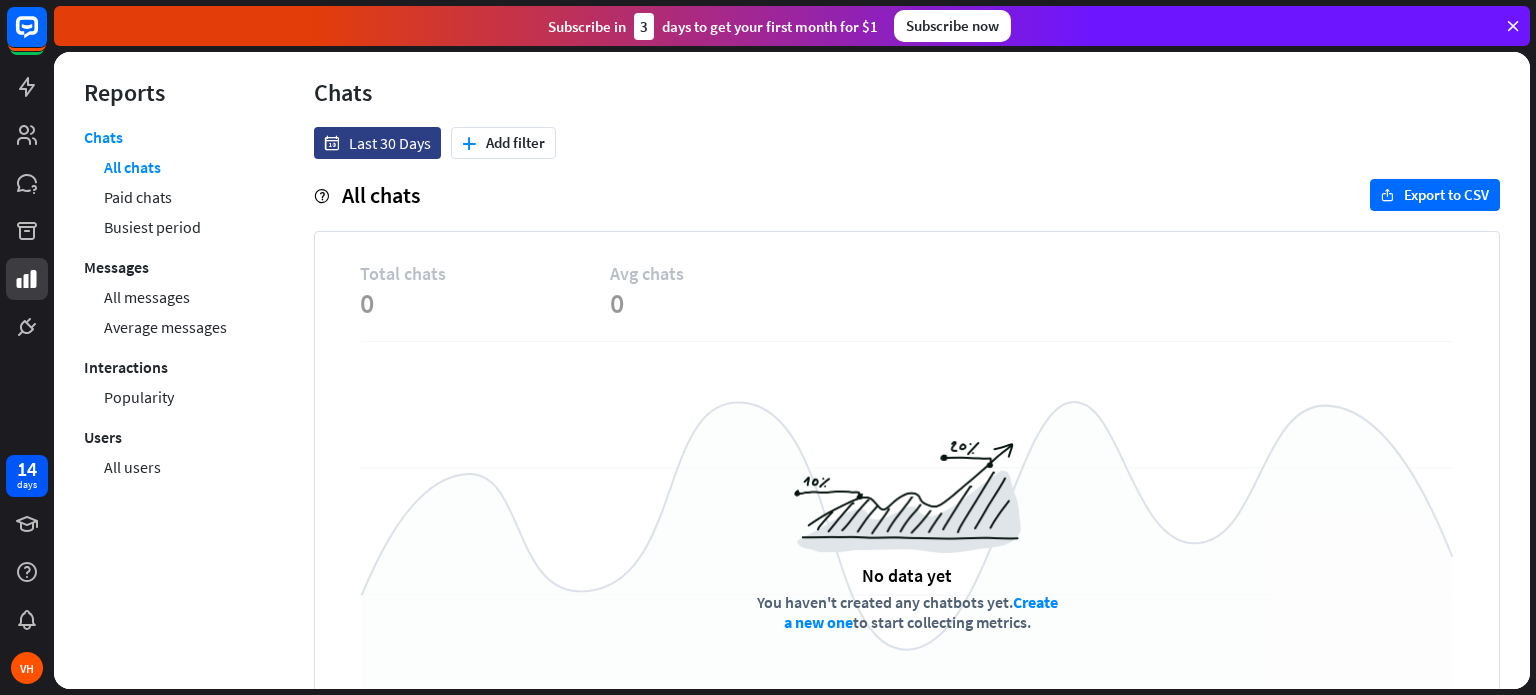 scroll, scrollTop: 88, scrollLeft: 0, axis: vertical 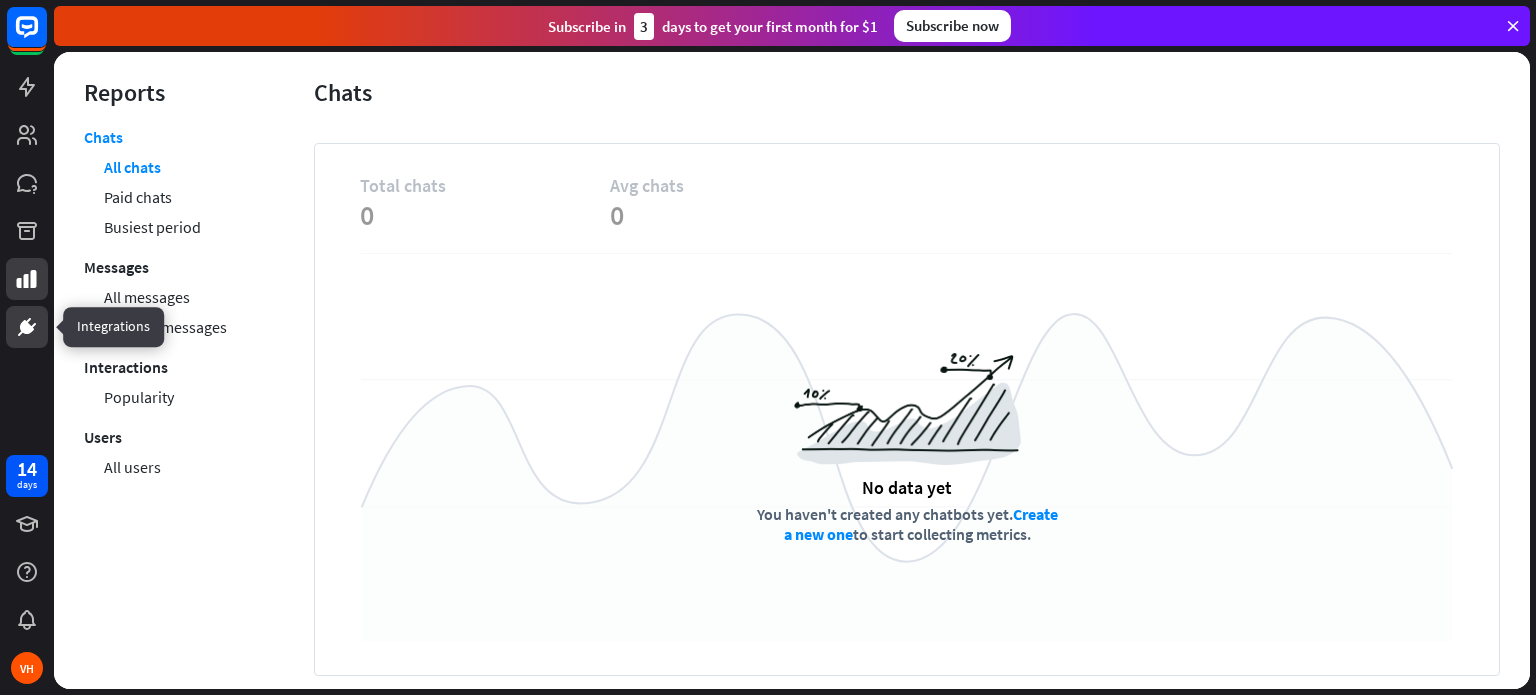 click 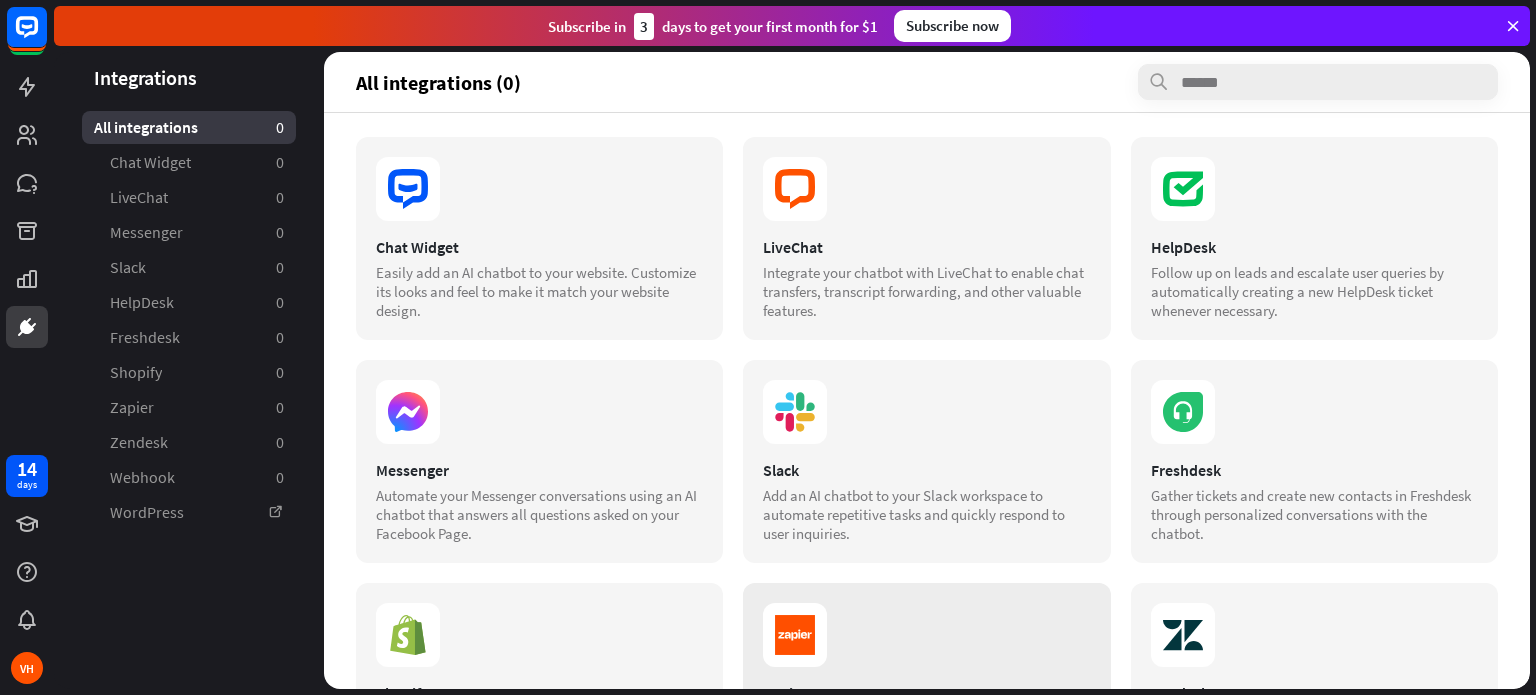 scroll, scrollTop: 0, scrollLeft: 0, axis: both 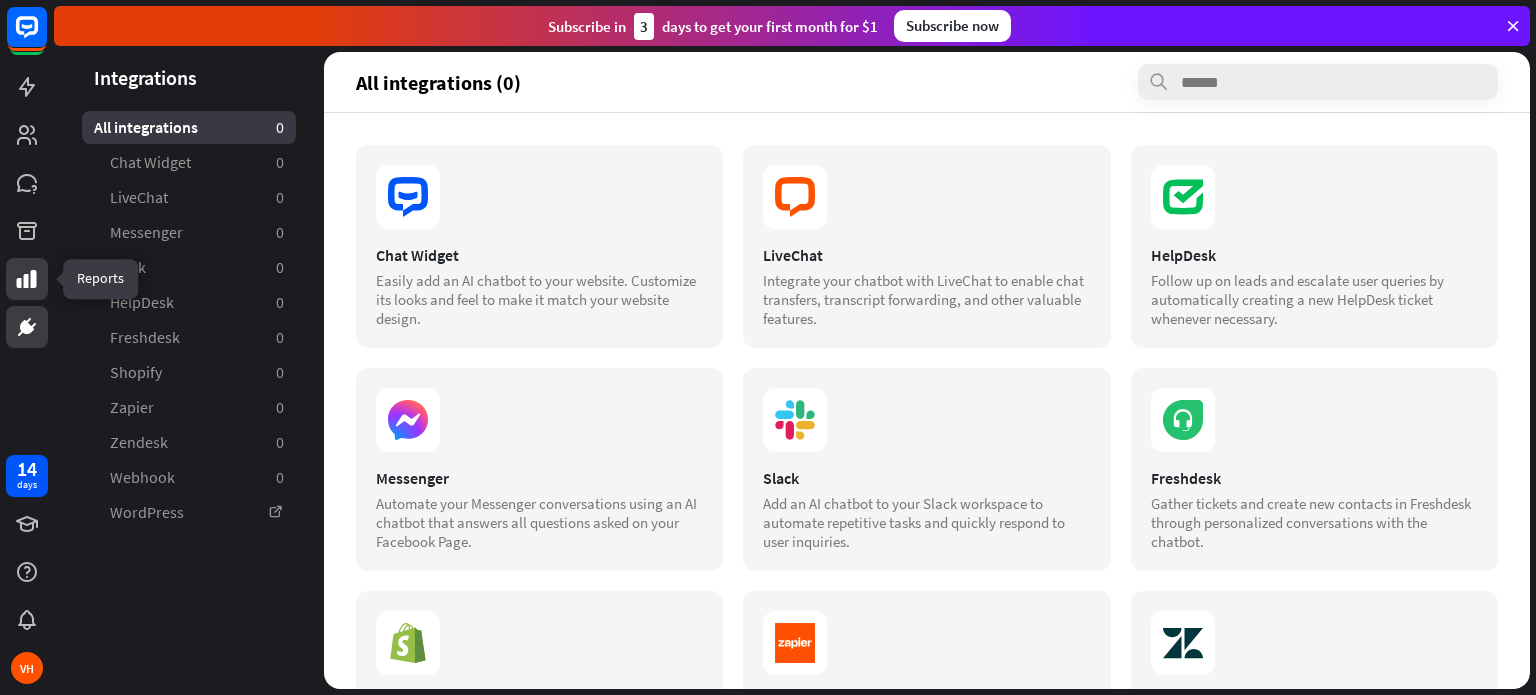 click 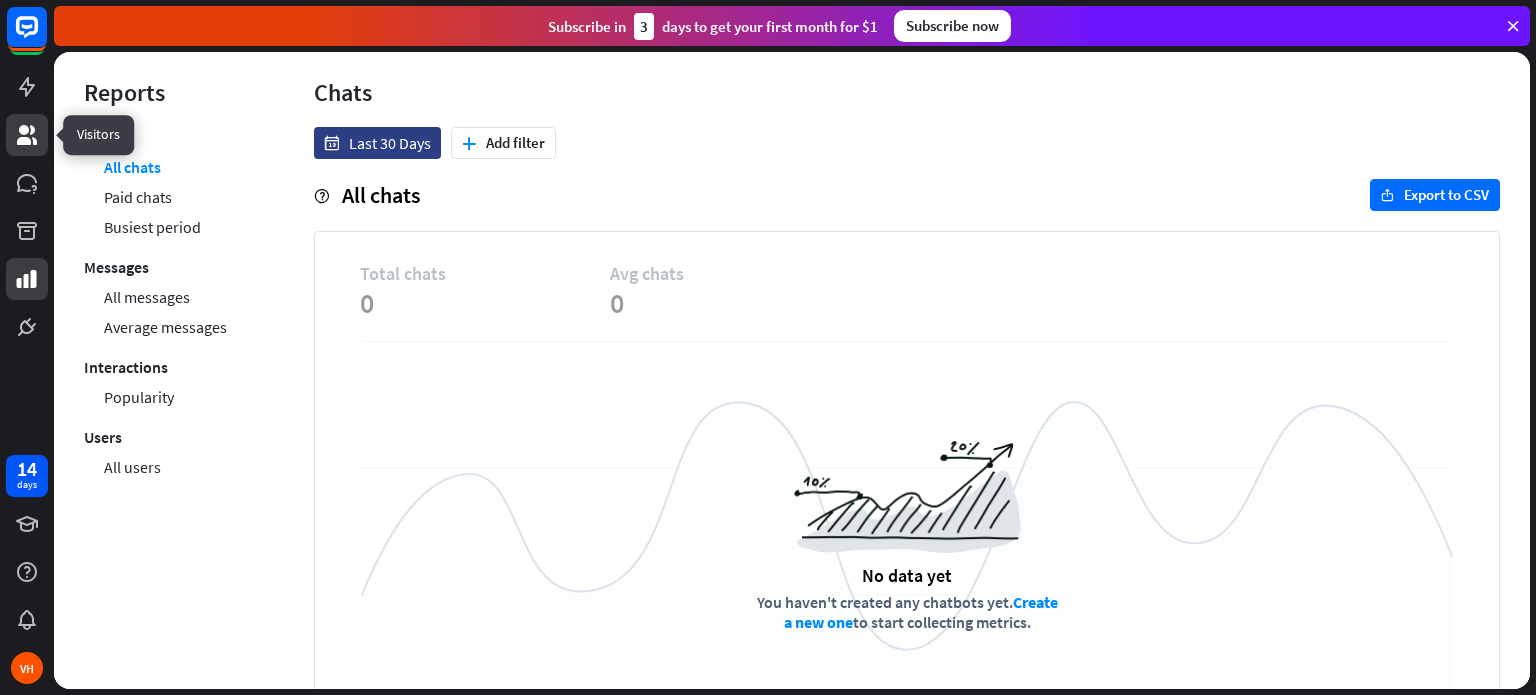 click 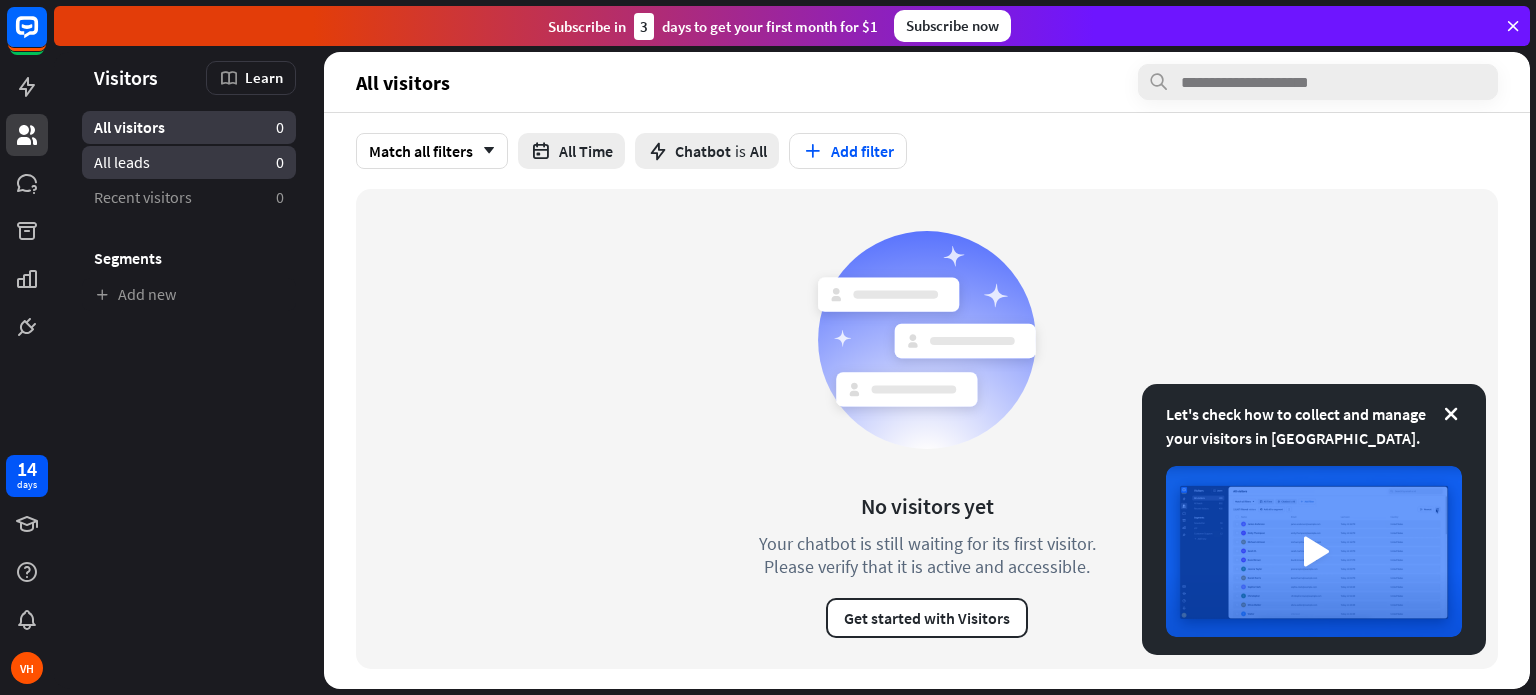 click on "All leads" at bounding box center [122, 162] 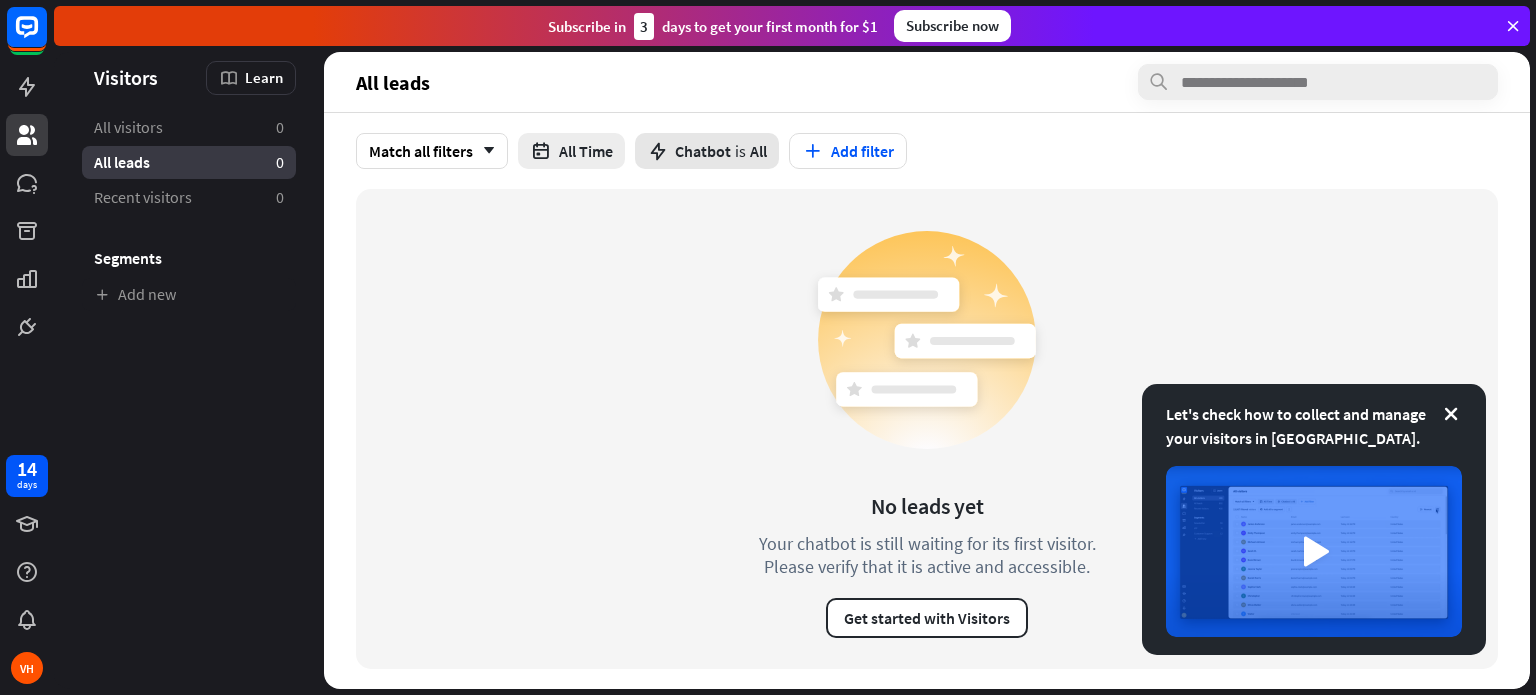 click on "Chatbot" at bounding box center (703, 151) 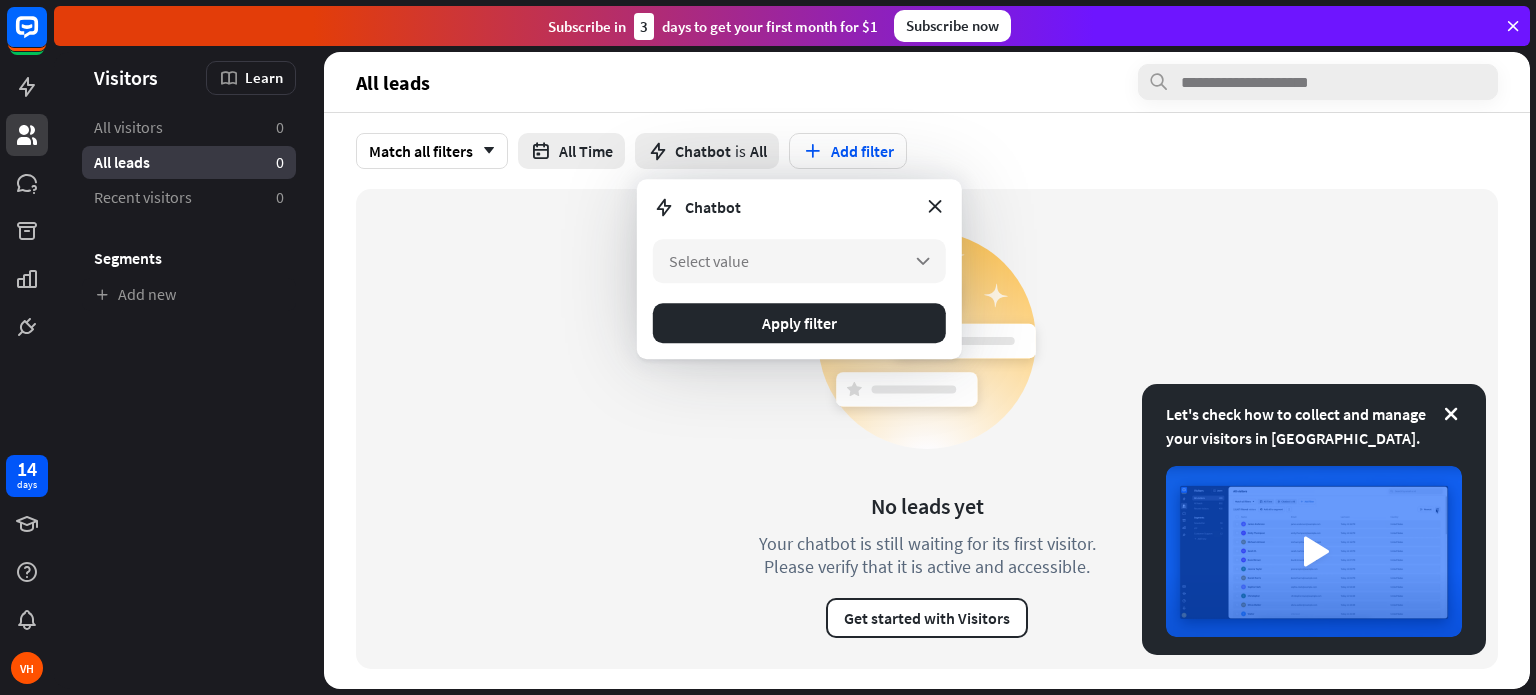 click on "Chatbot          Select value
arrow_down
Apply filter" at bounding box center (799, 269) 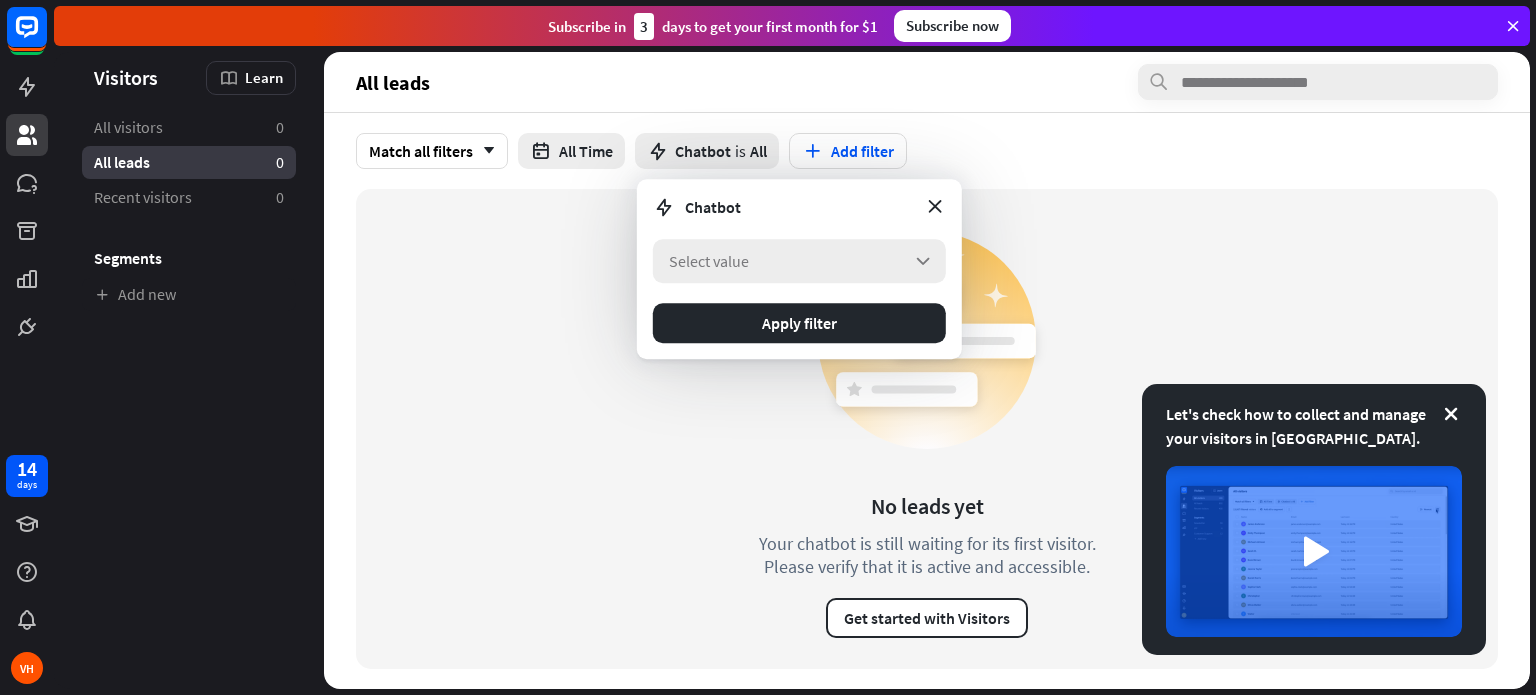 click on "Select value
arrow_down" at bounding box center (799, 261) 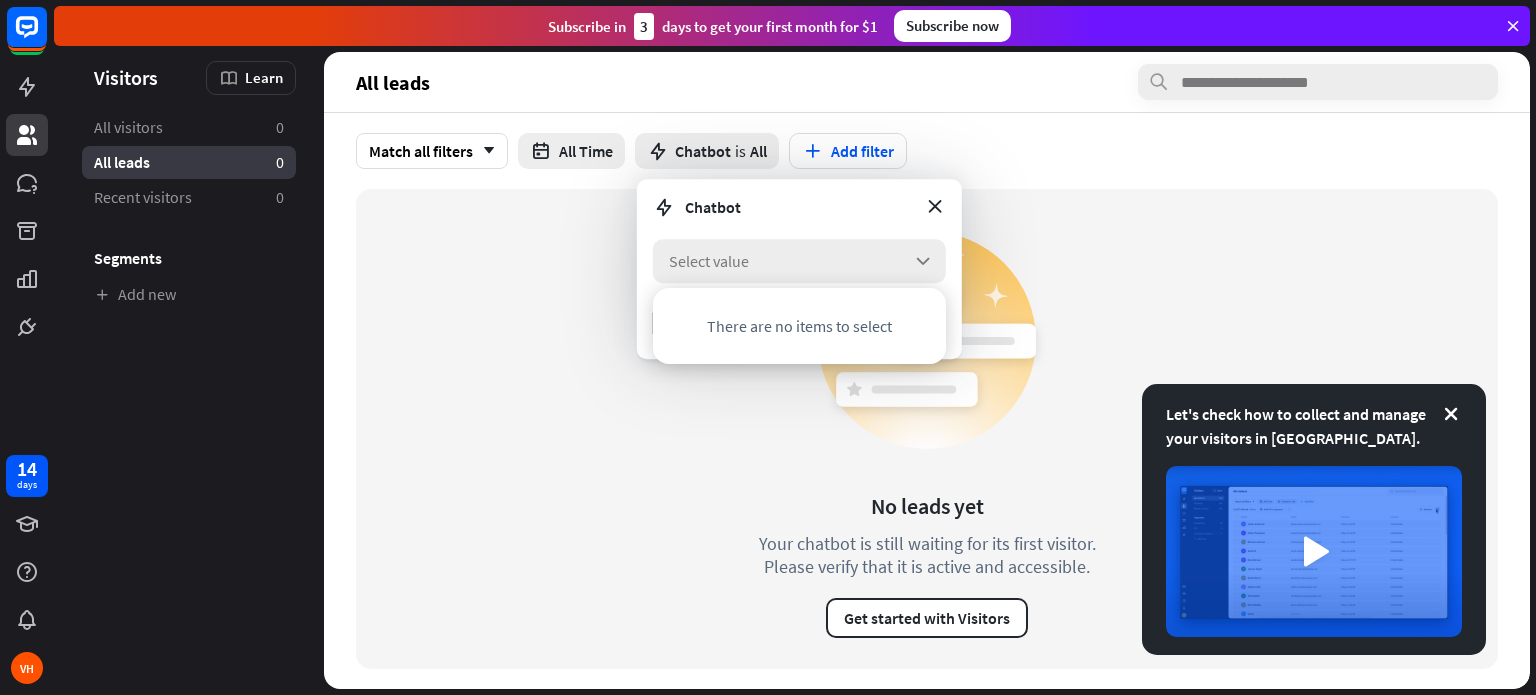 click on "Select value
arrow_down" at bounding box center (799, 261) 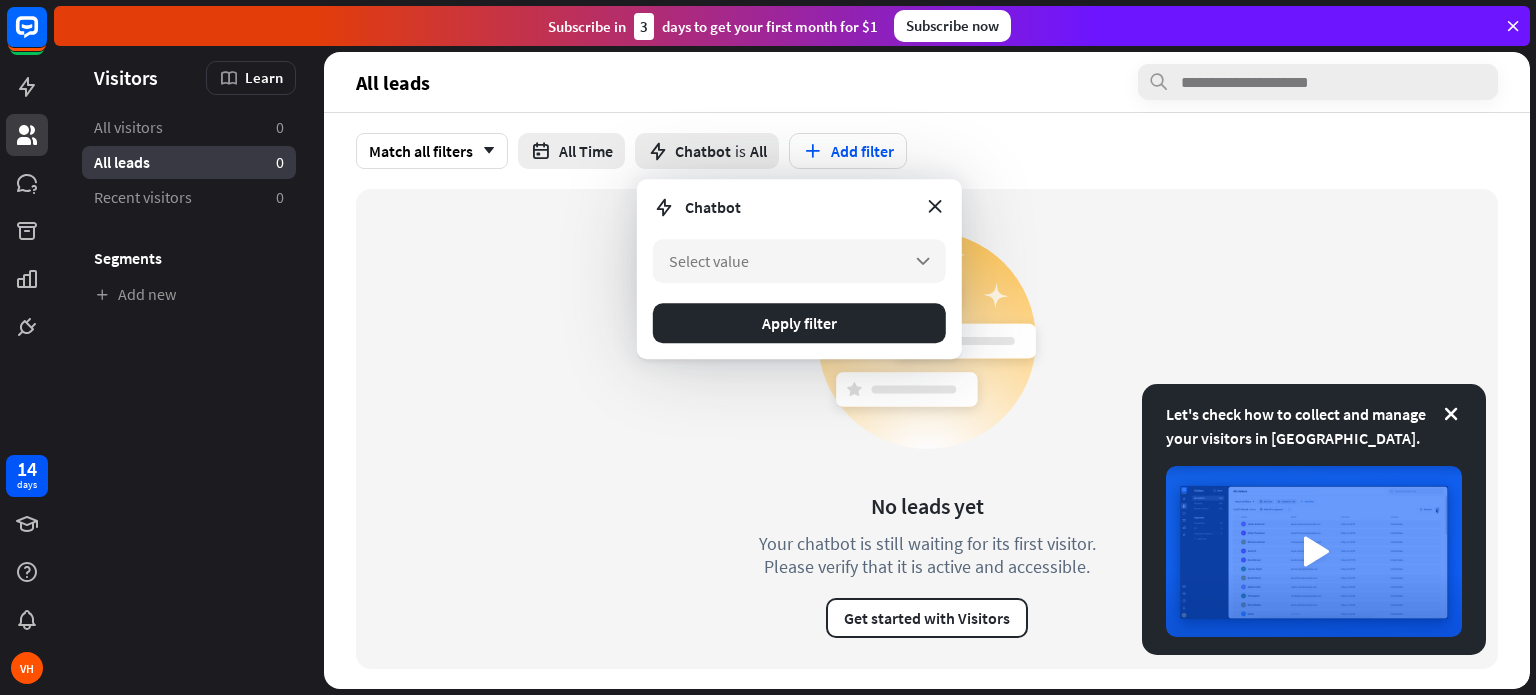 click at bounding box center [935, 206] 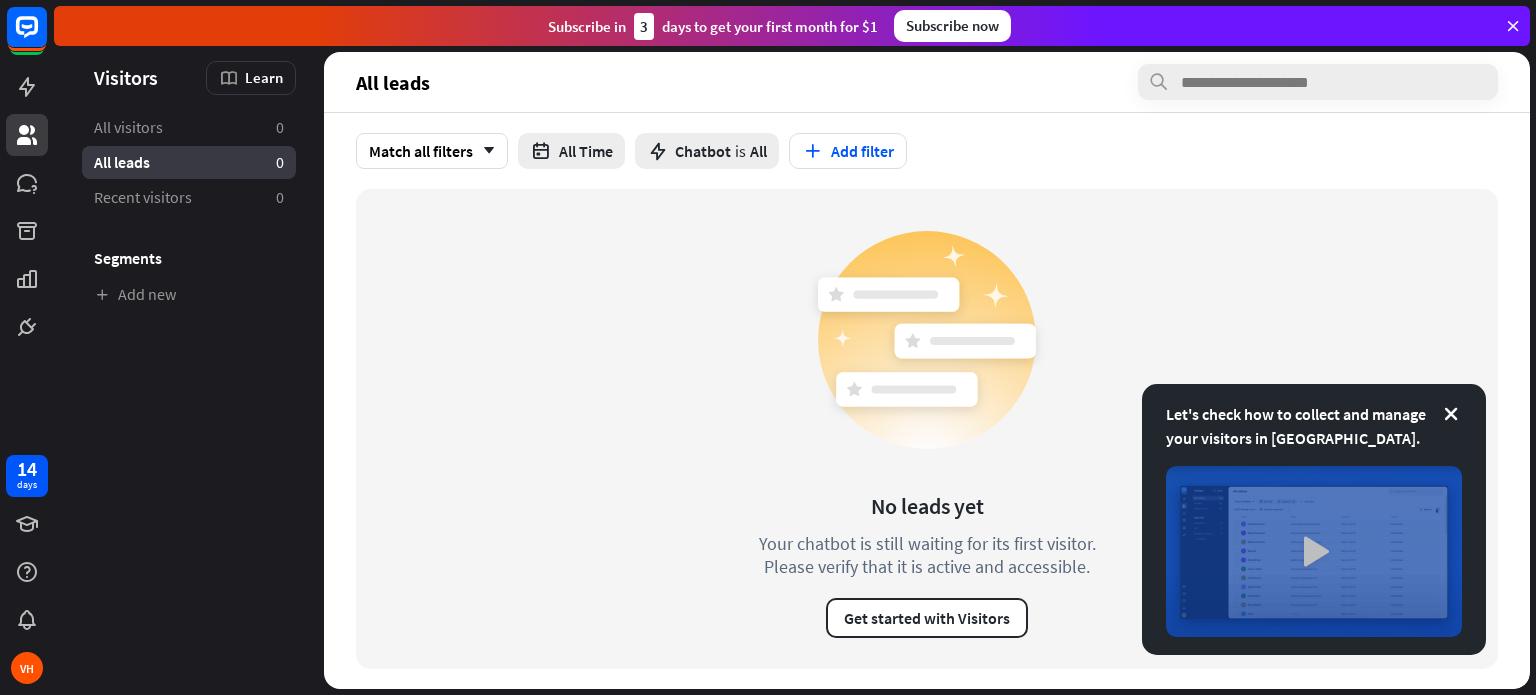 click at bounding box center [1314, 551] 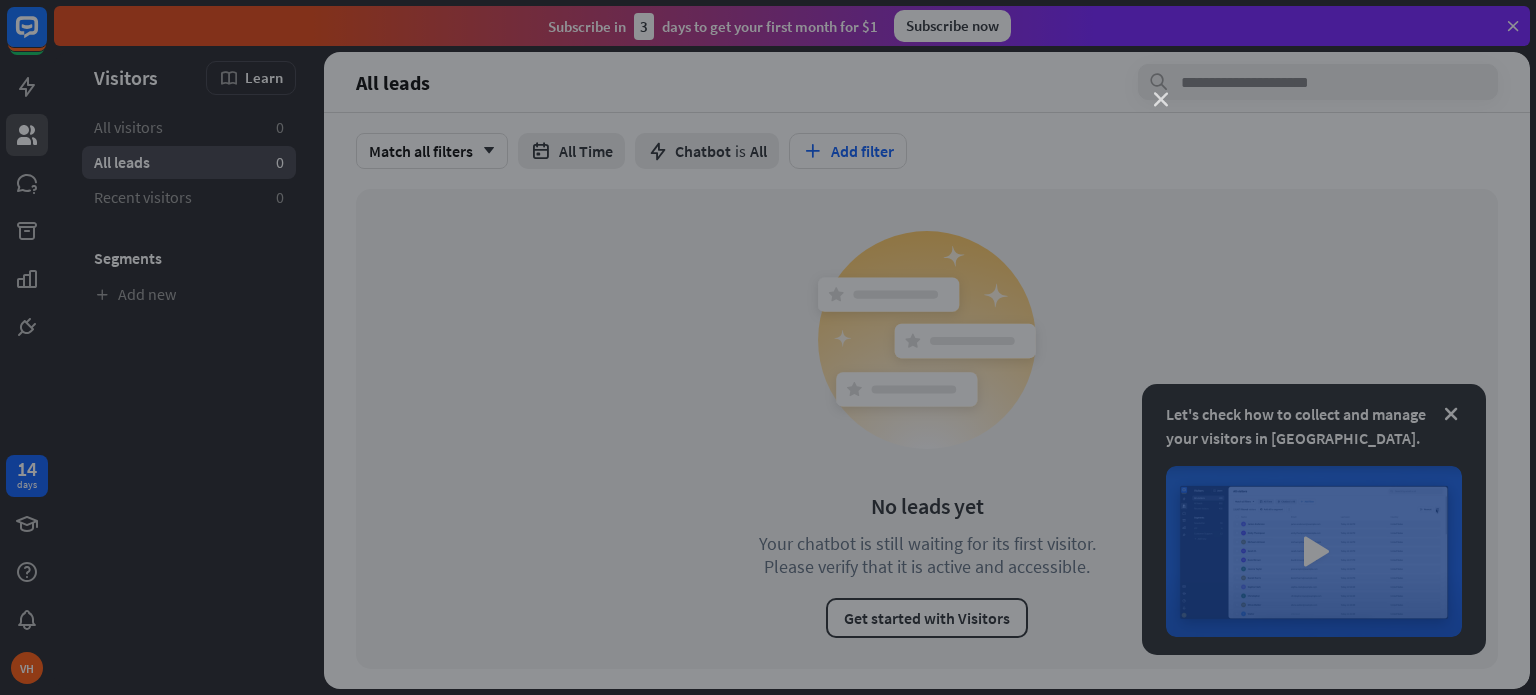 click on "close" at bounding box center (1161, 100) 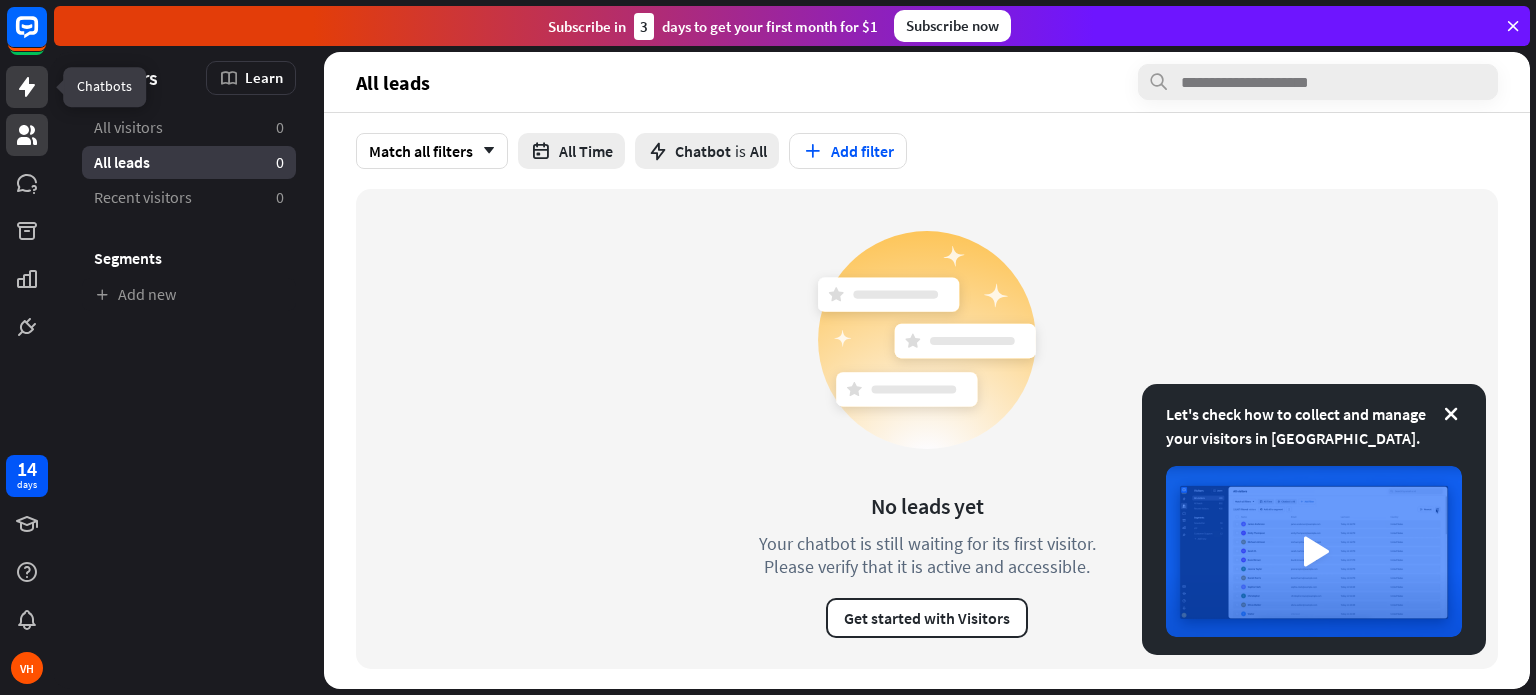 click 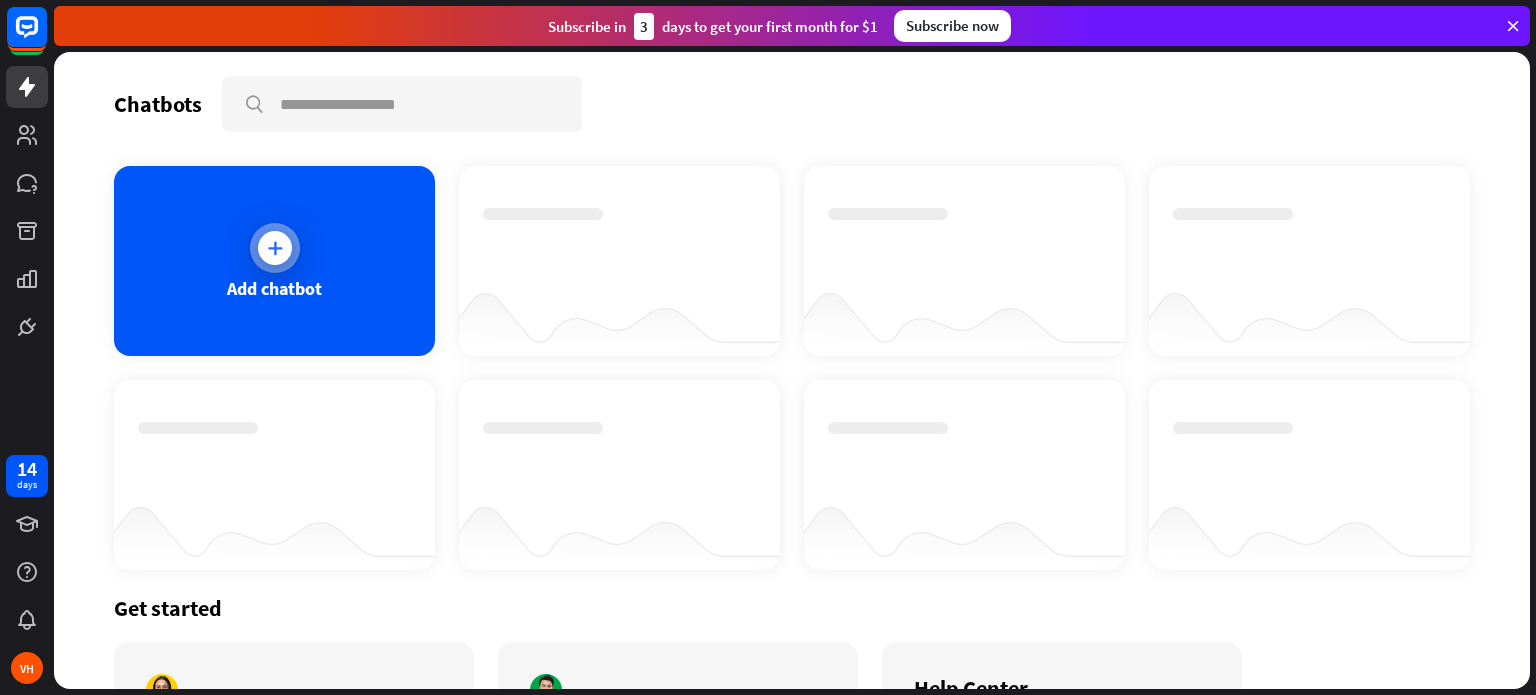 click at bounding box center (275, 248) 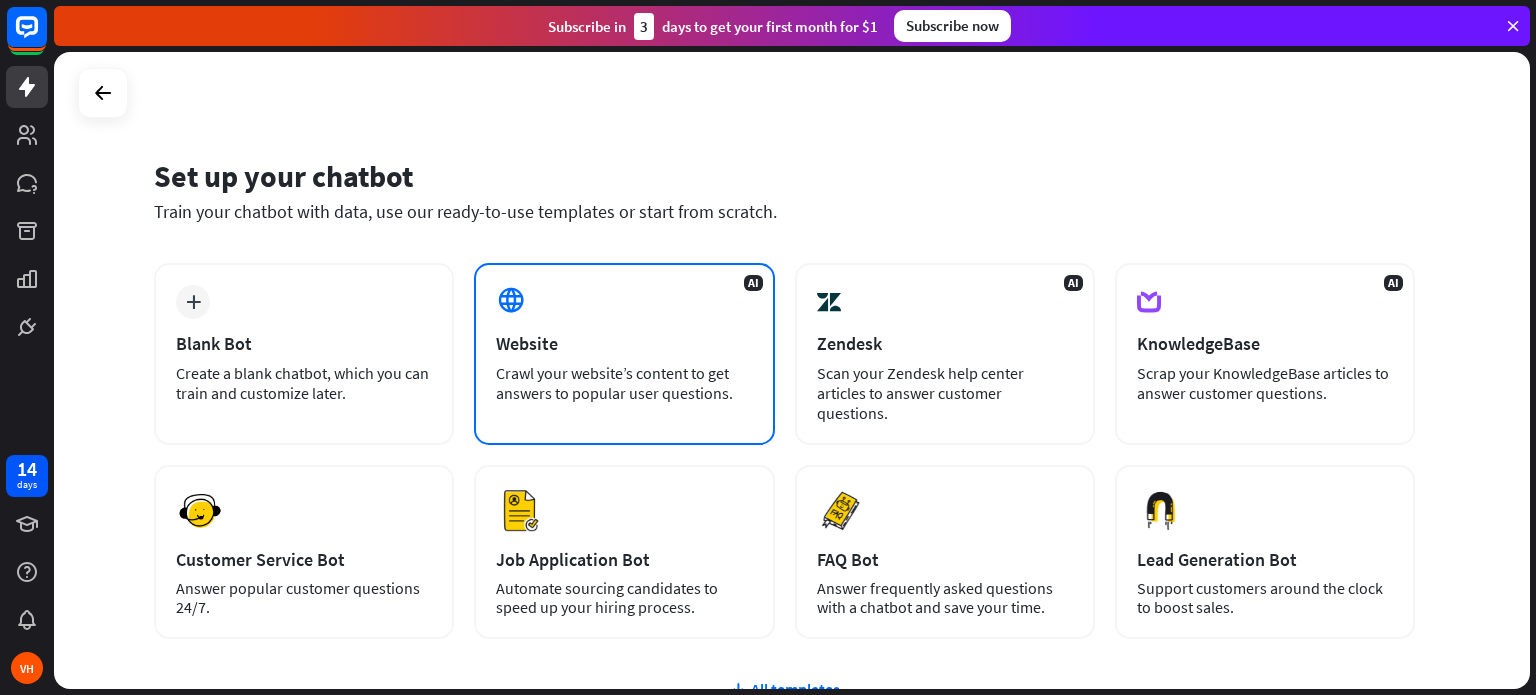 click on "Website" at bounding box center (624, 343) 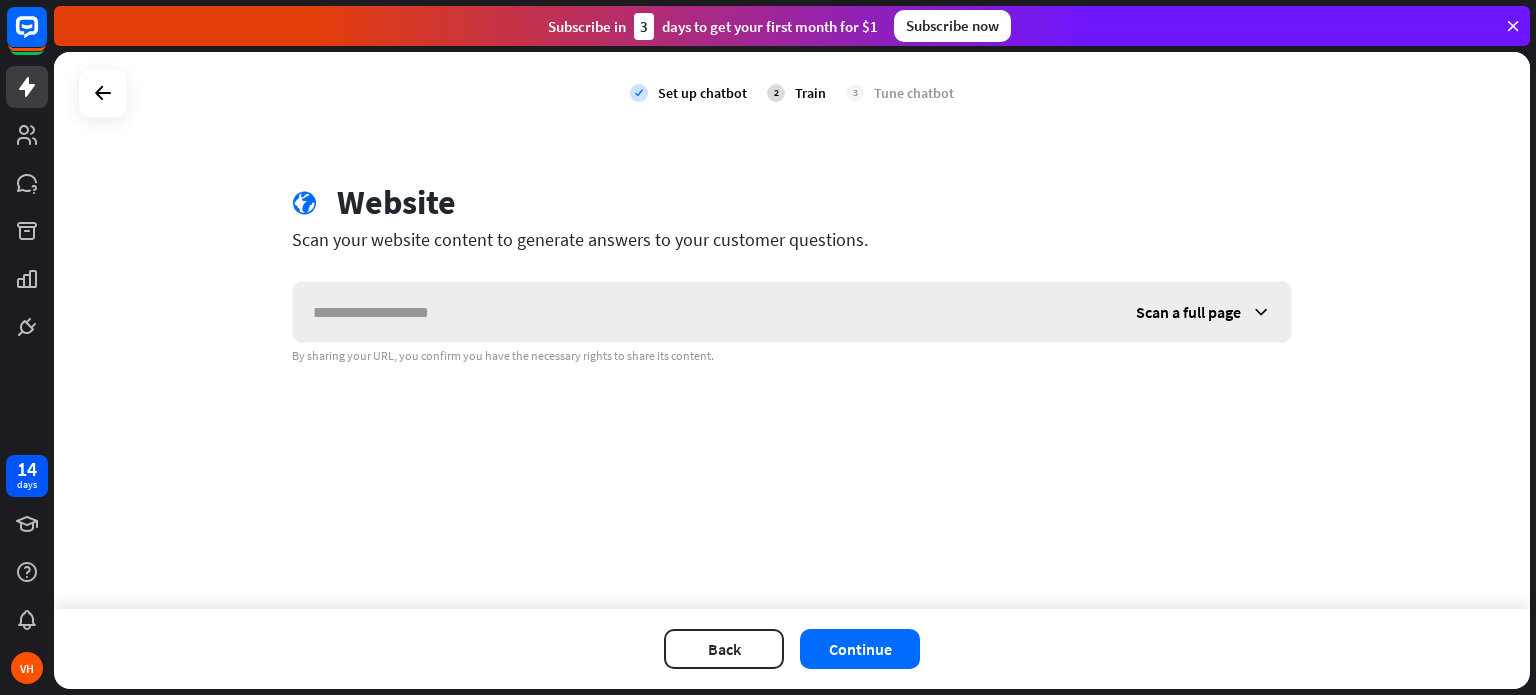 click at bounding box center (704, 312) 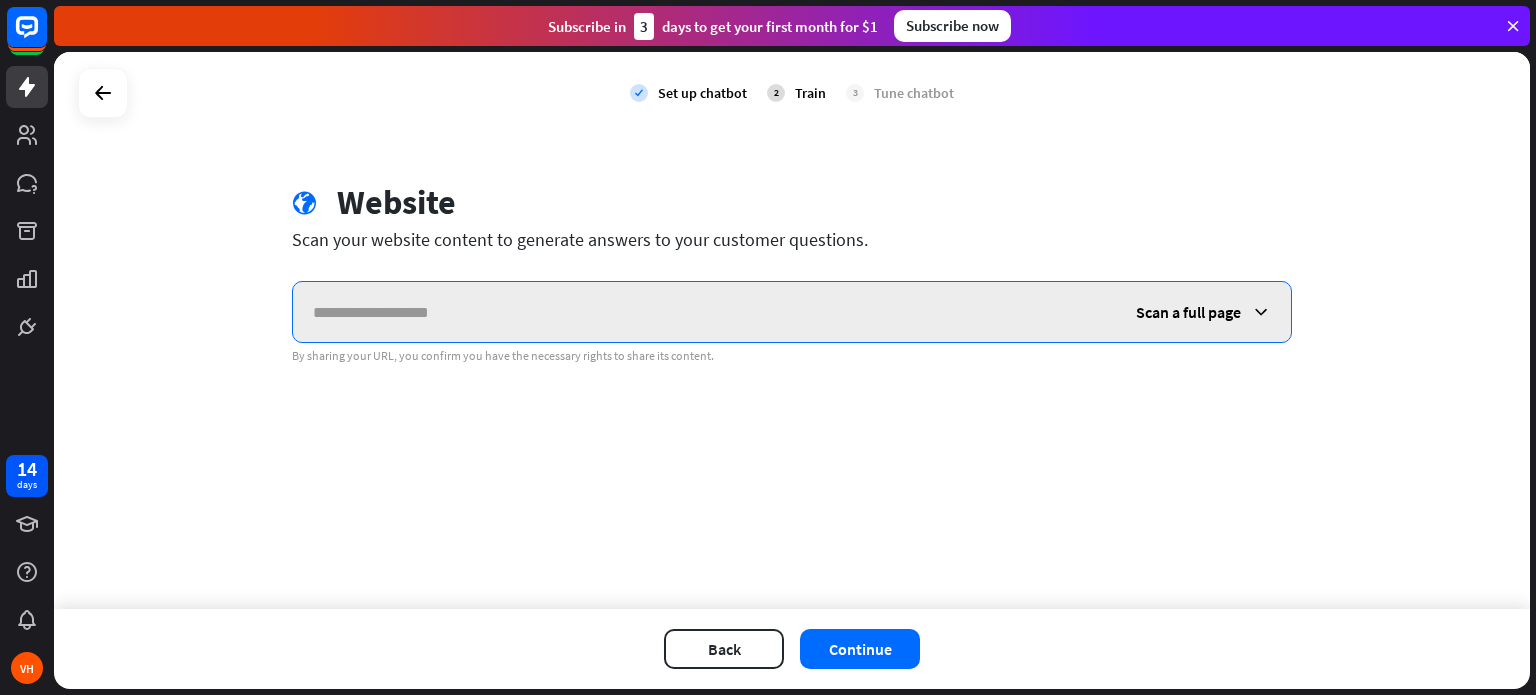 click at bounding box center (704, 312) 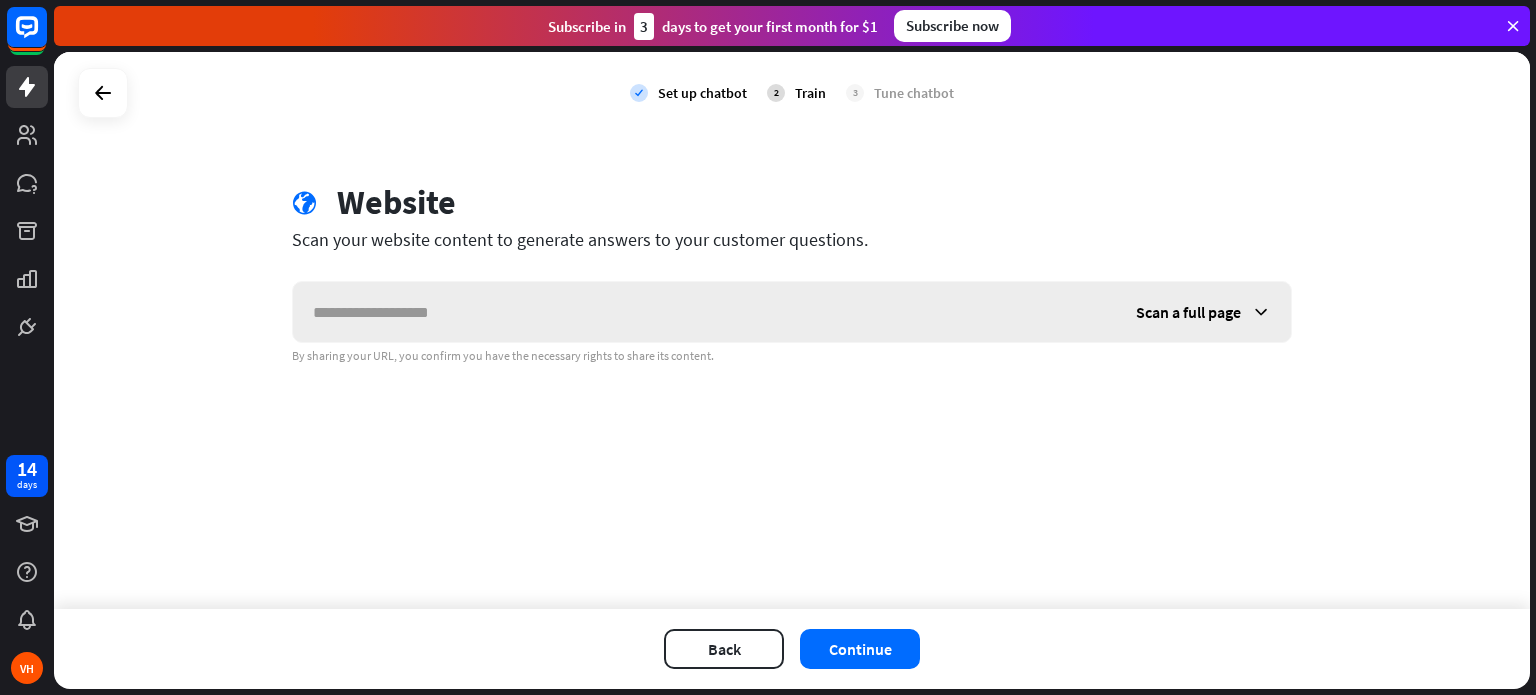 click on "Scan a full page" at bounding box center (1203, 312) 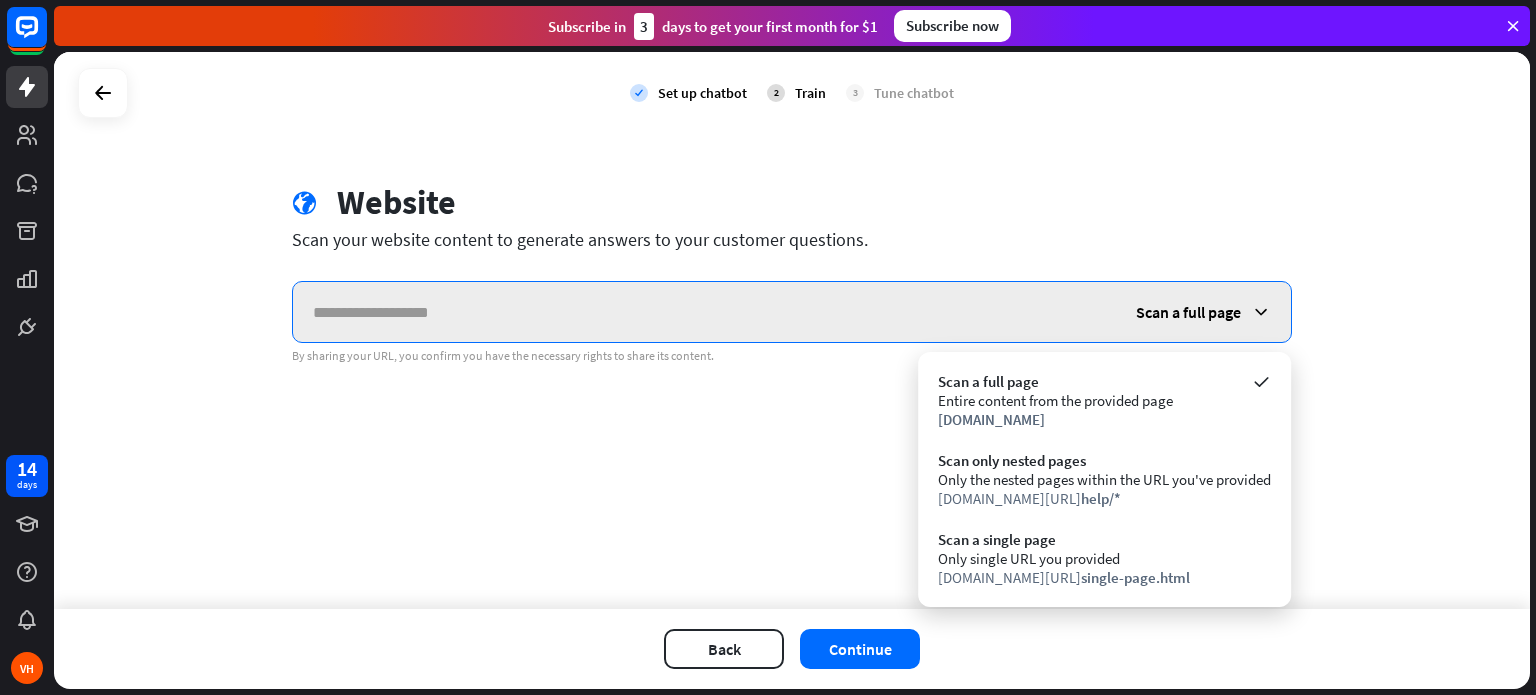 click at bounding box center (704, 312) 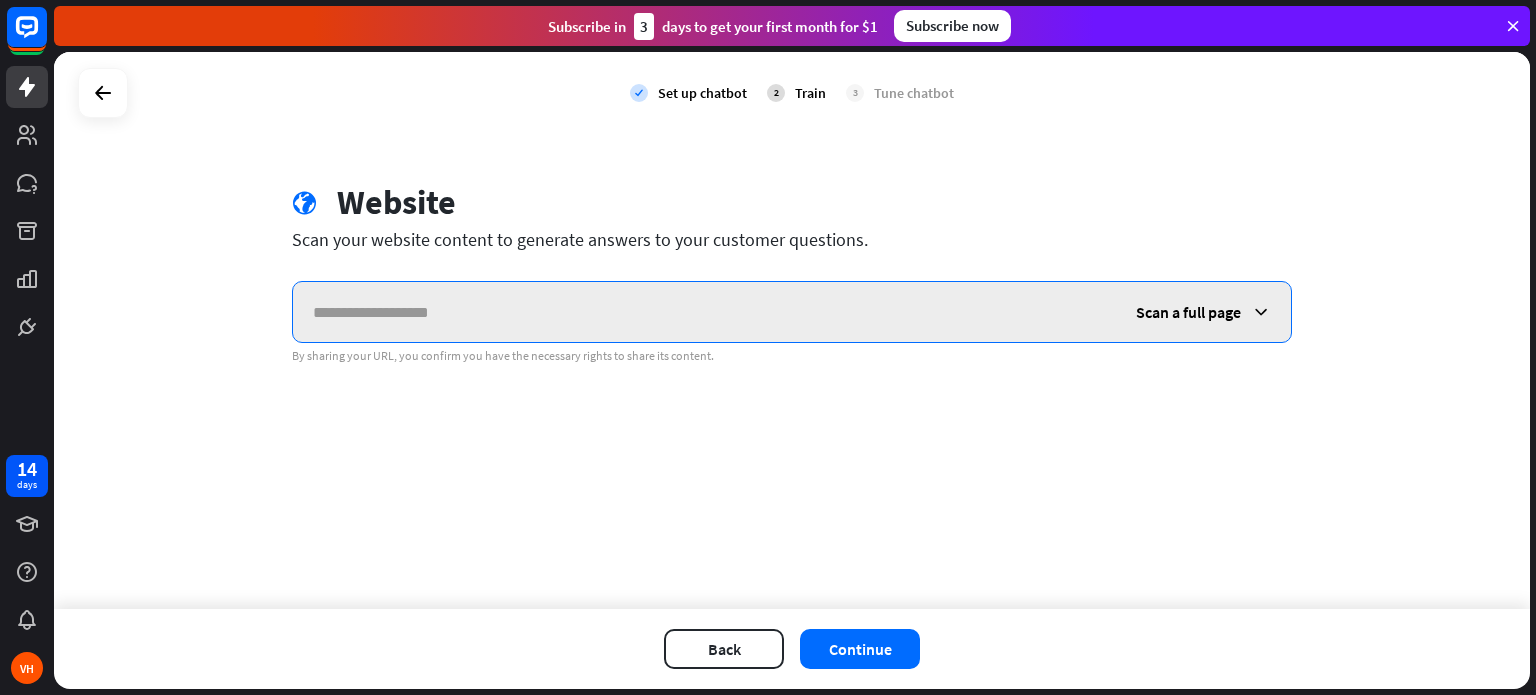 paste on "**********" 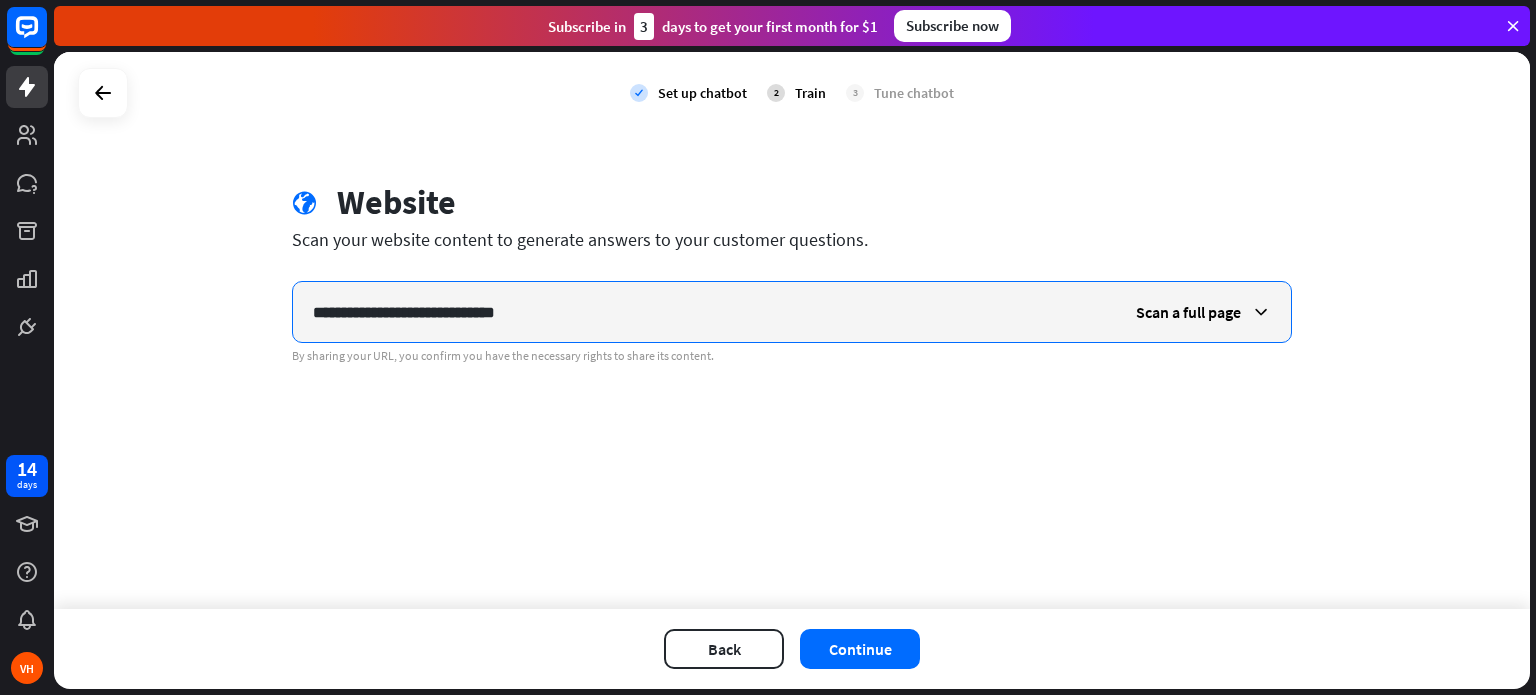 drag, startPoint x: 362, startPoint y: 310, endPoint x: 236, endPoint y: 302, distance: 126.253716 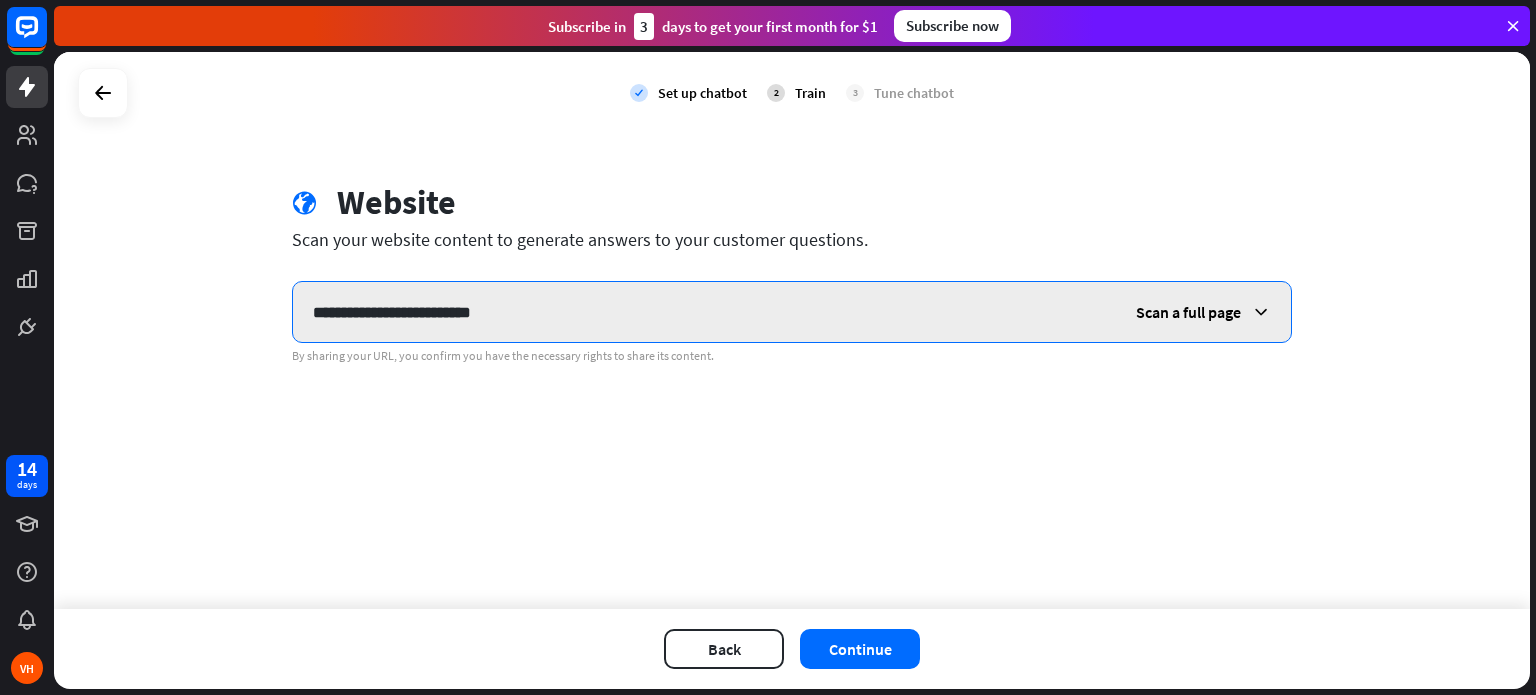 click on "**********" at bounding box center [704, 312] 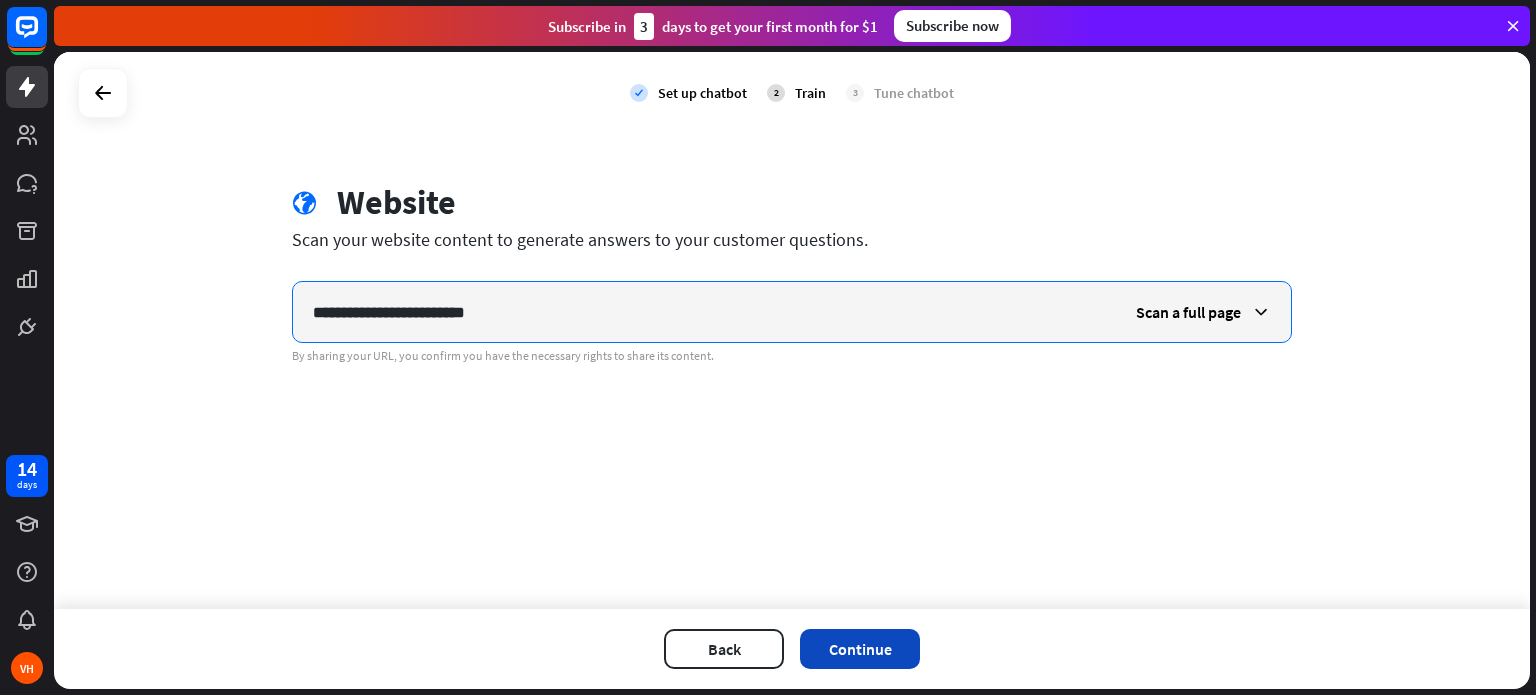 type on "**********" 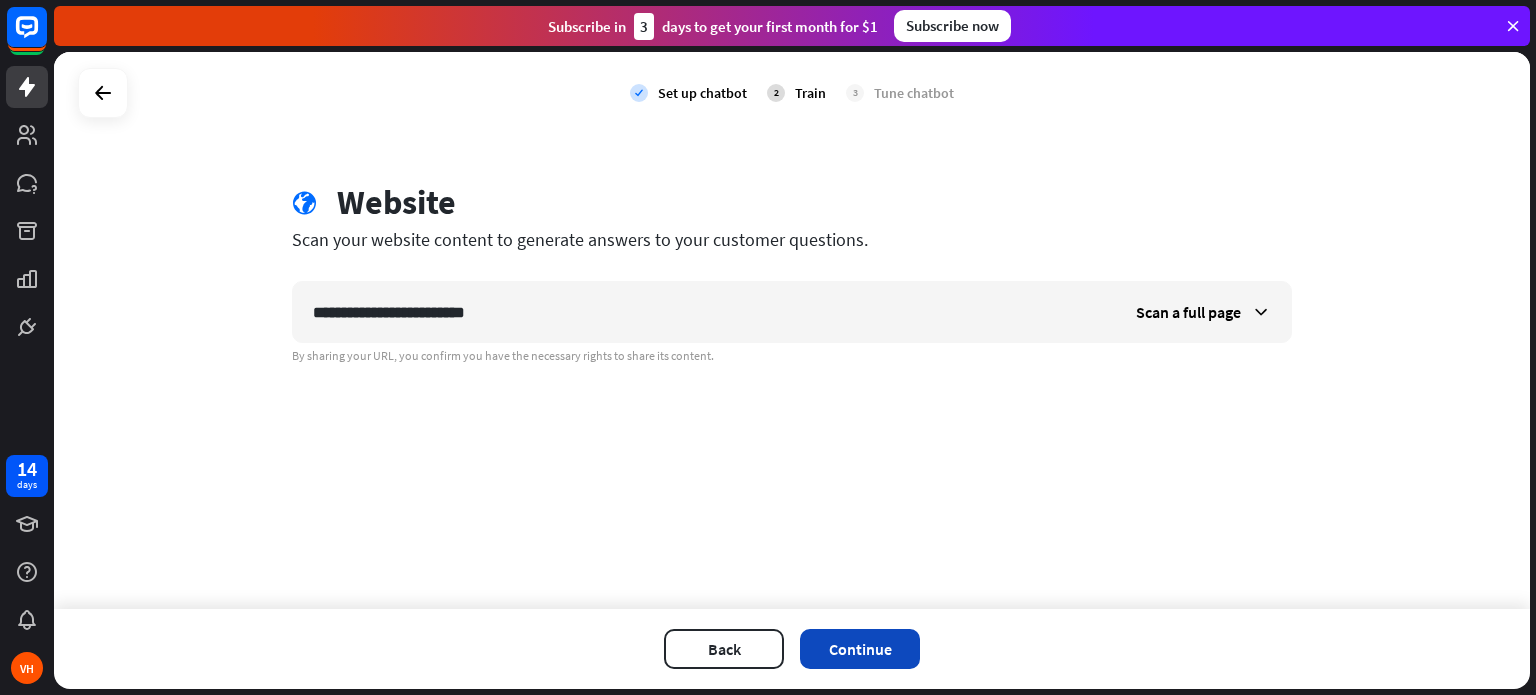 click on "Continue" at bounding box center (860, 649) 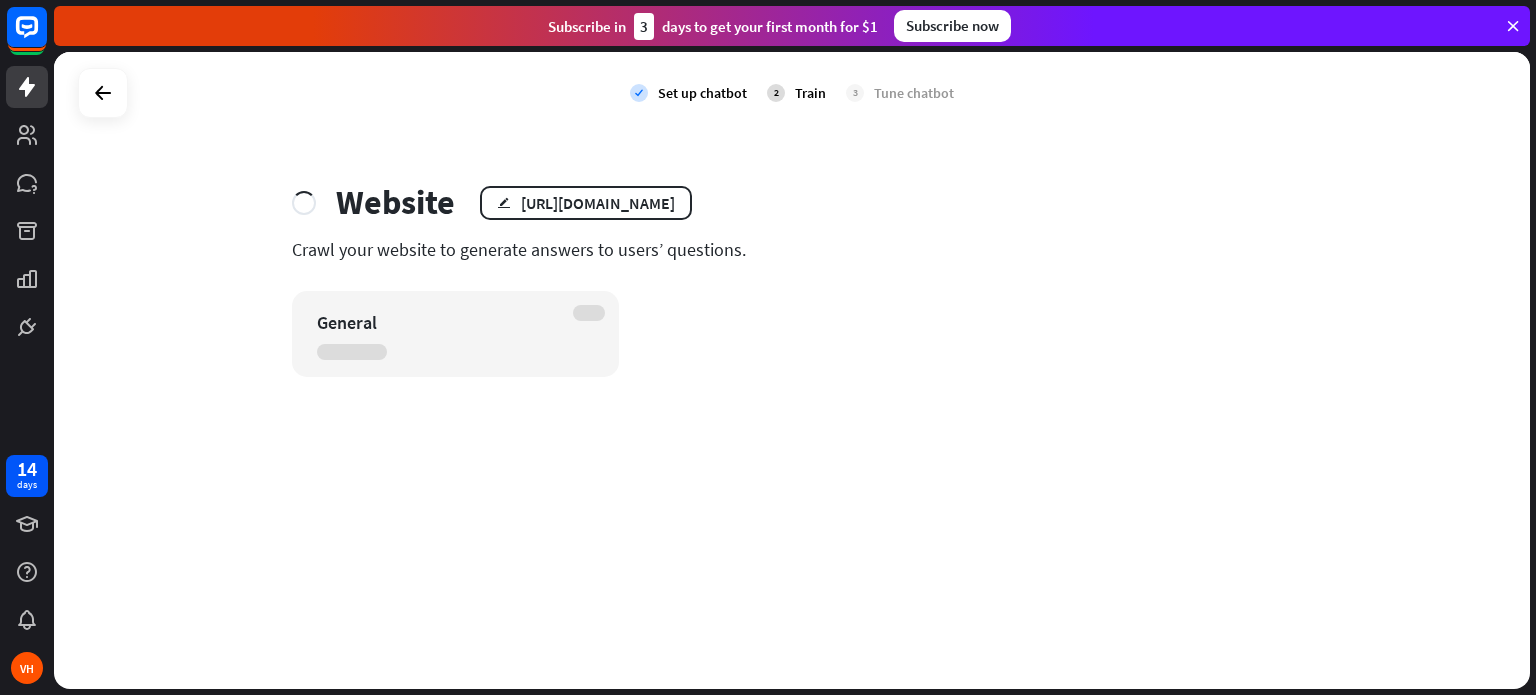 click on "Subscribe now" at bounding box center [952, 26] 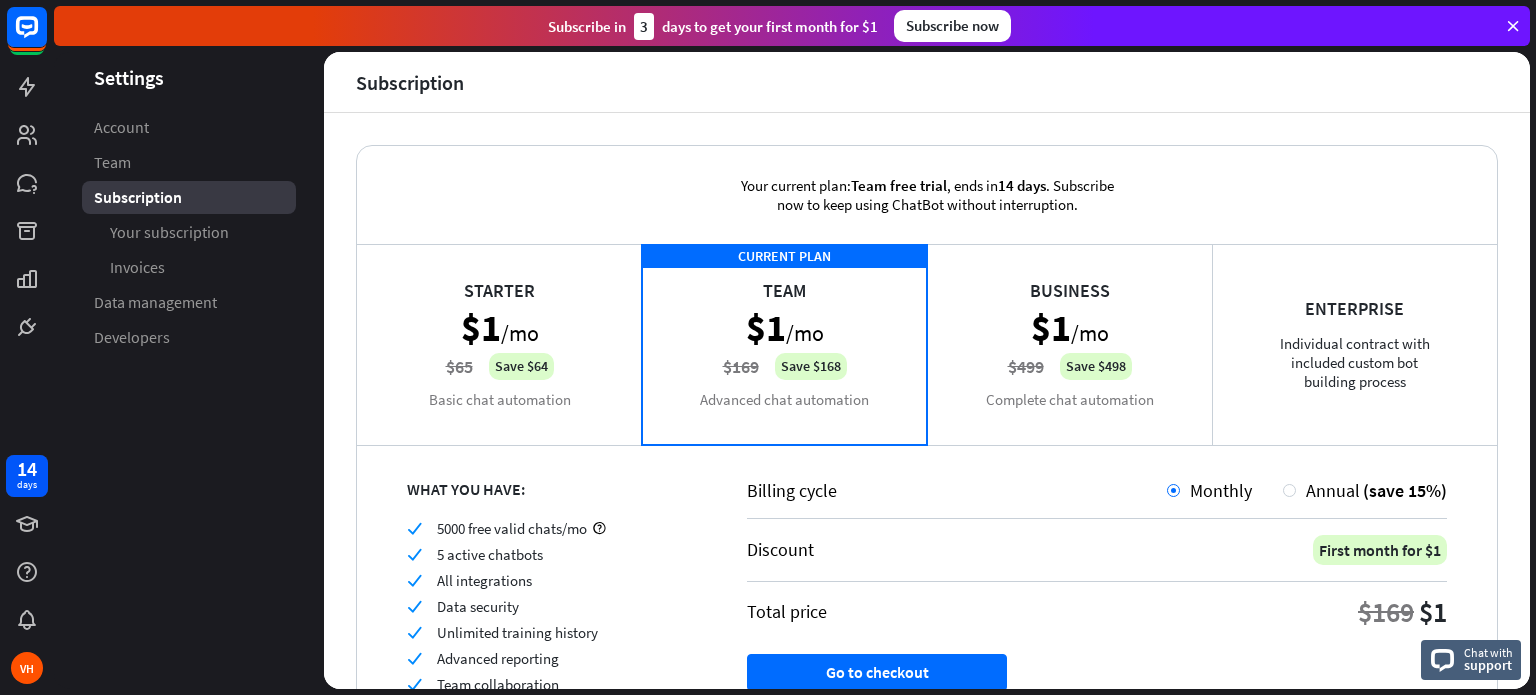scroll, scrollTop: 148, scrollLeft: 0, axis: vertical 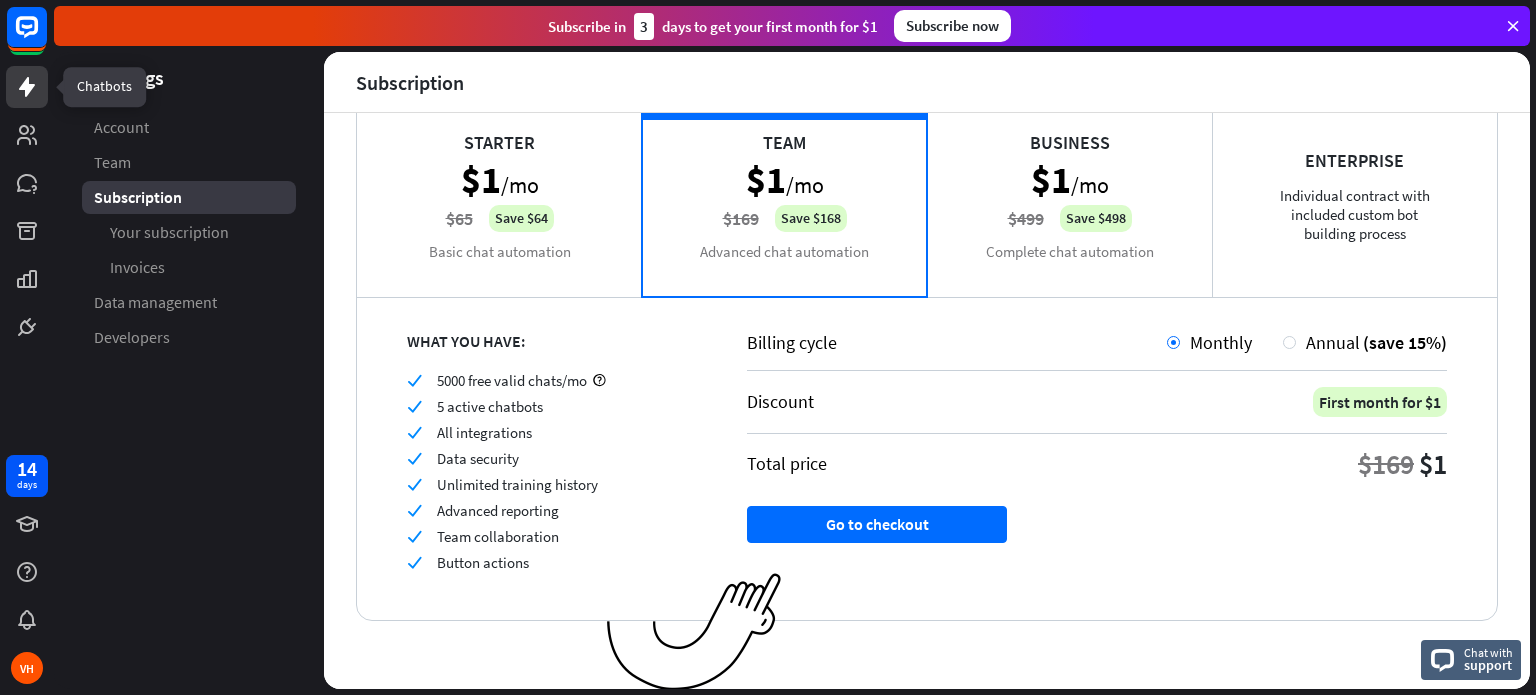 click 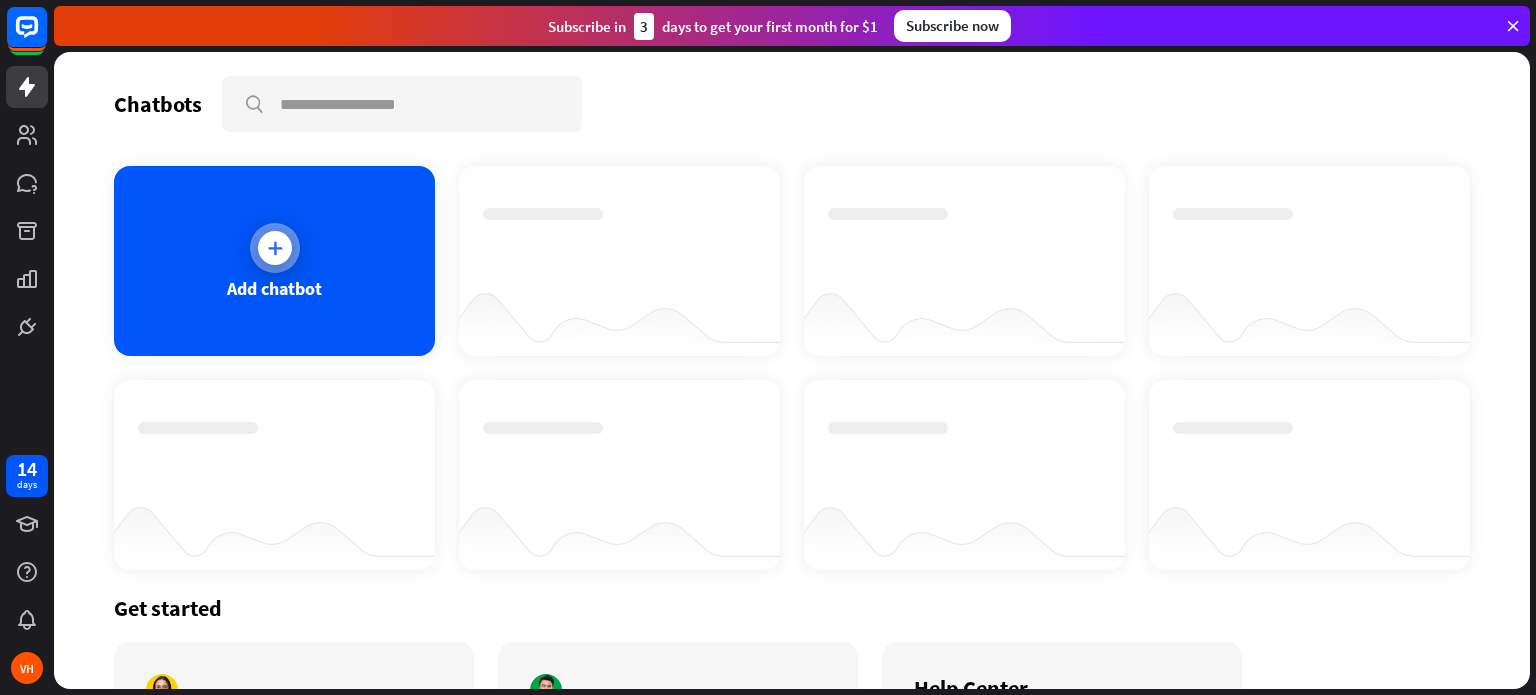 click on "Add chatbot" at bounding box center (274, 261) 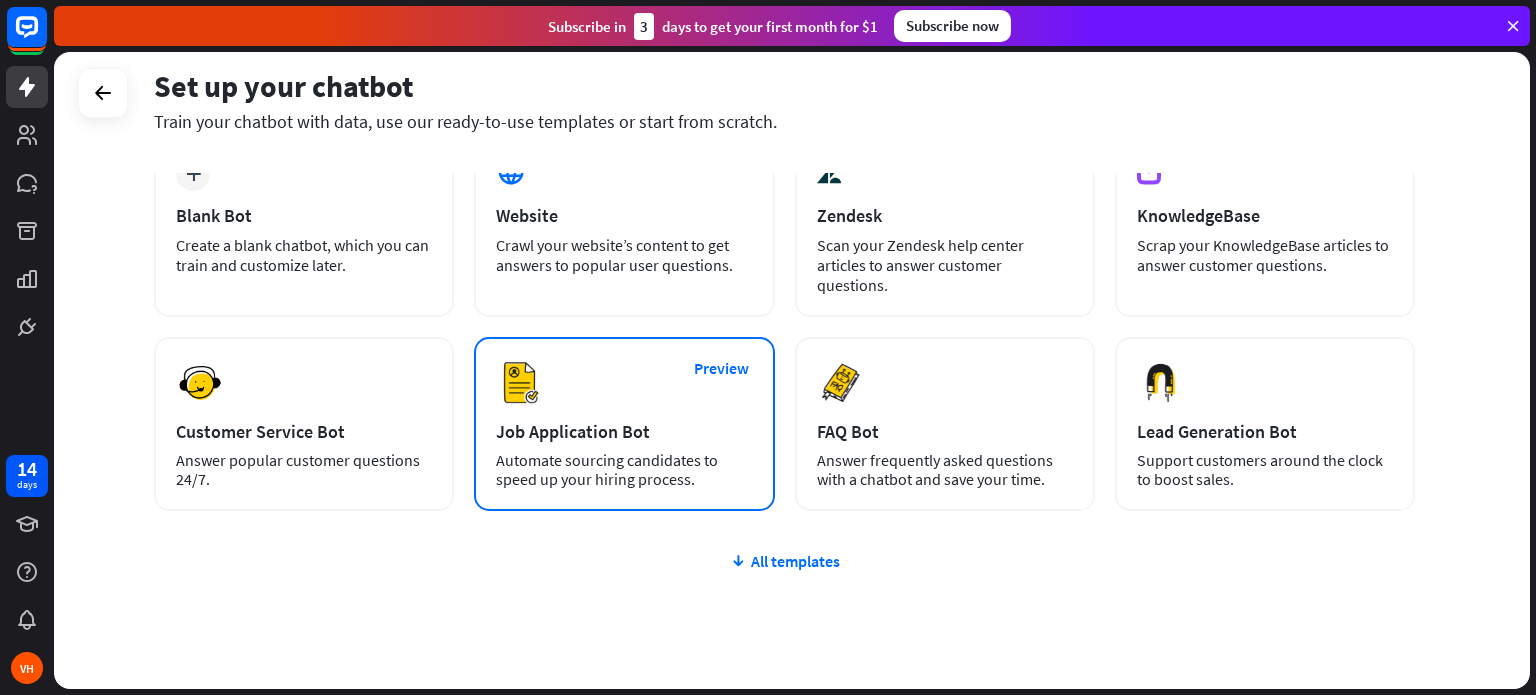 scroll, scrollTop: 166, scrollLeft: 0, axis: vertical 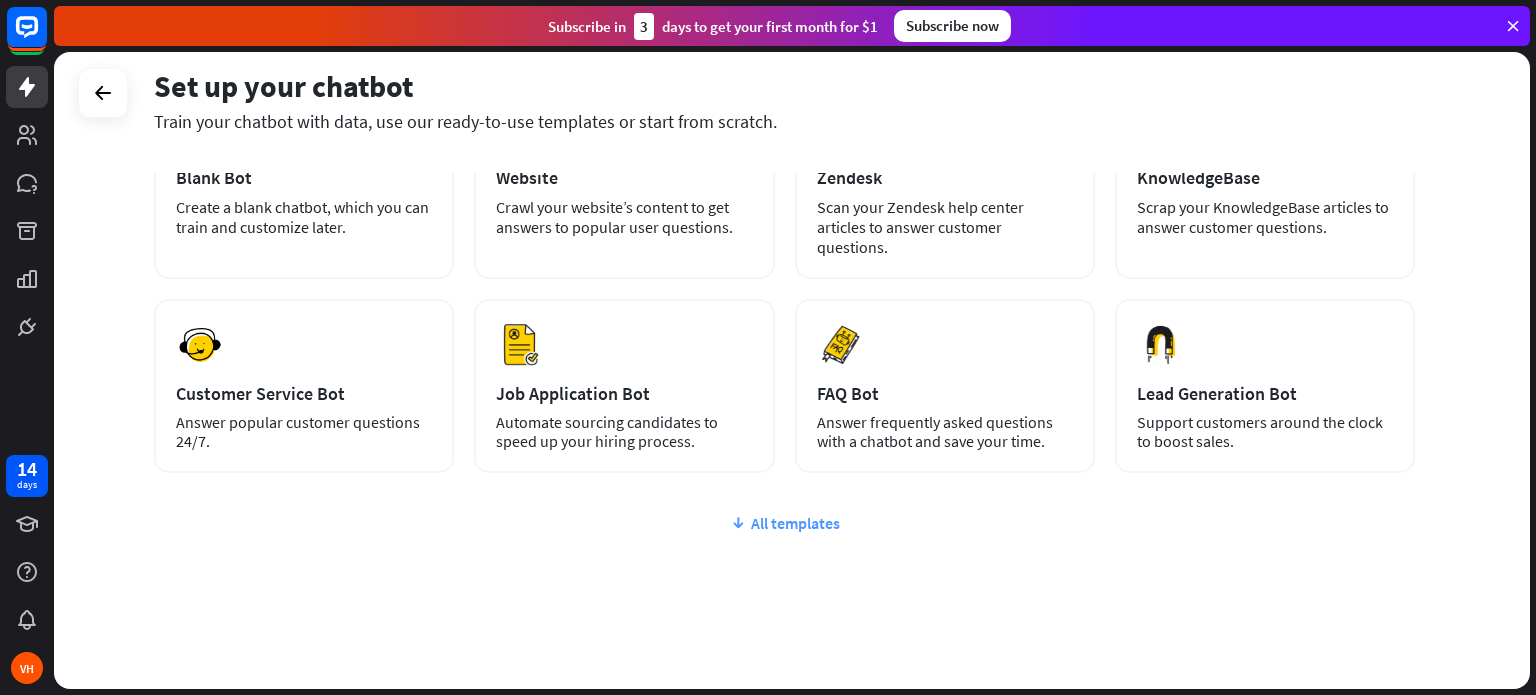 click on "All templates" at bounding box center [784, 523] 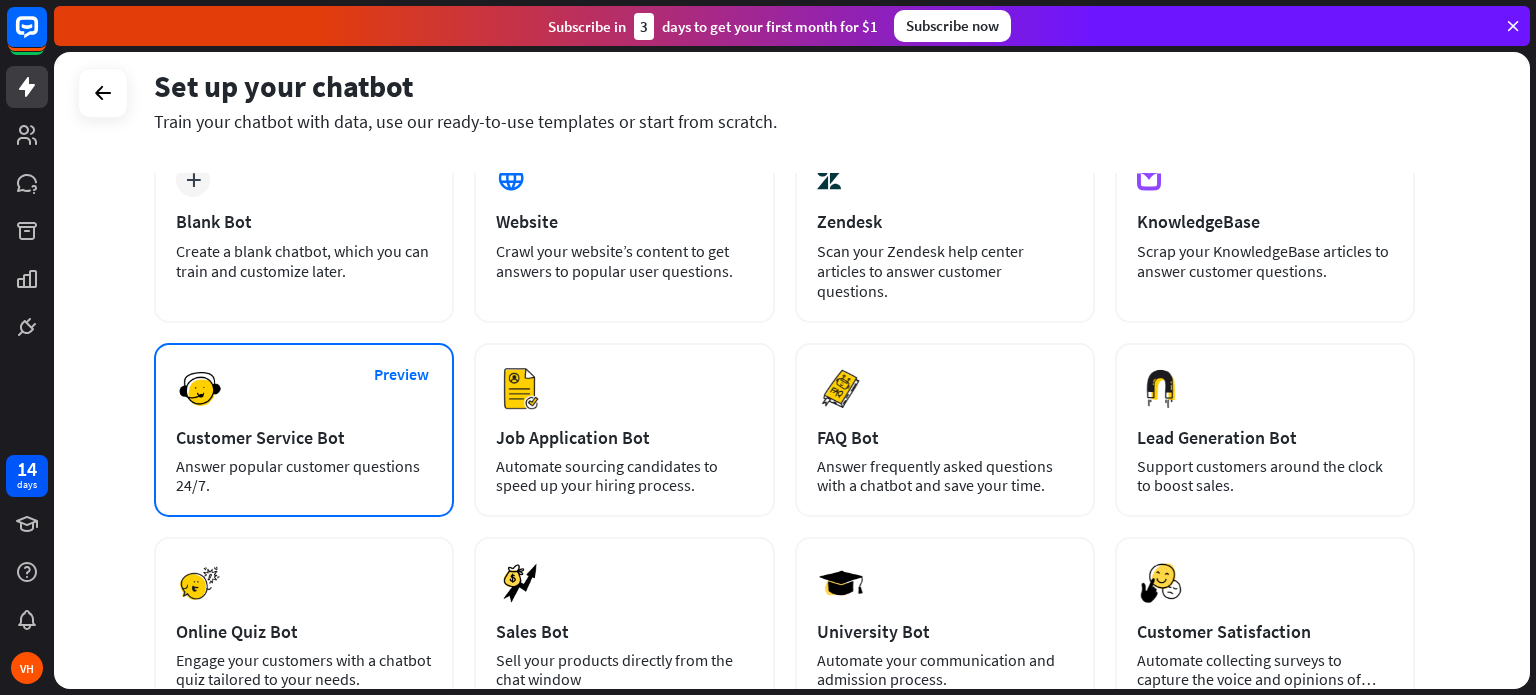 scroll, scrollTop: 120, scrollLeft: 0, axis: vertical 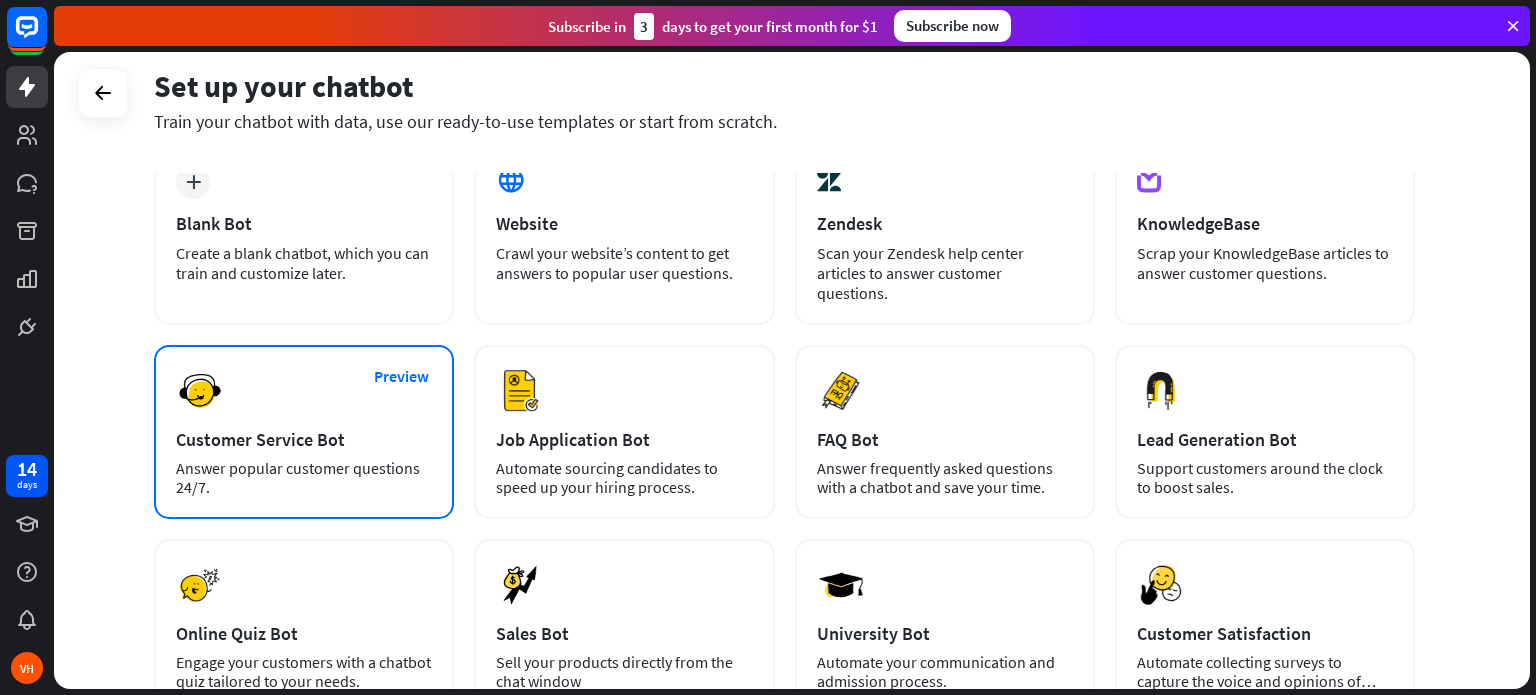 click on "Customer Service Bot" at bounding box center [304, 439] 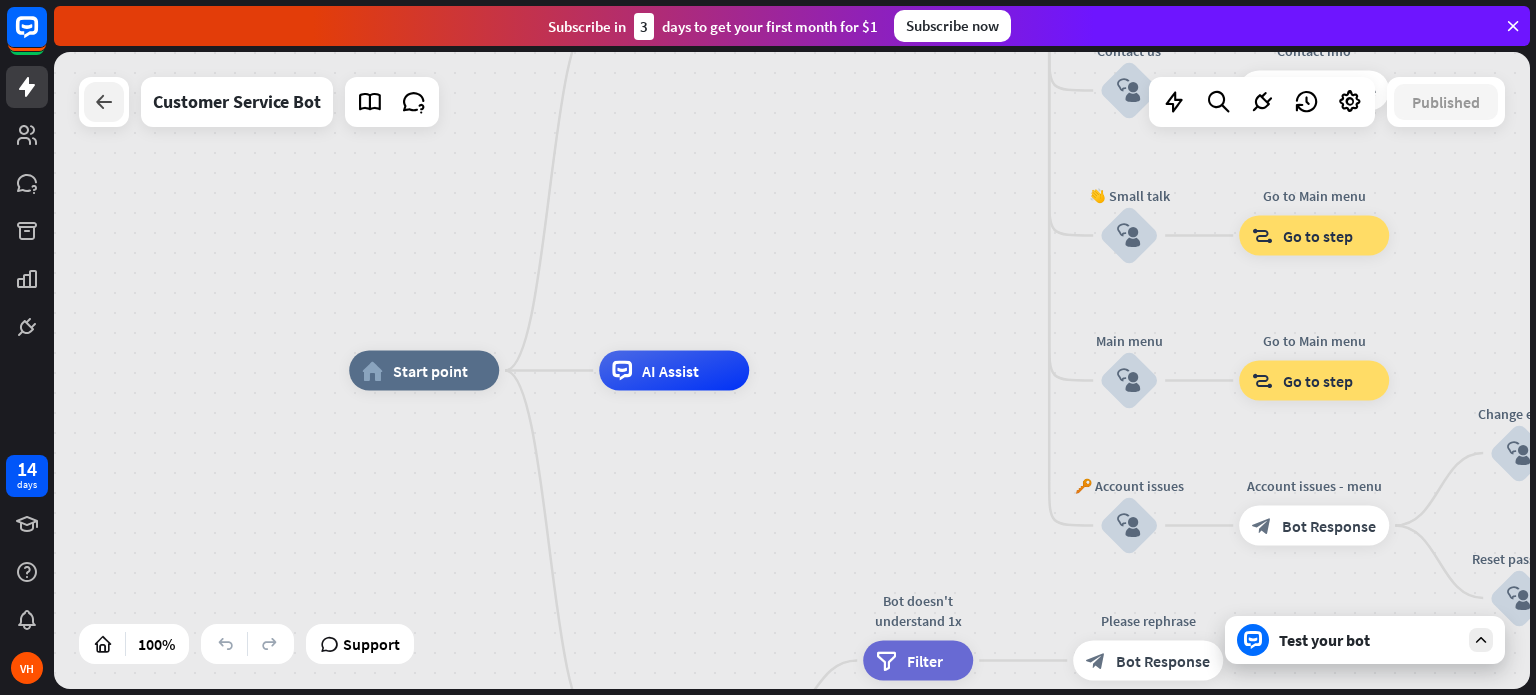 click at bounding box center (104, 102) 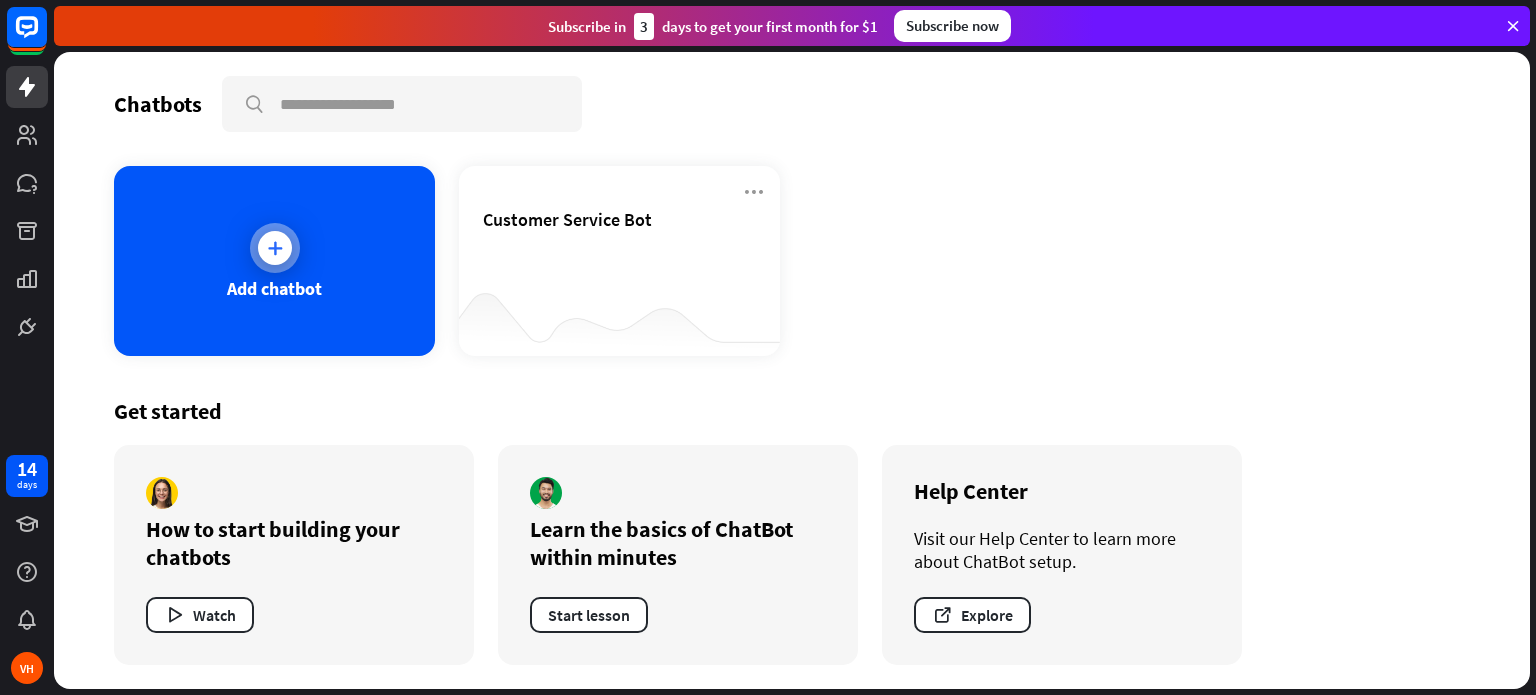 click on "Add chatbot" at bounding box center [274, 261] 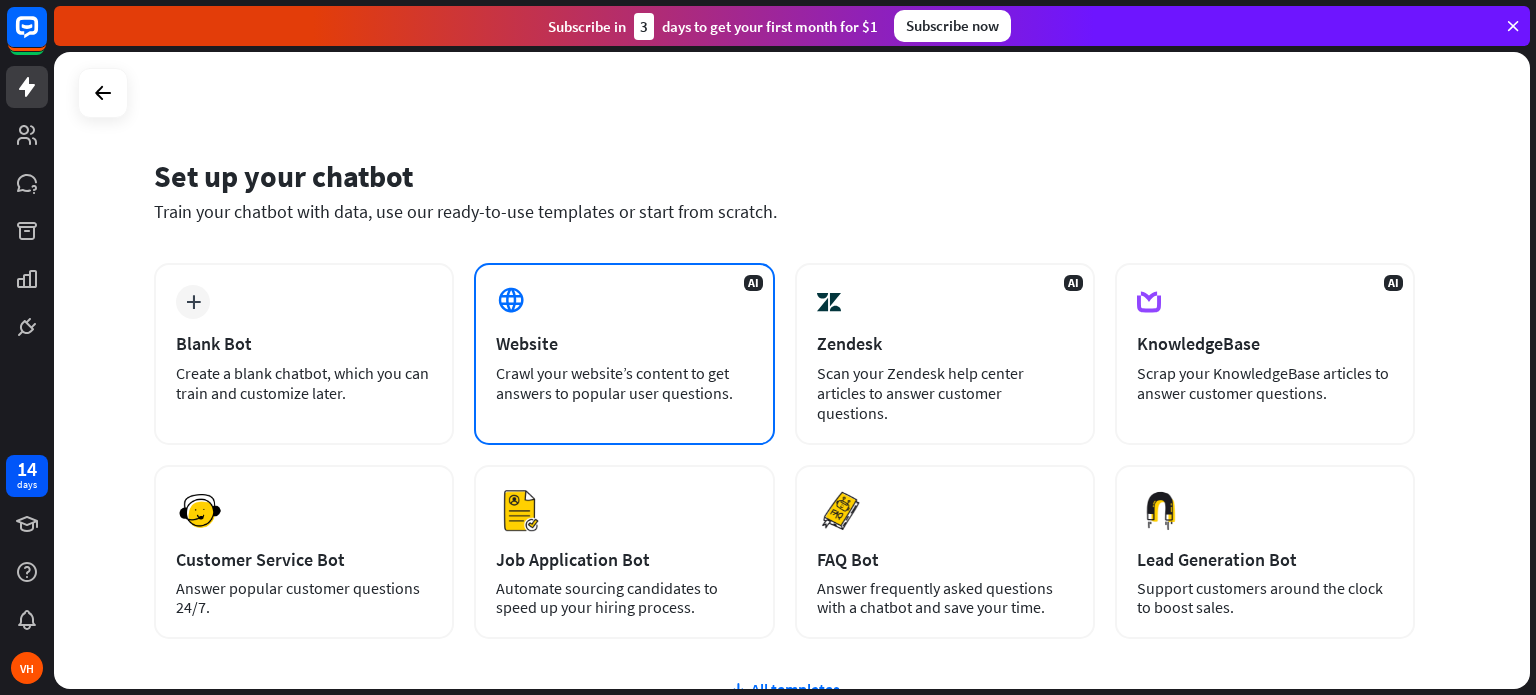 click on "Website" at bounding box center [624, 343] 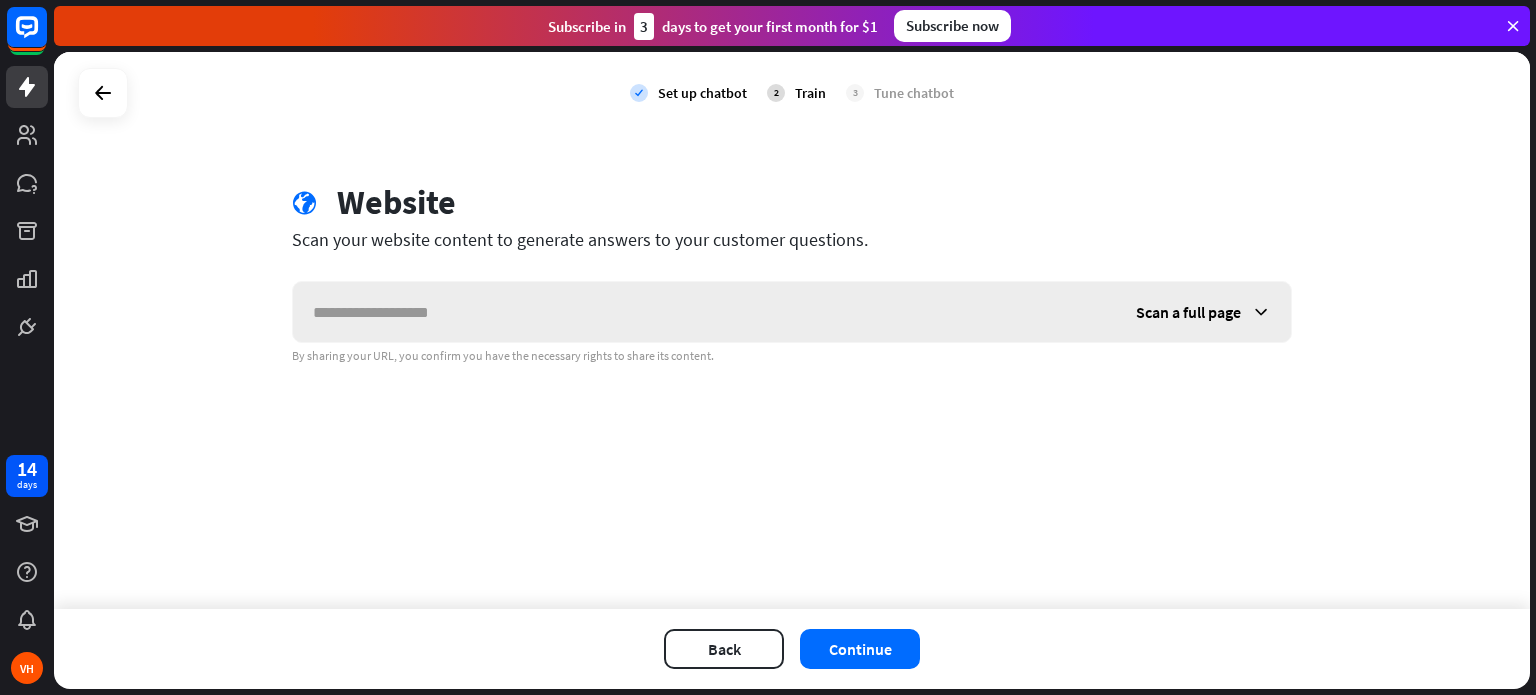 click at bounding box center [704, 312] 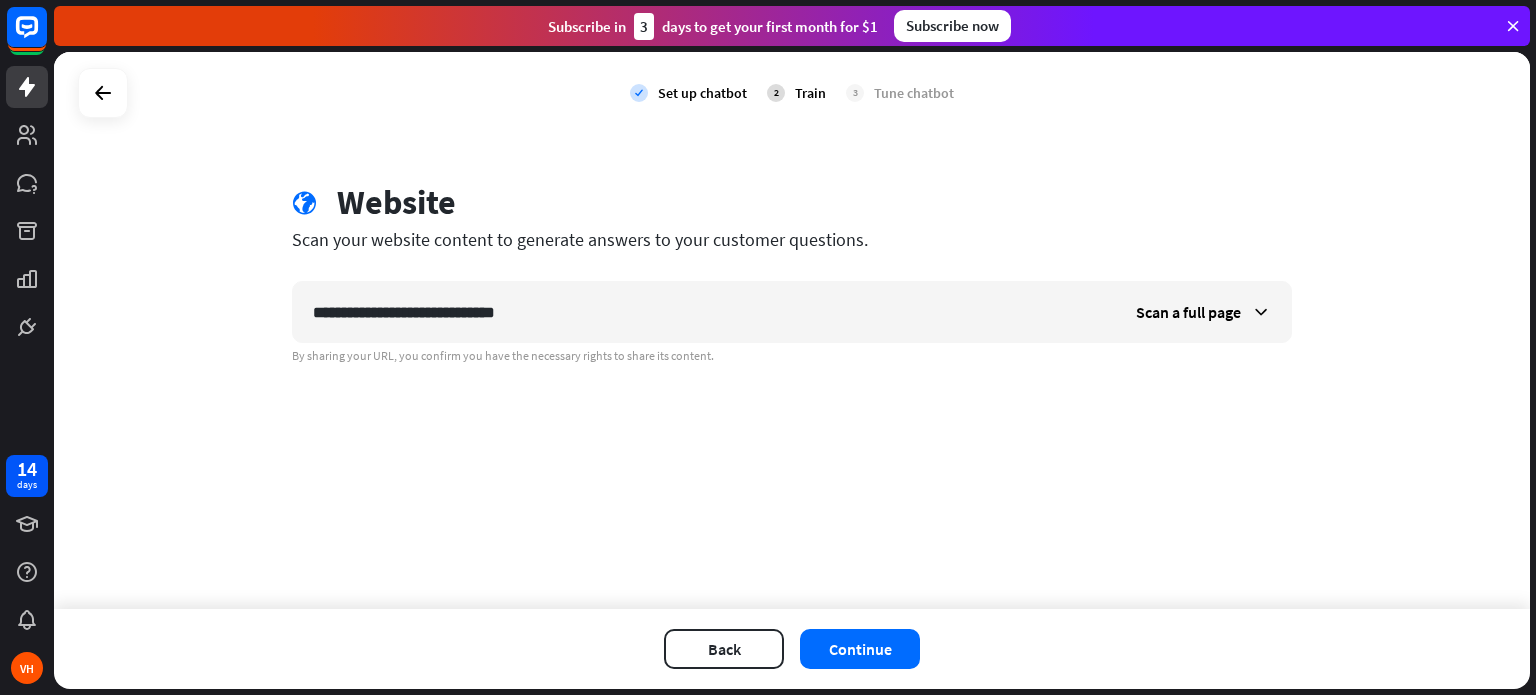 drag, startPoint x: 362, startPoint y: 309, endPoint x: 252, endPoint y: 329, distance: 111.8034 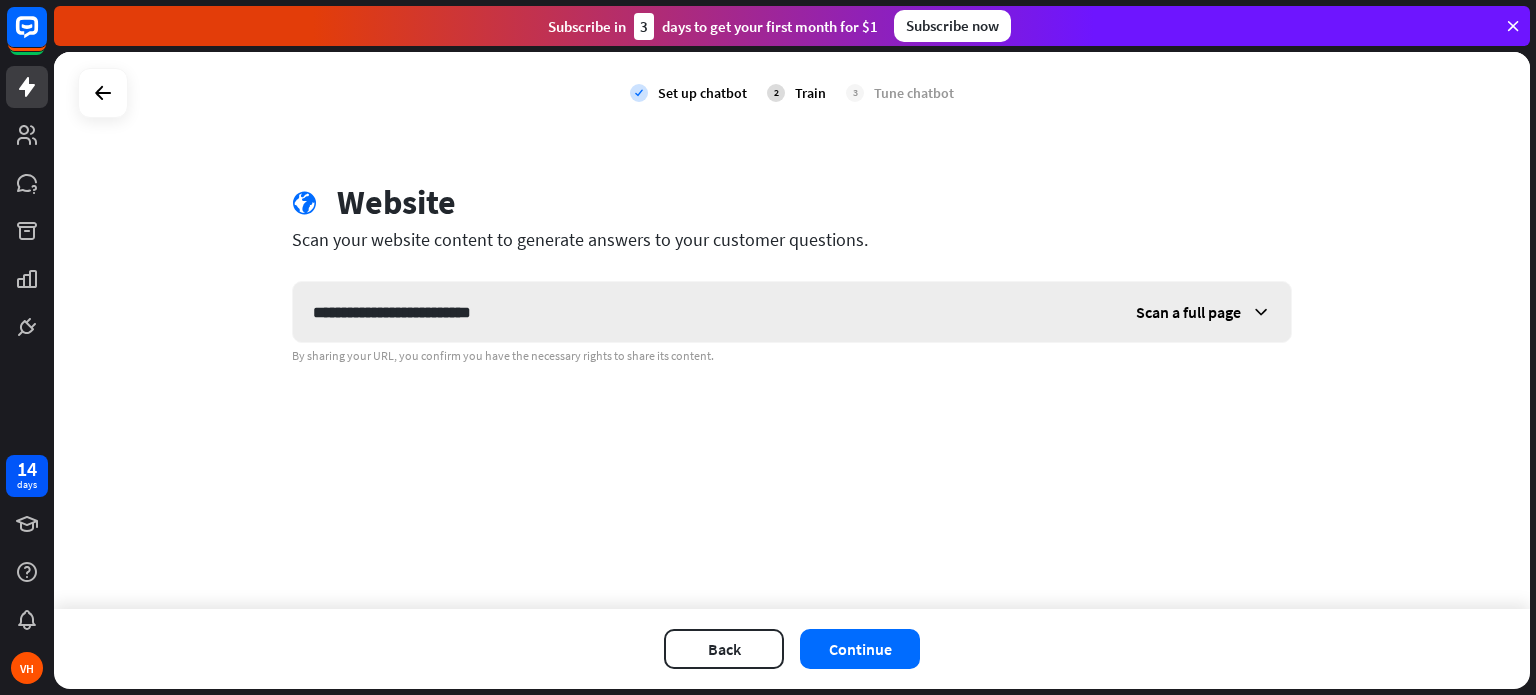 click on "**********" at bounding box center [704, 312] 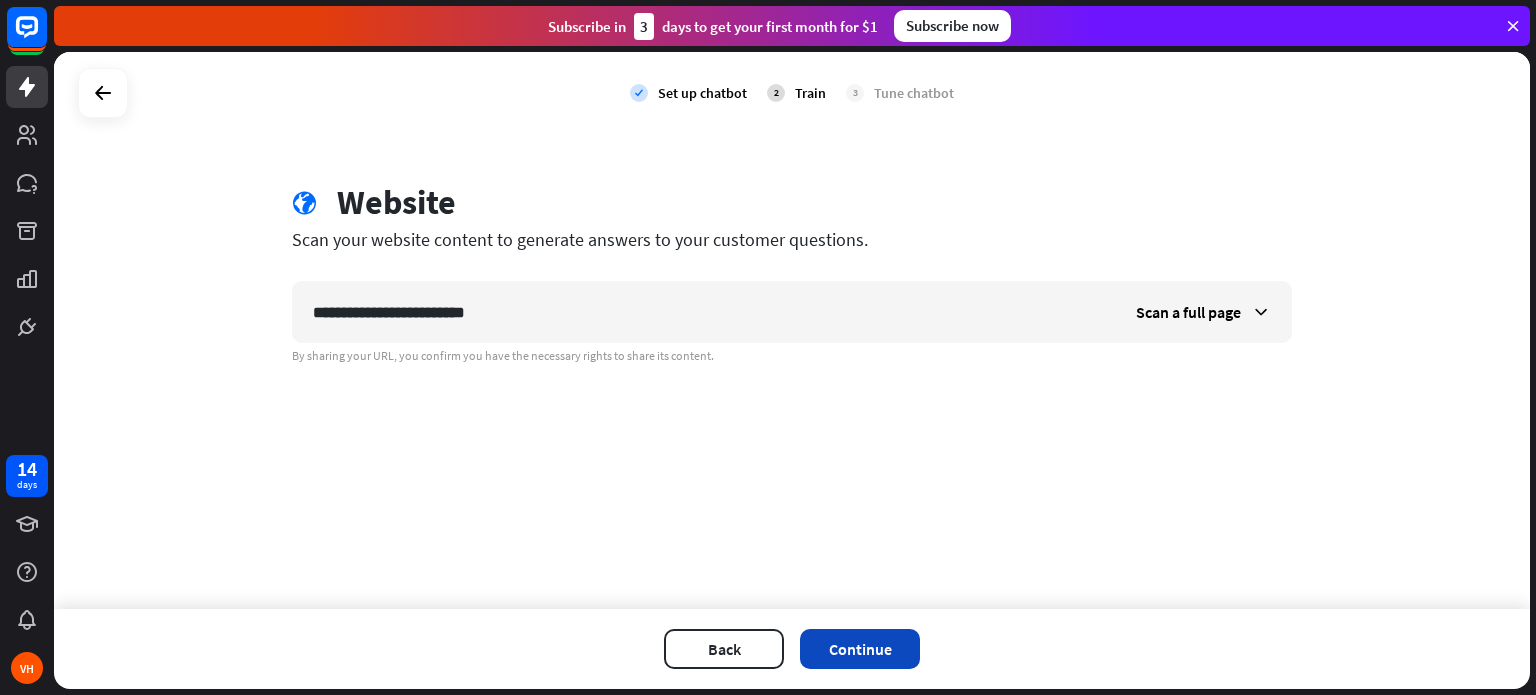 type on "**********" 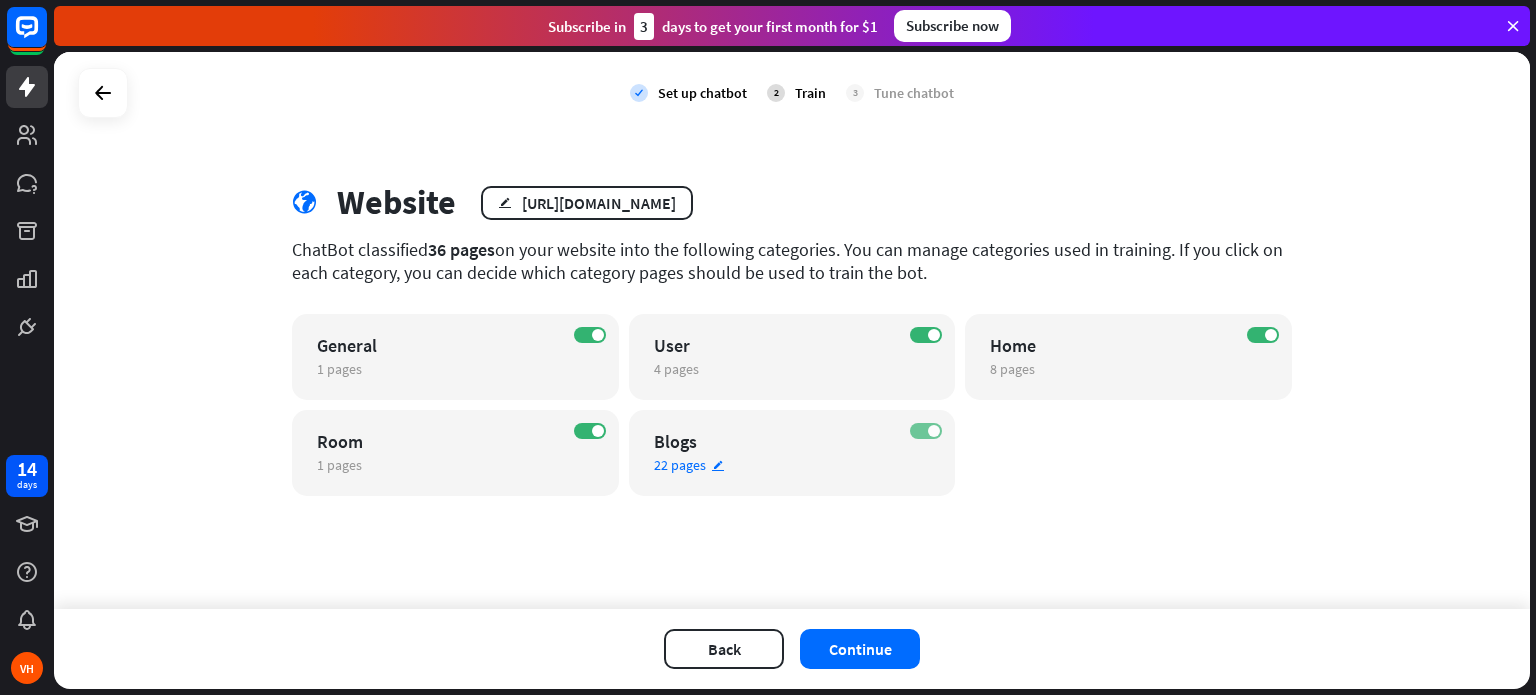 click on "ON" at bounding box center (926, 431) 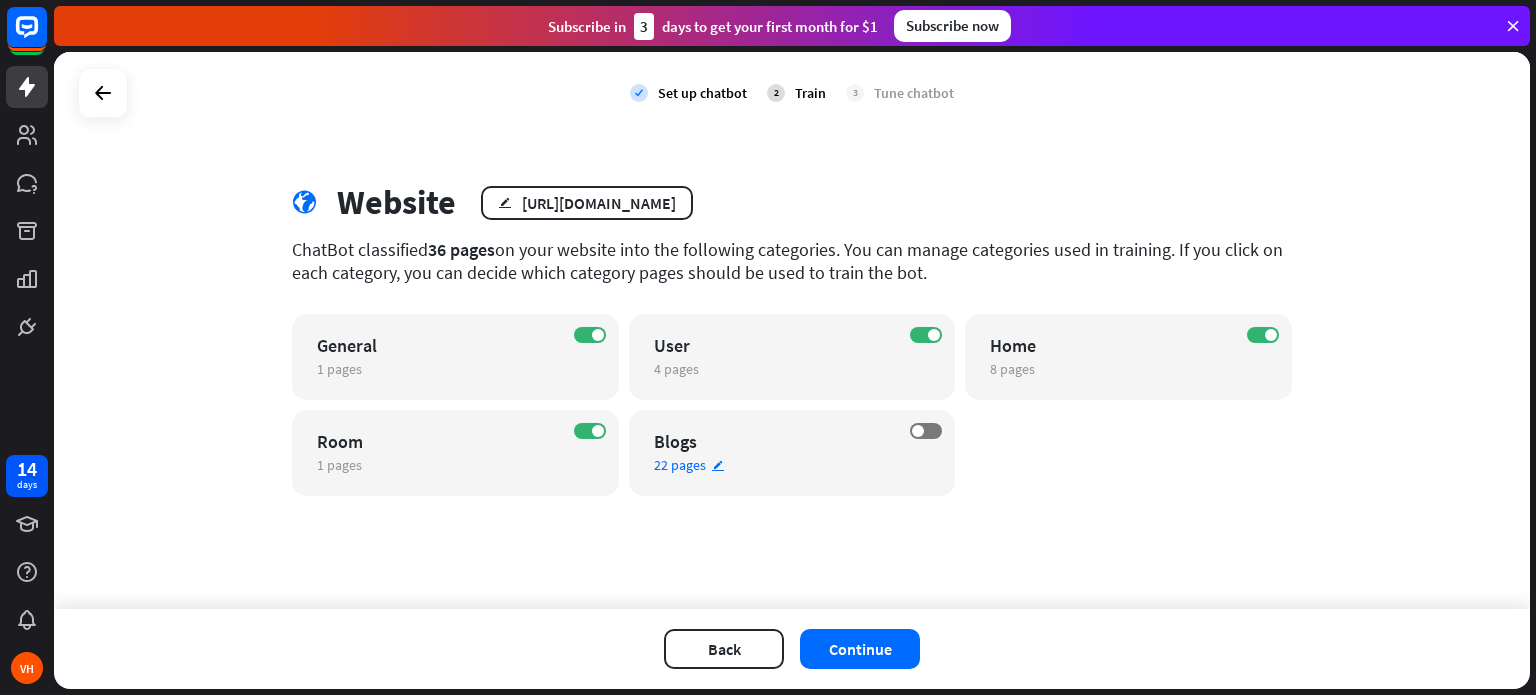 click on "edit" at bounding box center (718, 465) 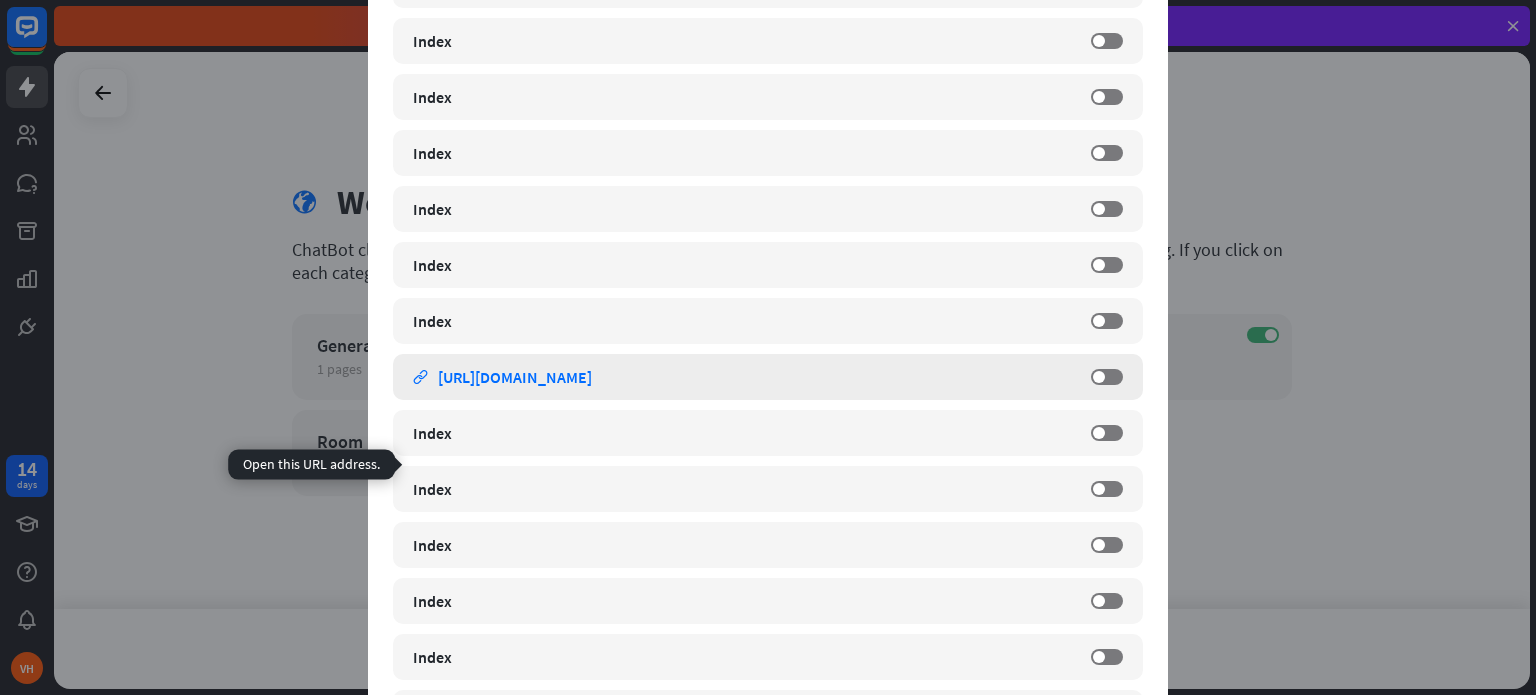 scroll, scrollTop: 784, scrollLeft: 0, axis: vertical 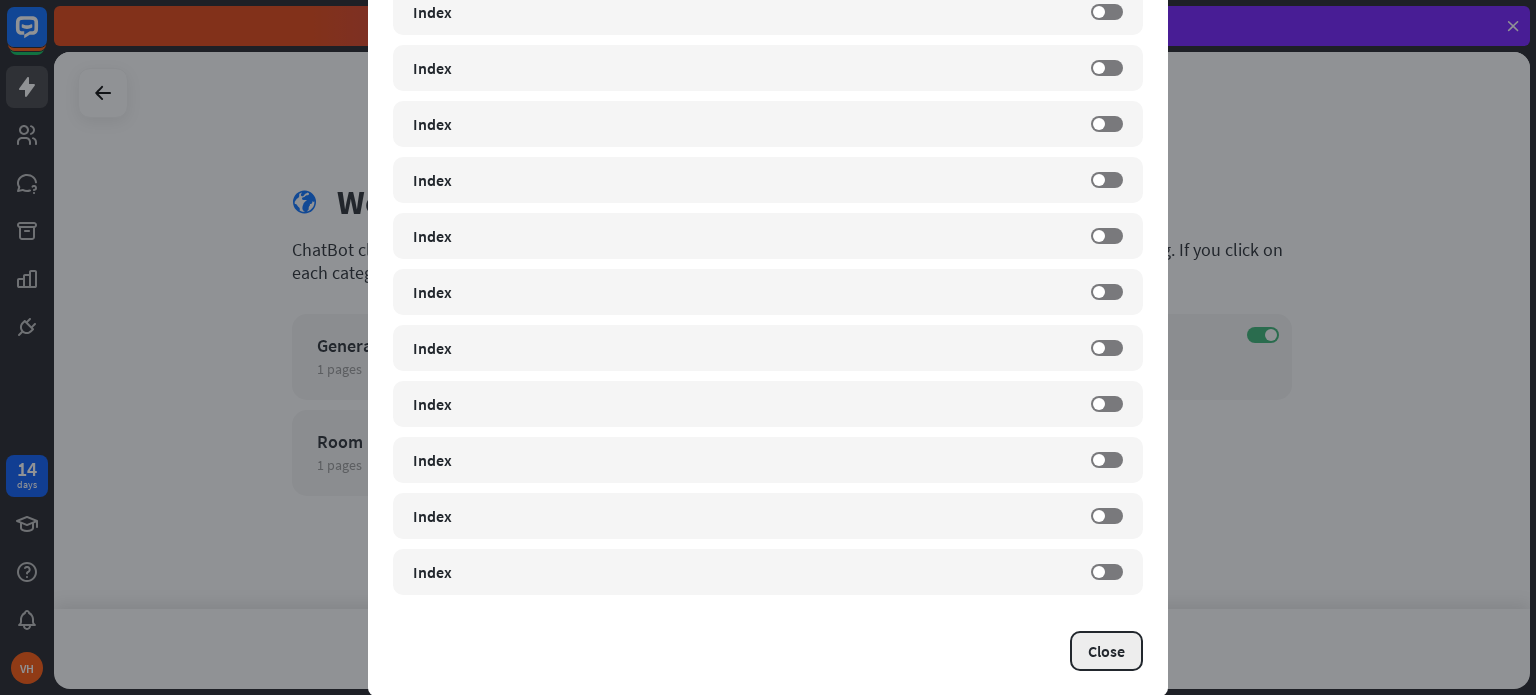 click on "Close" at bounding box center (1106, 651) 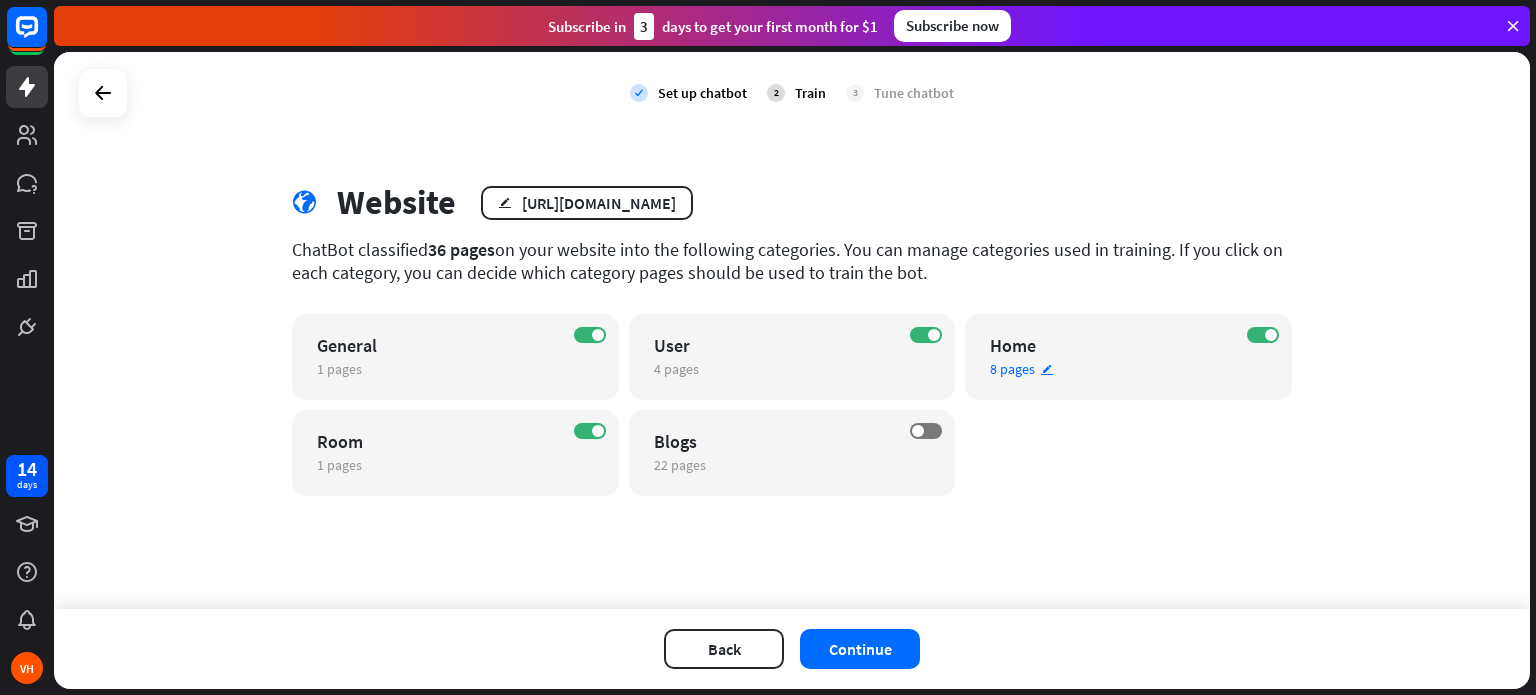 click on "edit" at bounding box center (1047, 369) 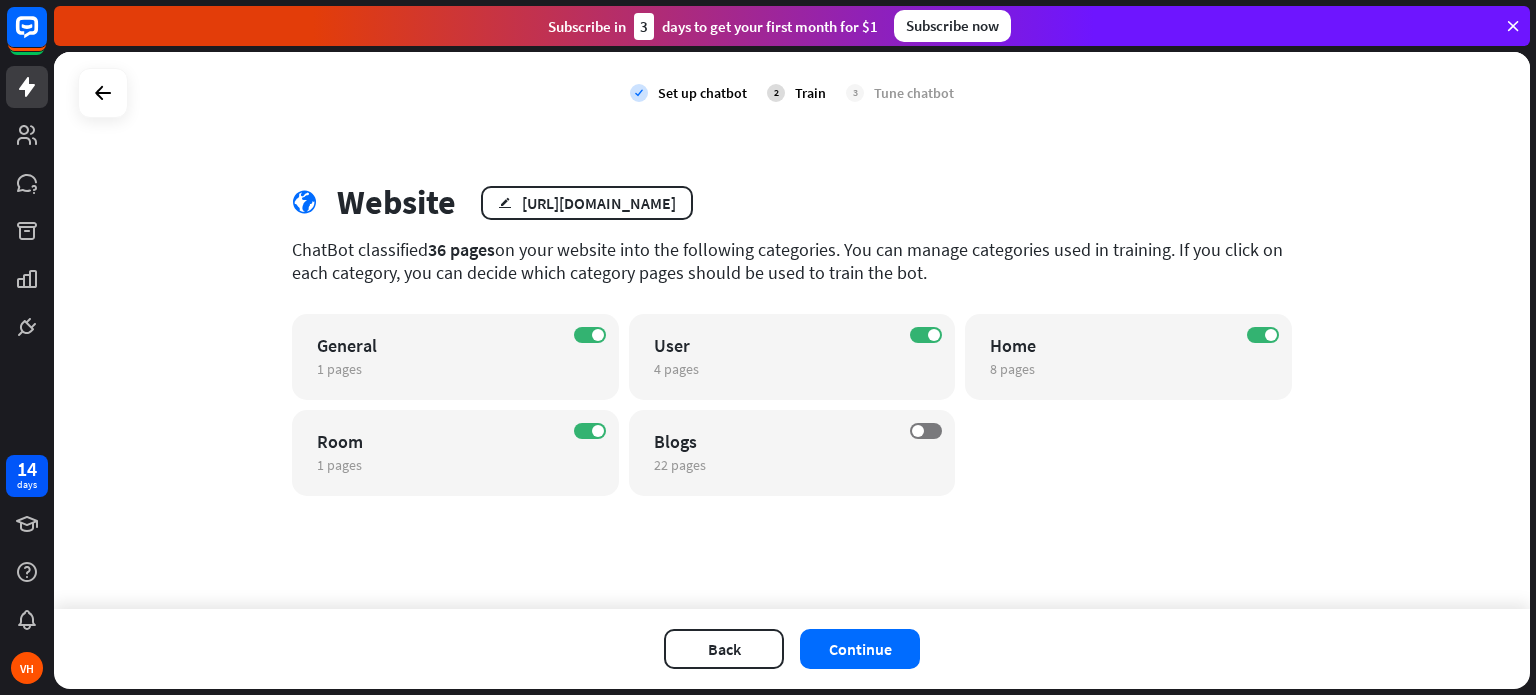 click on "close
Train the bot with pages from the “Home”
category
There are 8 pages in the
Home
category. Choose which should be used to train your AI
model.
What you need to know about [GEOGRAPHIC_DATA]
link   [URL][DOMAIN_NAME]
ON
[GEOGRAPHIC_DATA]
link   [URL][DOMAIN_NAME]
ON
RESERVATION BOOKING FORM | [GEOGRAPHIC_DATA]
link   [URL][DOMAIN_NAME]
ON
[GEOGRAPHIC_DATA] – Best Luxury Hotel and Resort near [GEOGRAPHIC_DATA], [GEOGRAPHIC_DATA] [GEOGRAPHIC_DATA] | Tariff
link   [URL][DOMAIN_NAME]
ON
link" at bounding box center [768, 347] 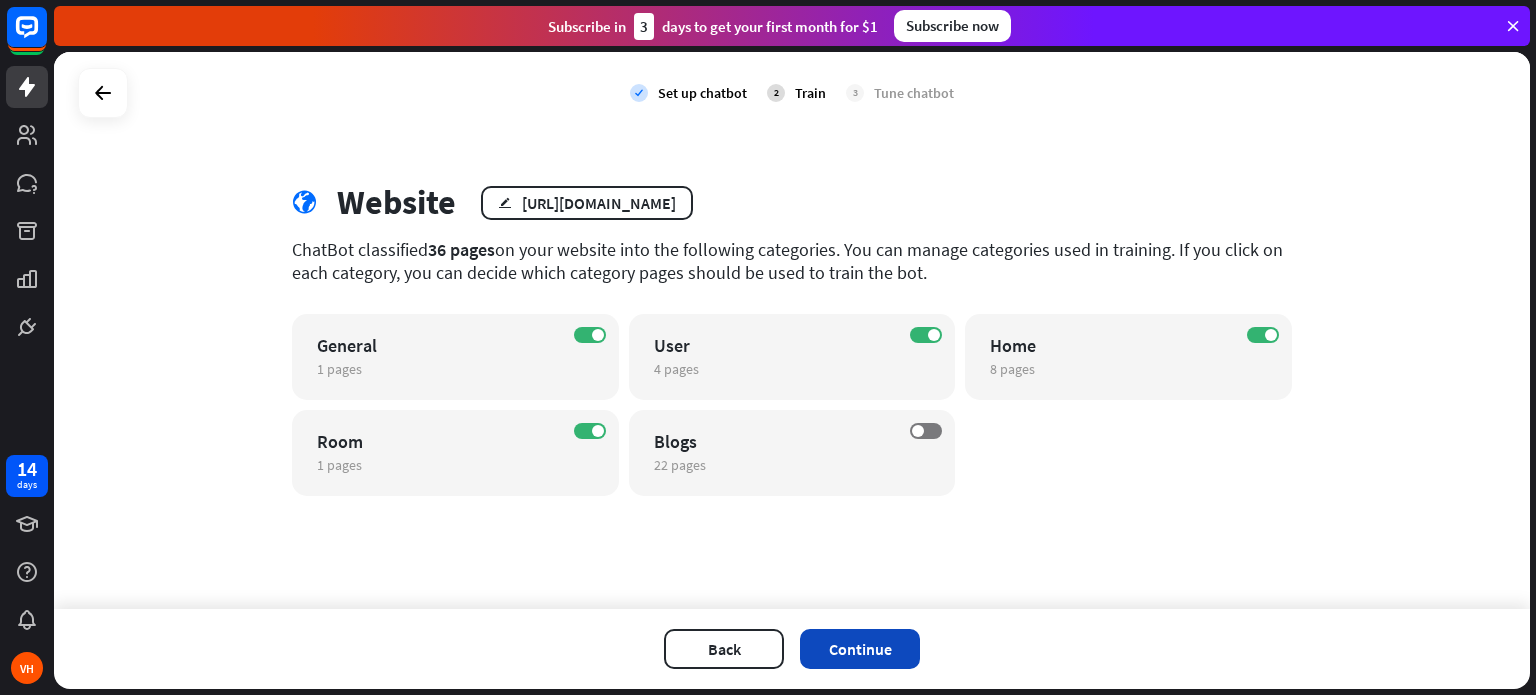 click on "Continue" at bounding box center (860, 649) 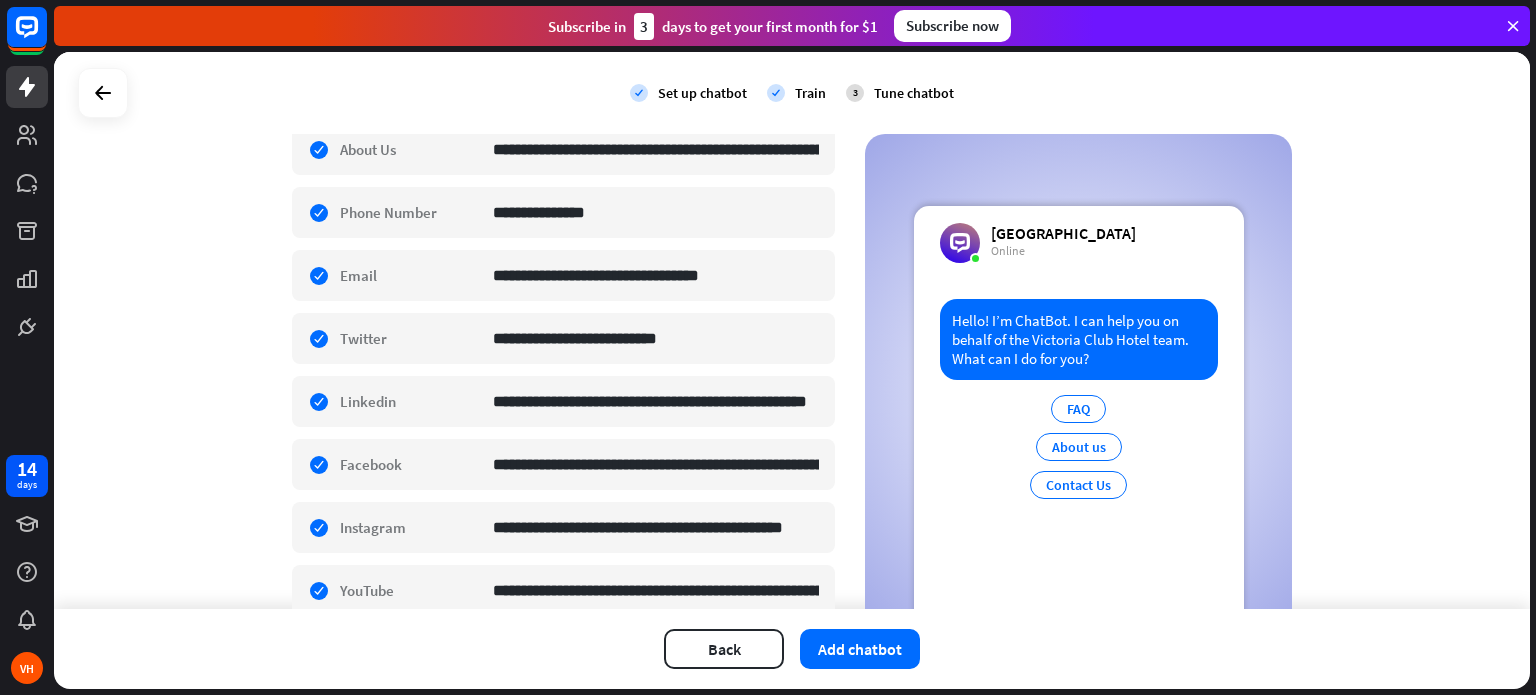 scroll, scrollTop: 586, scrollLeft: 0, axis: vertical 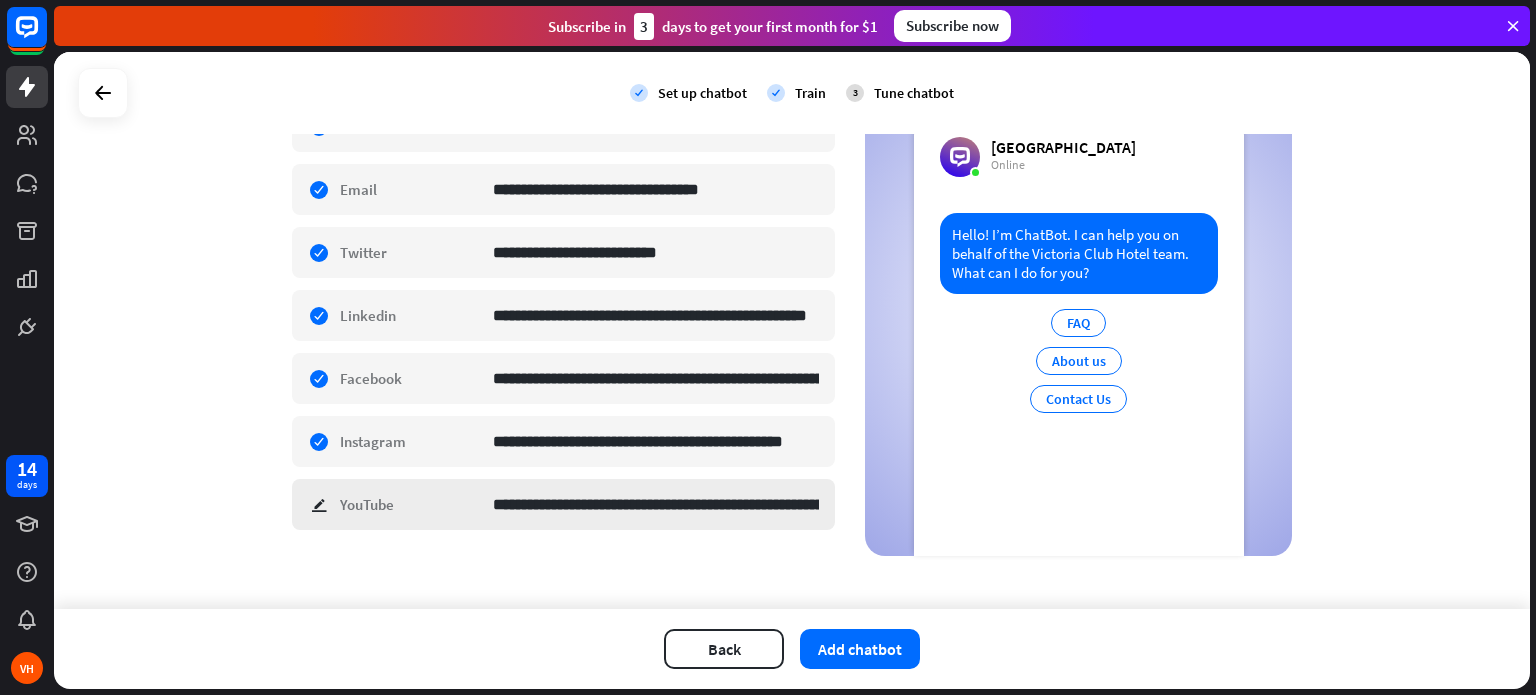 click on "**********" at bounding box center [563, 504] 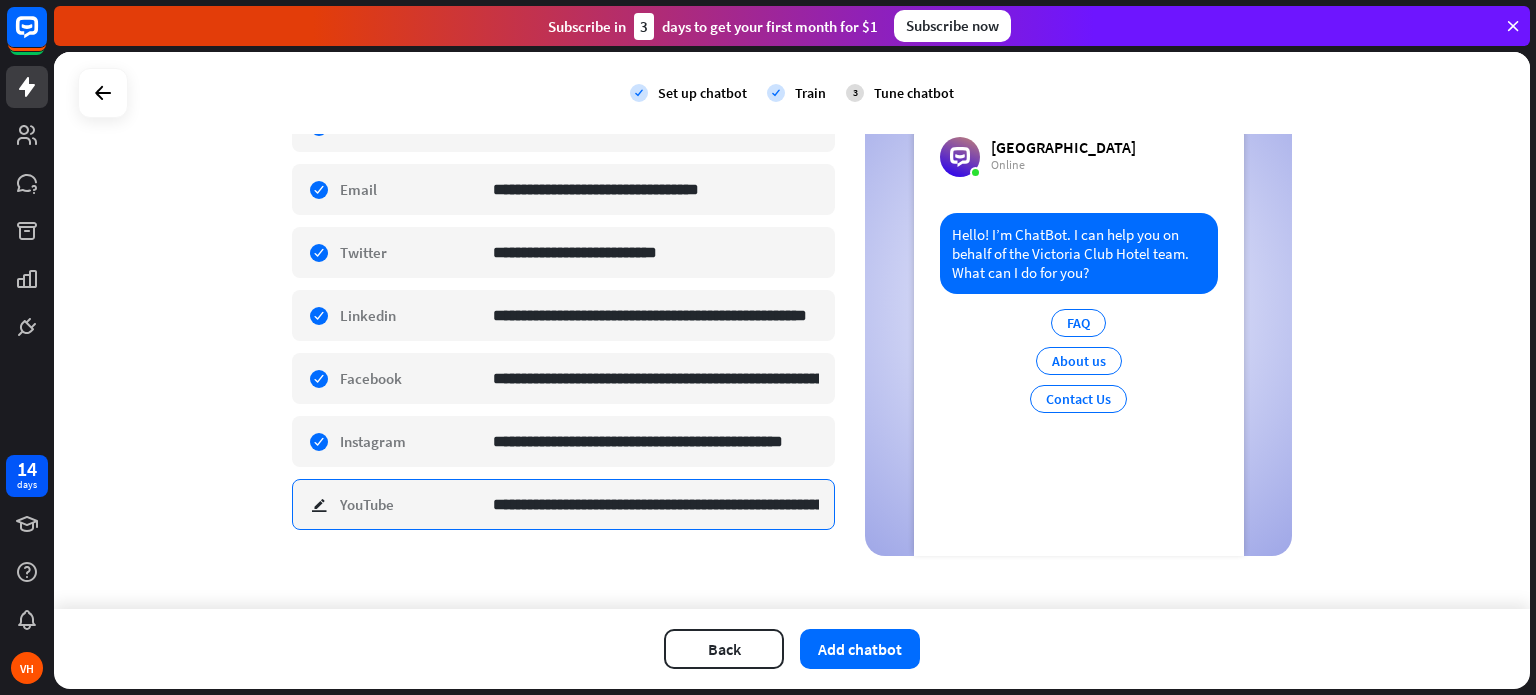scroll, scrollTop: 0, scrollLeft: 131, axis: horizontal 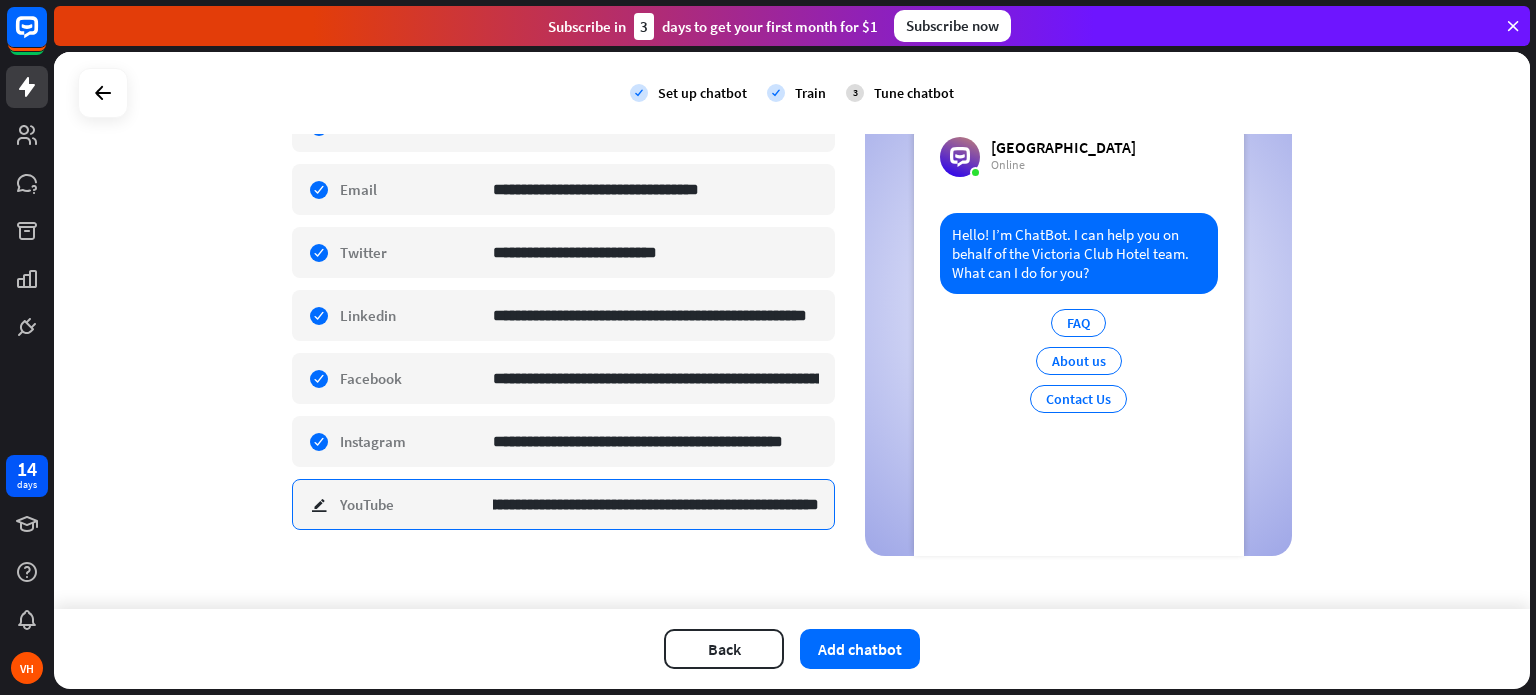 click on "**********" at bounding box center (656, 504) 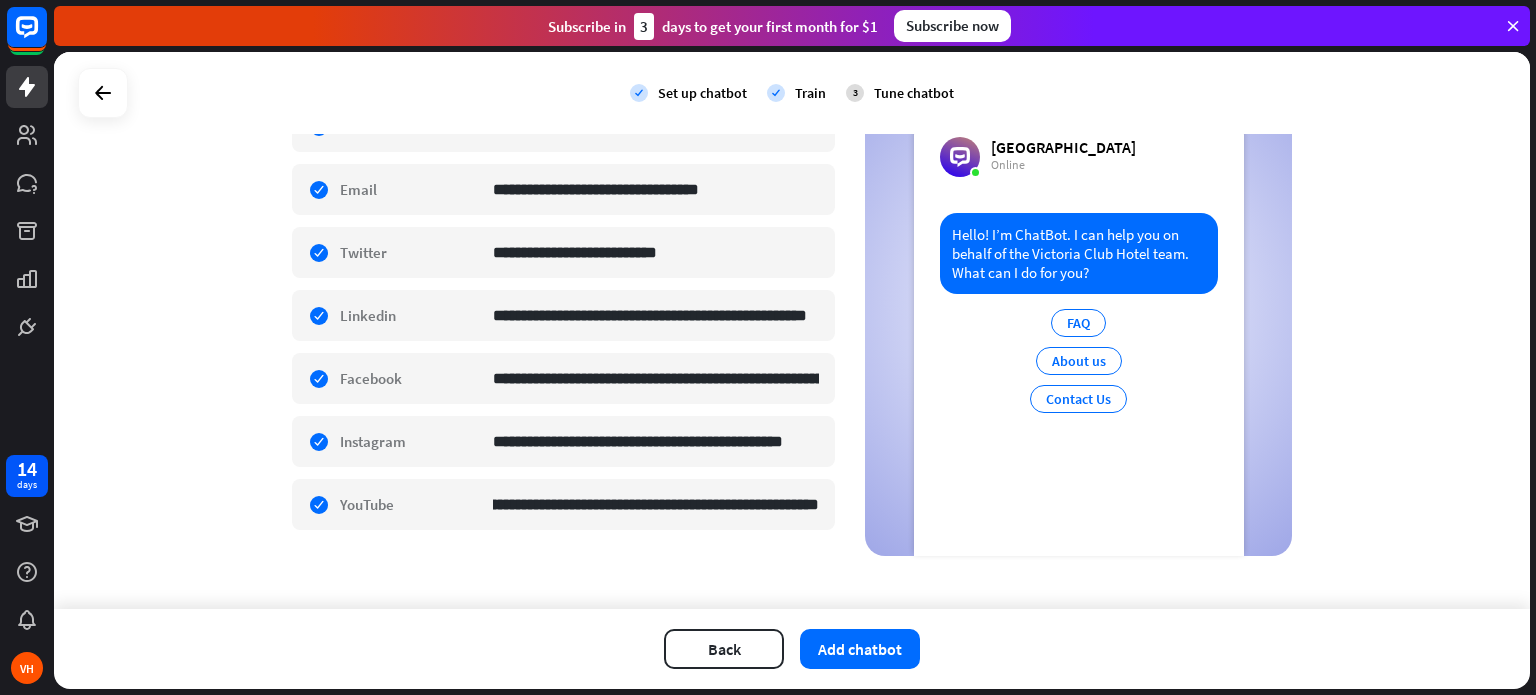 scroll, scrollTop: 0, scrollLeft: 0, axis: both 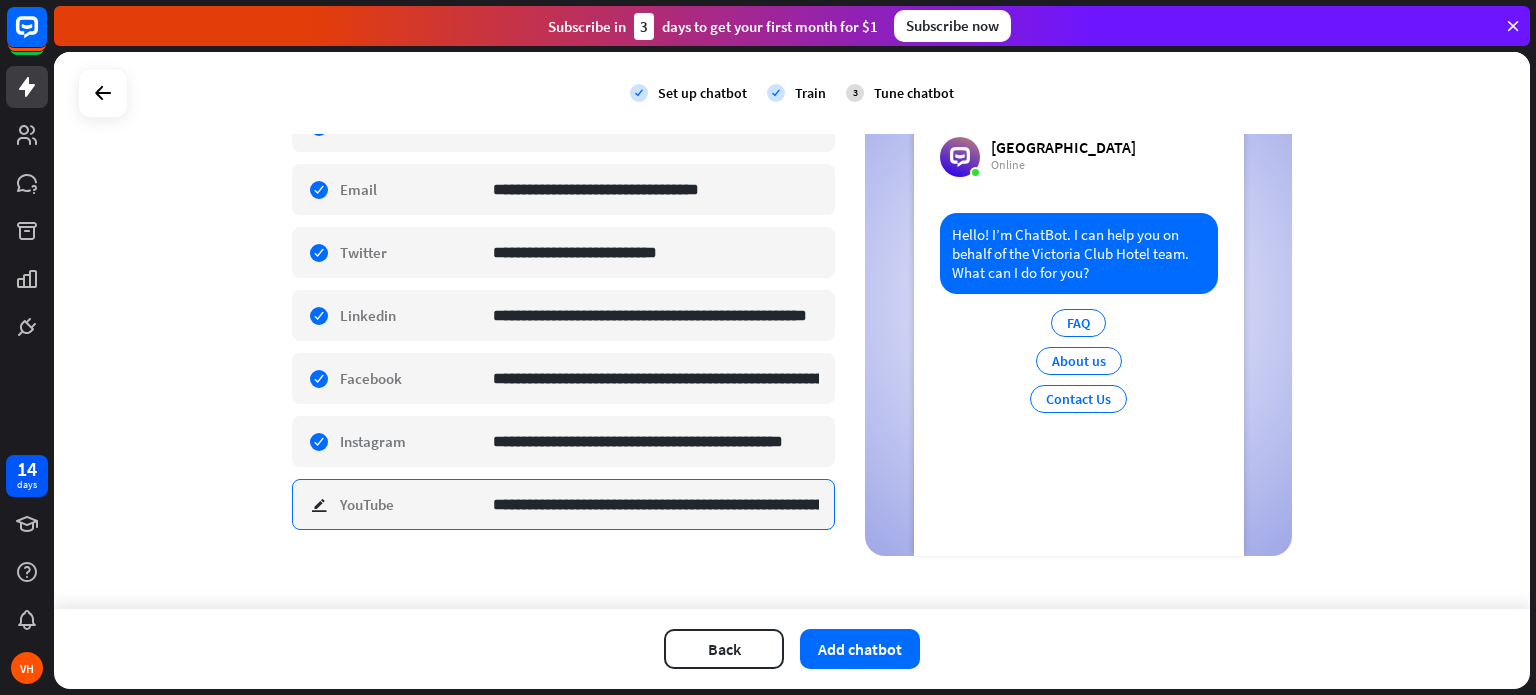 paste 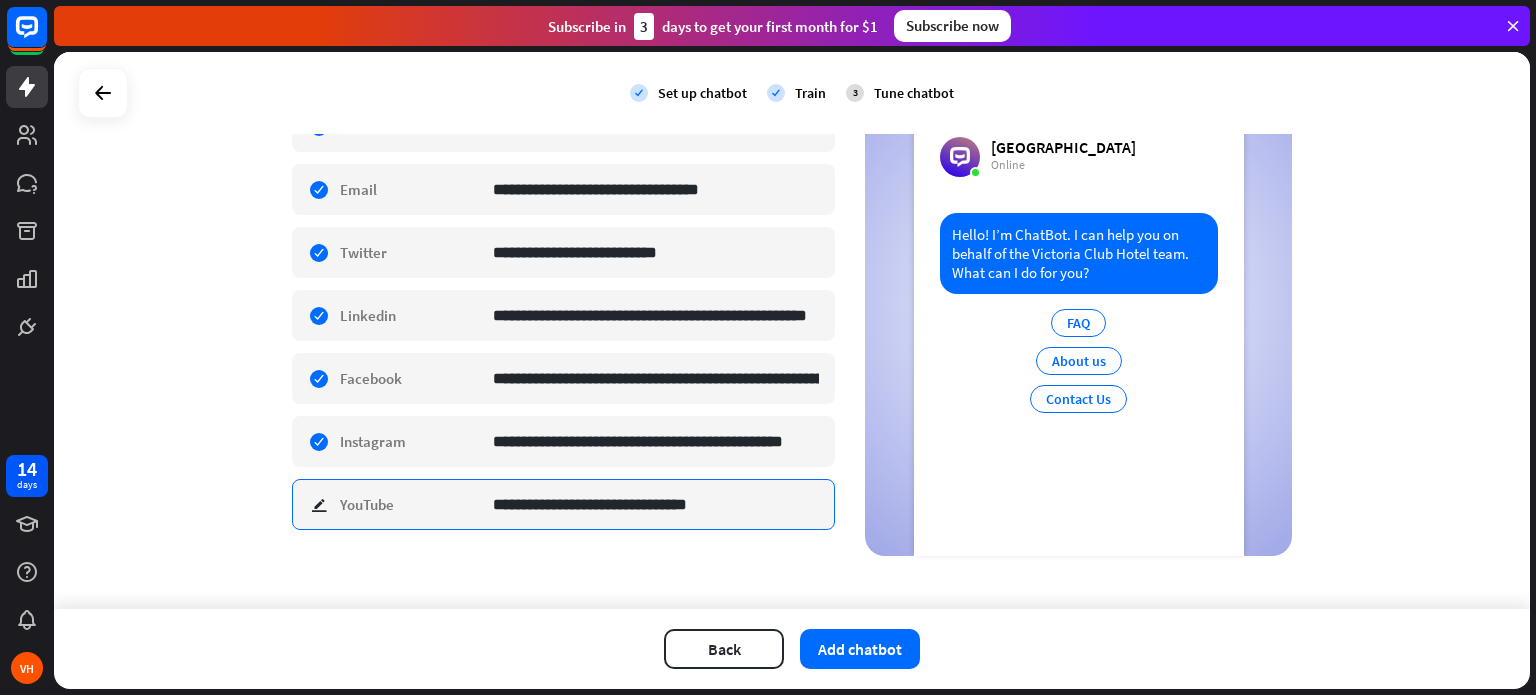 type on "**********" 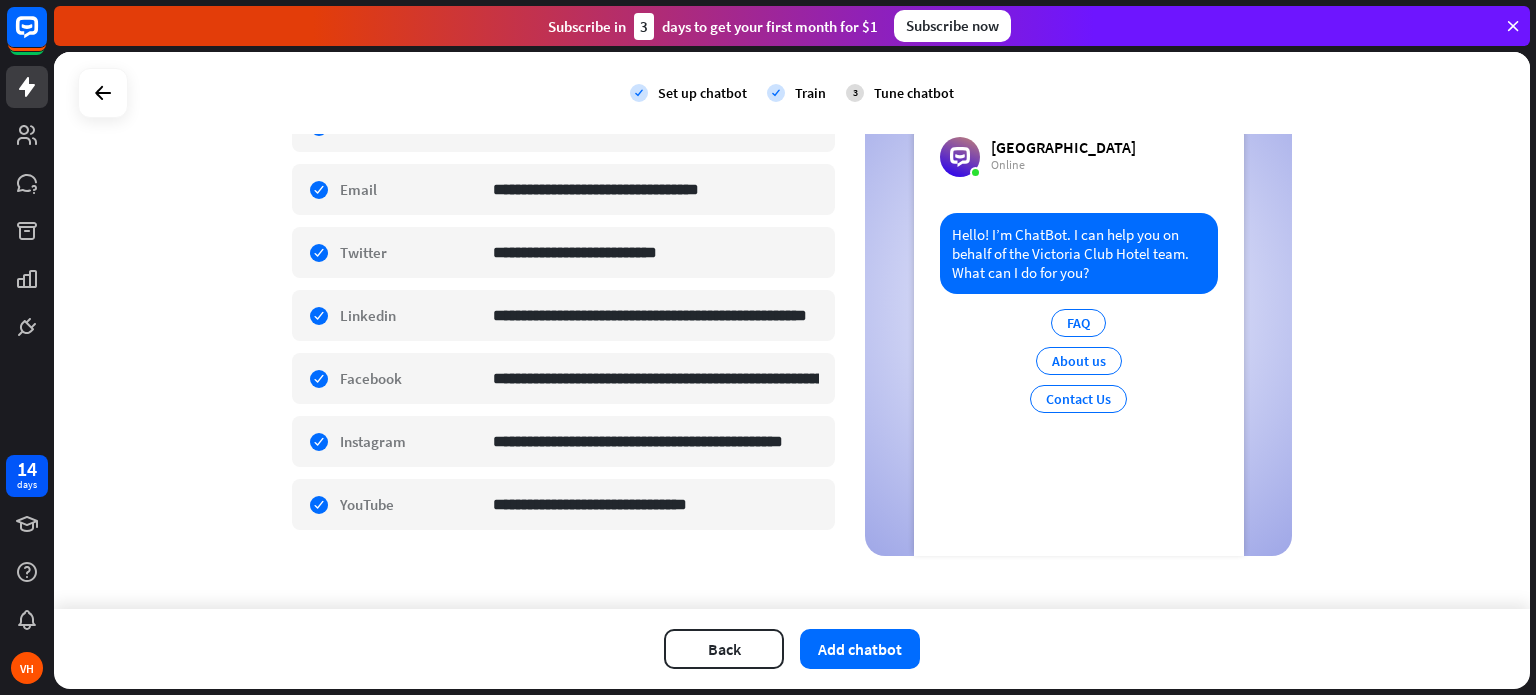 click on "**********" at bounding box center (792, 330) 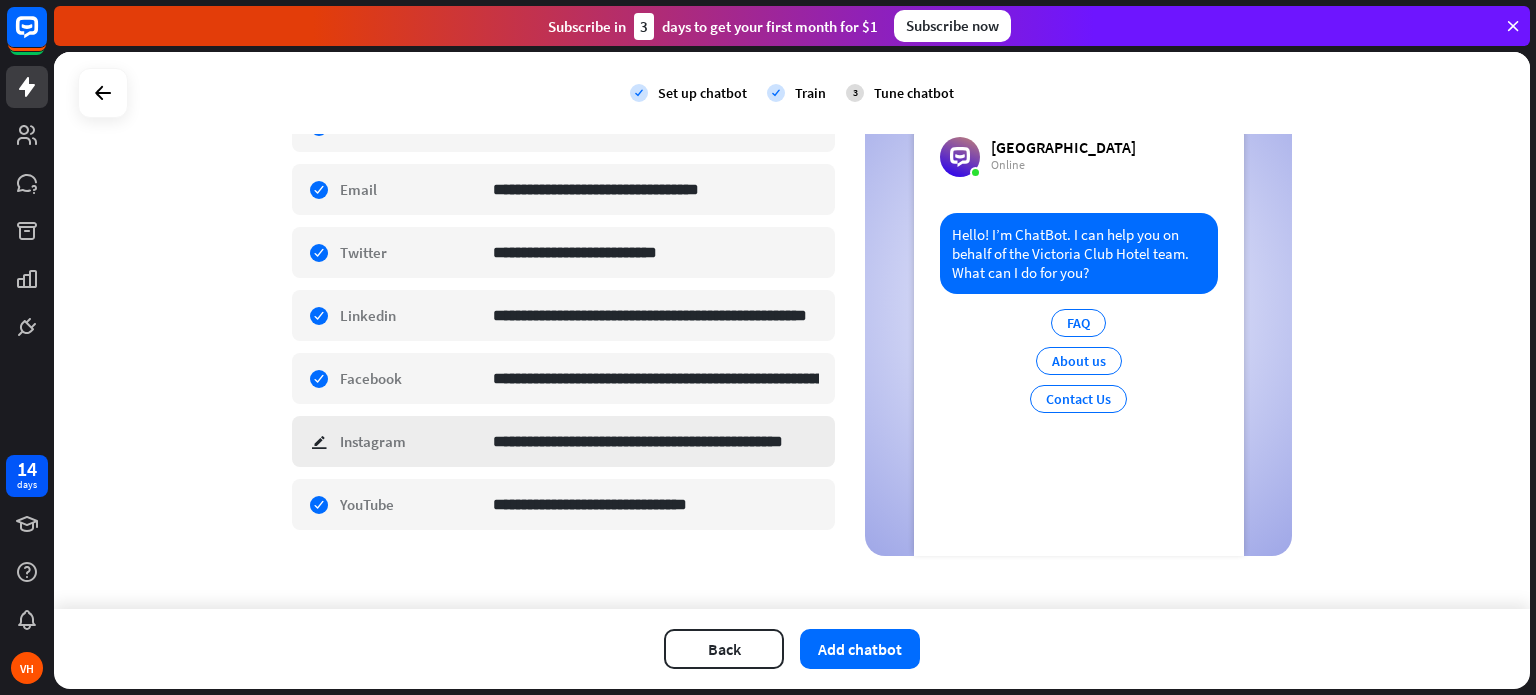 click on "**********" at bounding box center (563, 441) 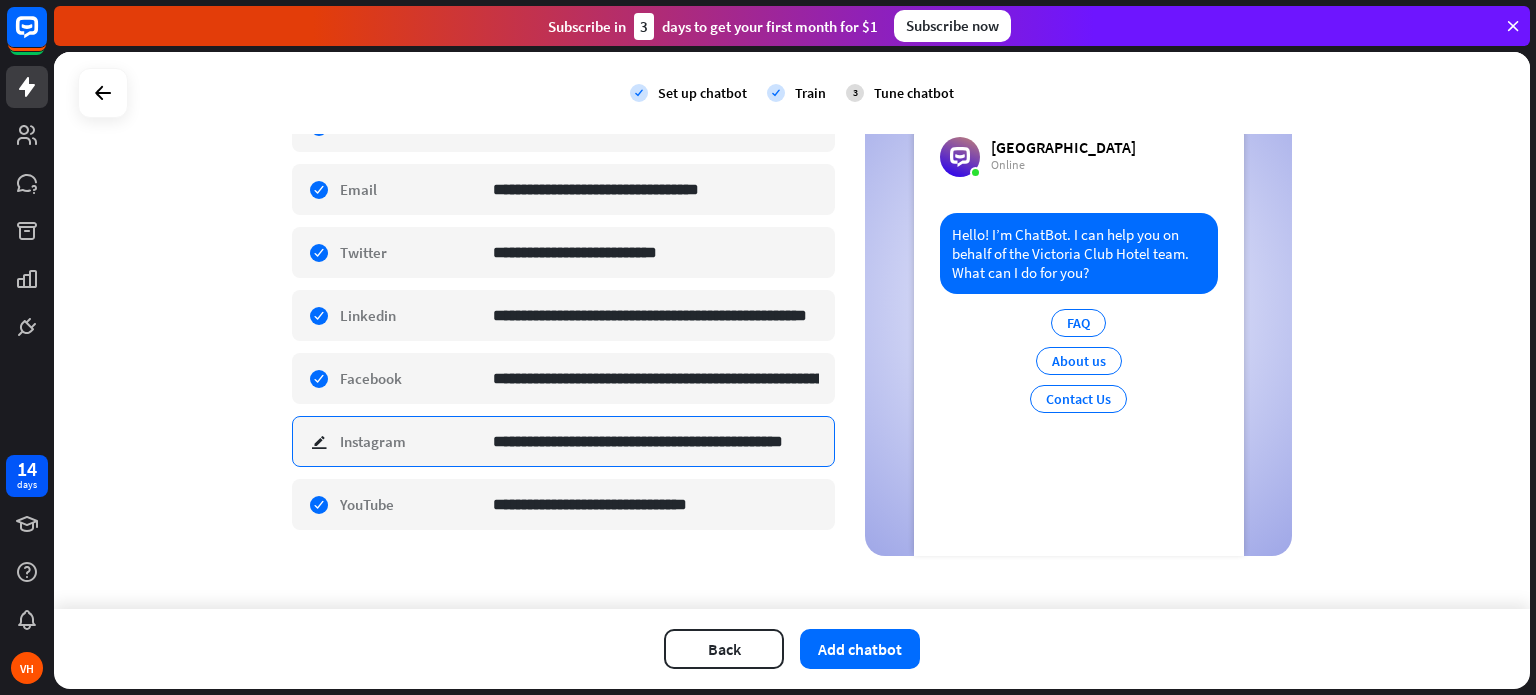 scroll, scrollTop: 0, scrollLeft: 23, axis: horizontal 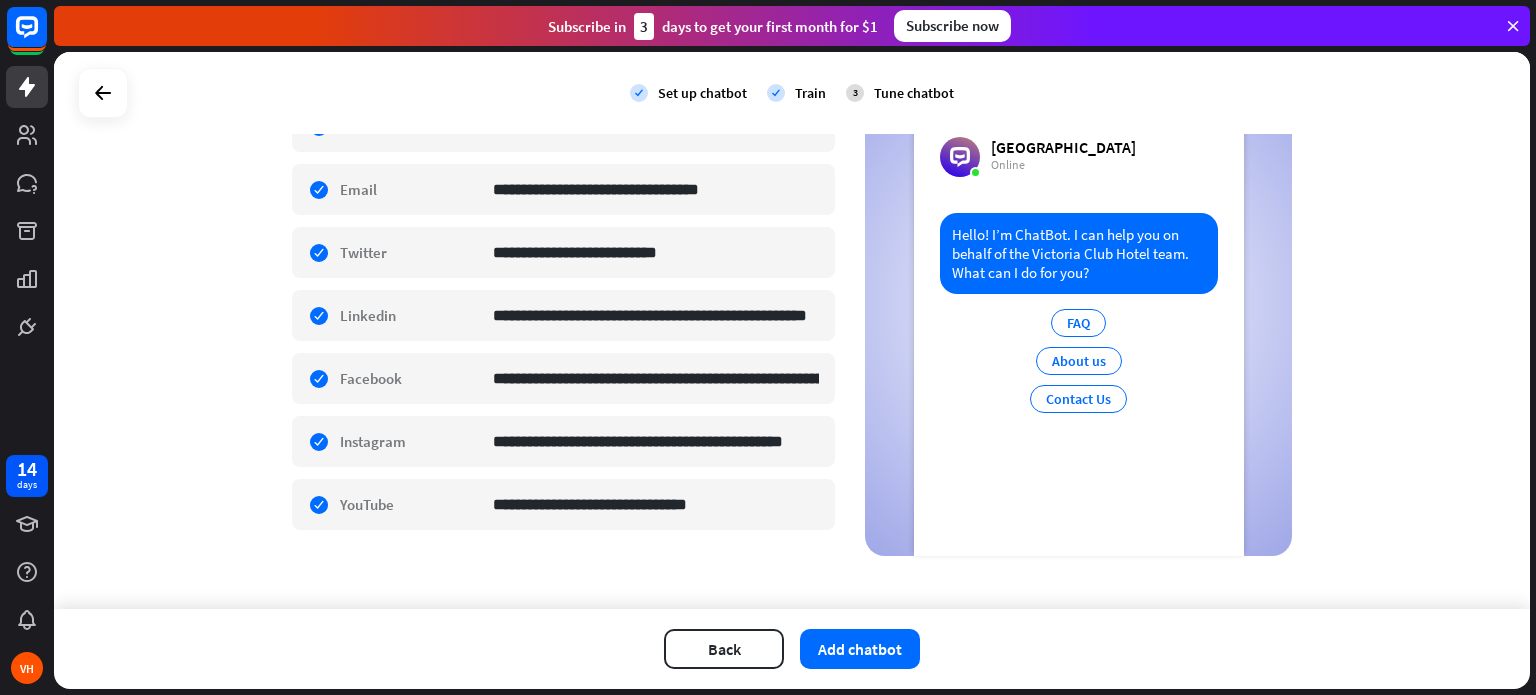 click on "**********" at bounding box center (792, 330) 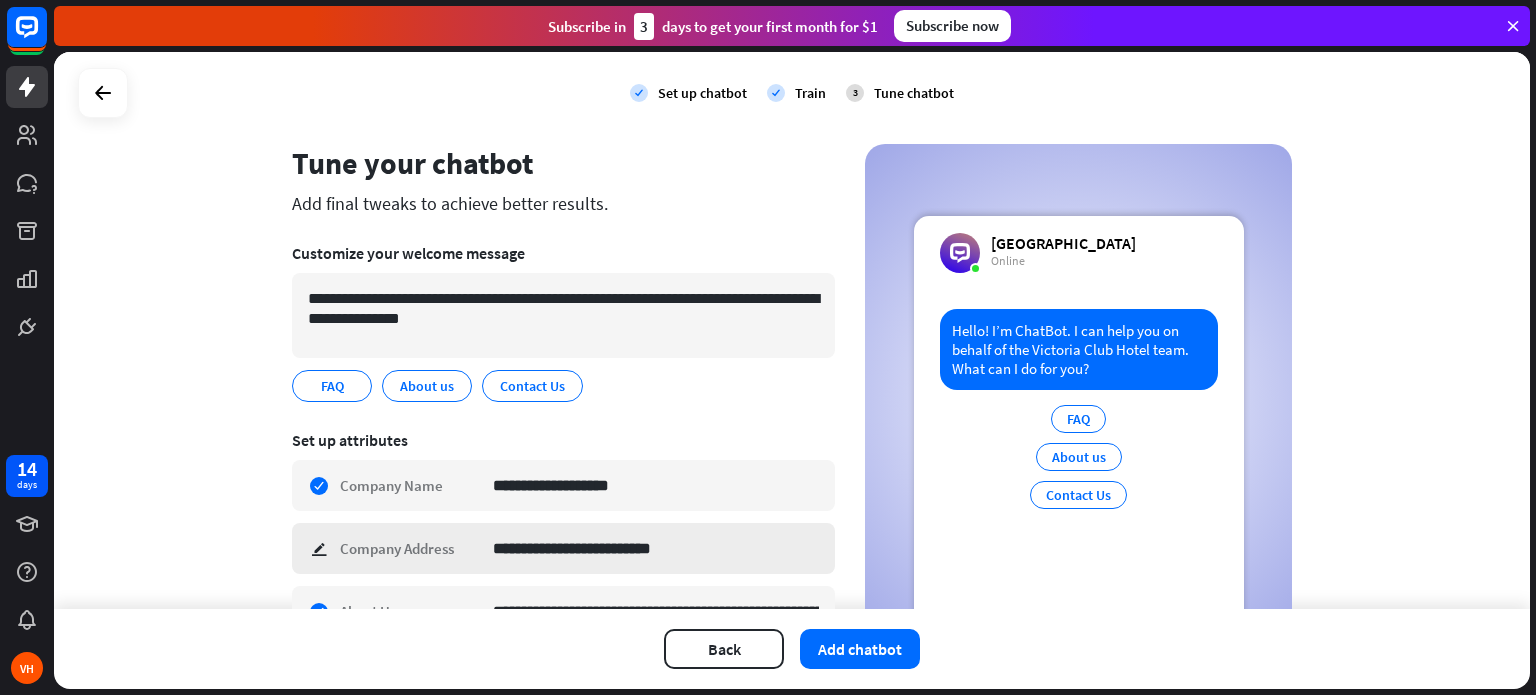 scroll, scrollTop: 0, scrollLeft: 0, axis: both 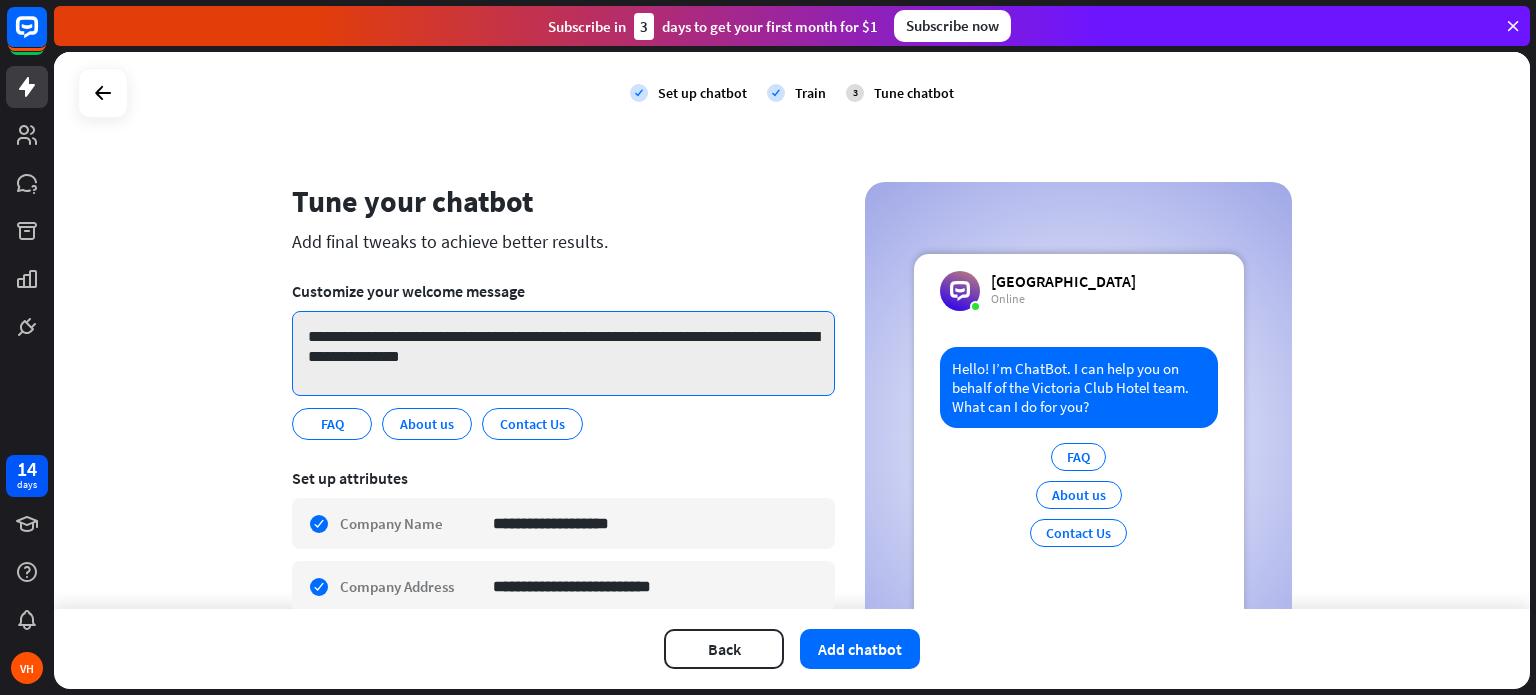 click on "**********" at bounding box center [563, 353] 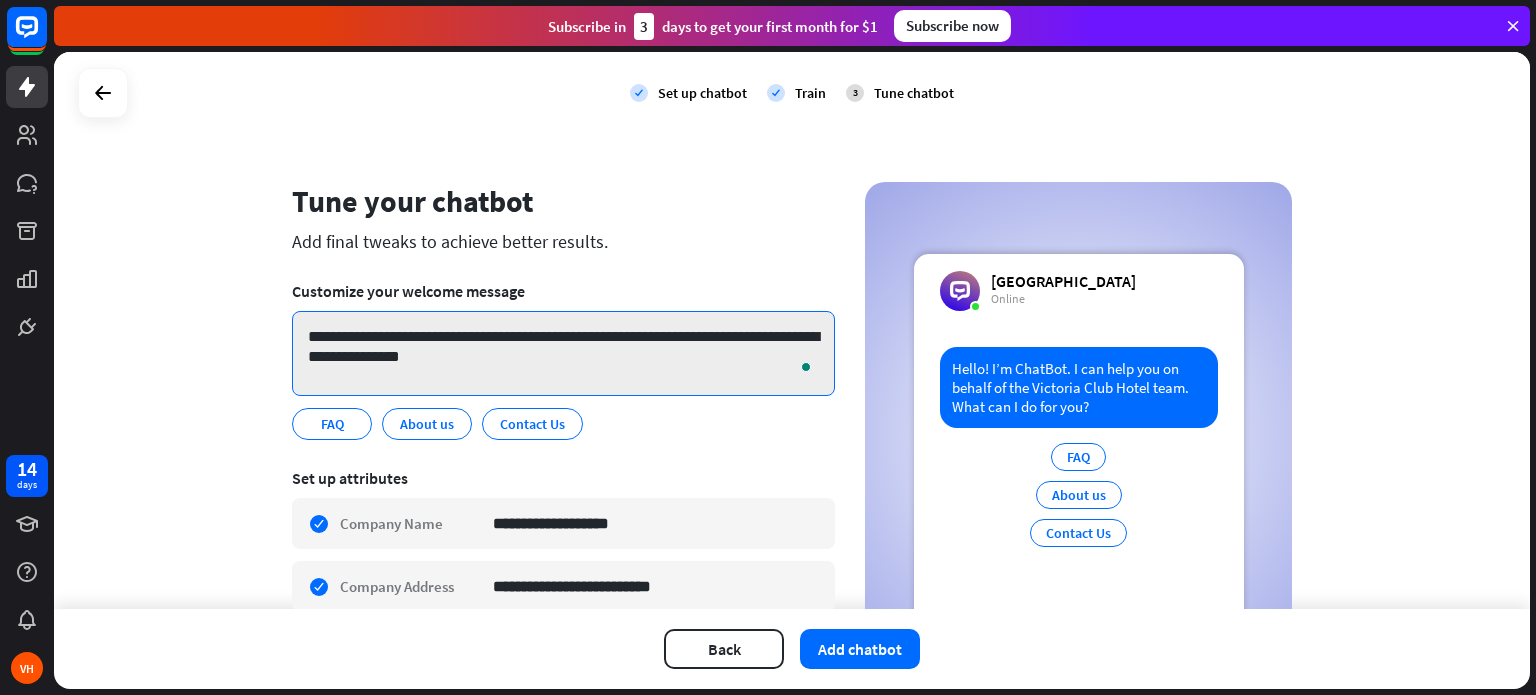 click on "**********" at bounding box center (563, 353) 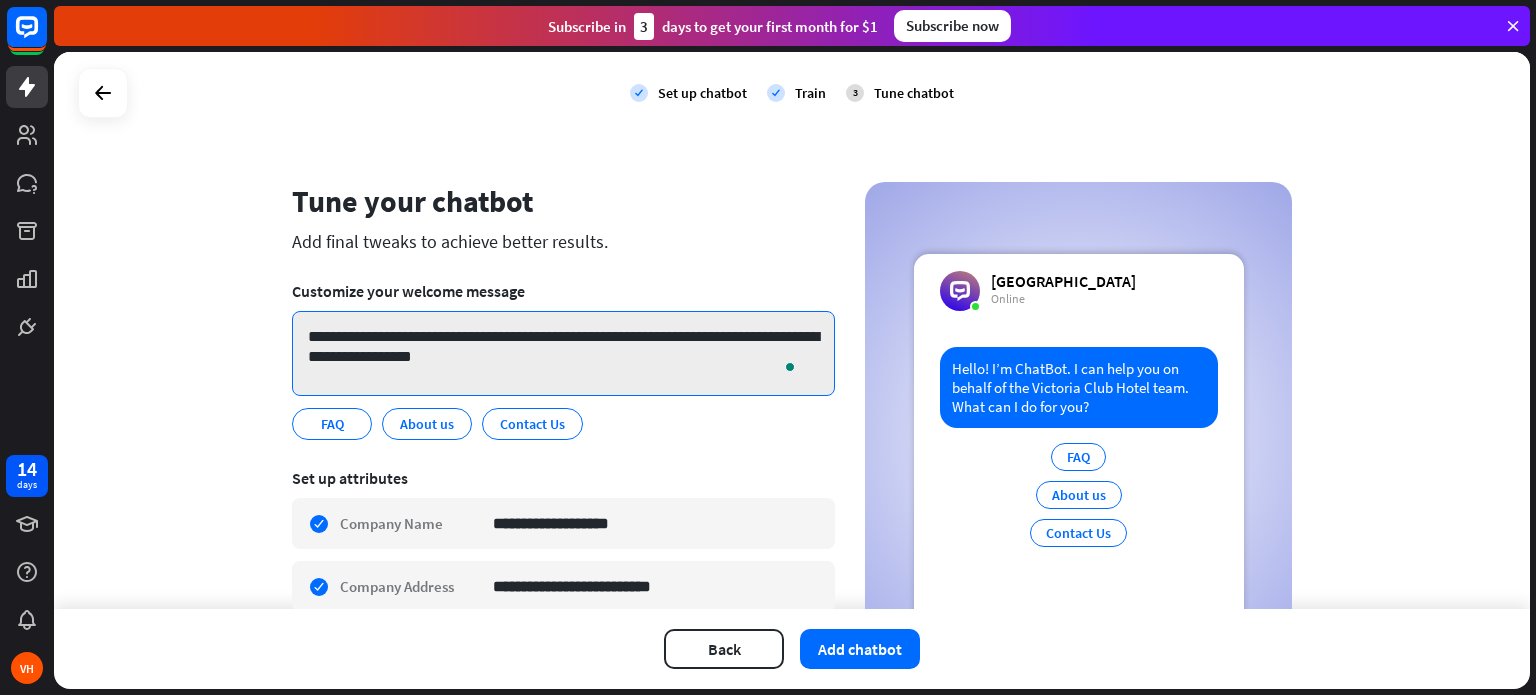 scroll, scrollTop: 12, scrollLeft: 0, axis: vertical 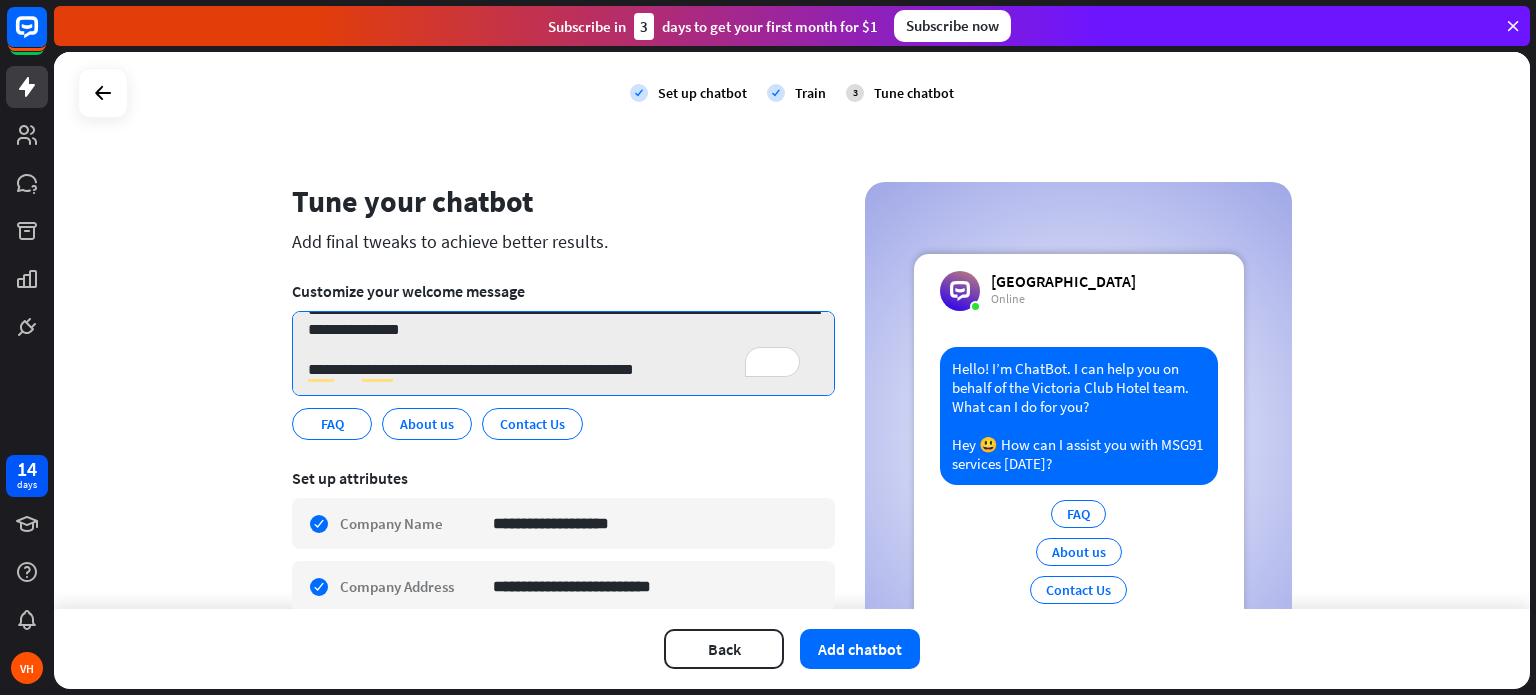 drag, startPoint x: 522, startPoint y: 383, endPoint x: 626, endPoint y: 375, distance: 104.307236 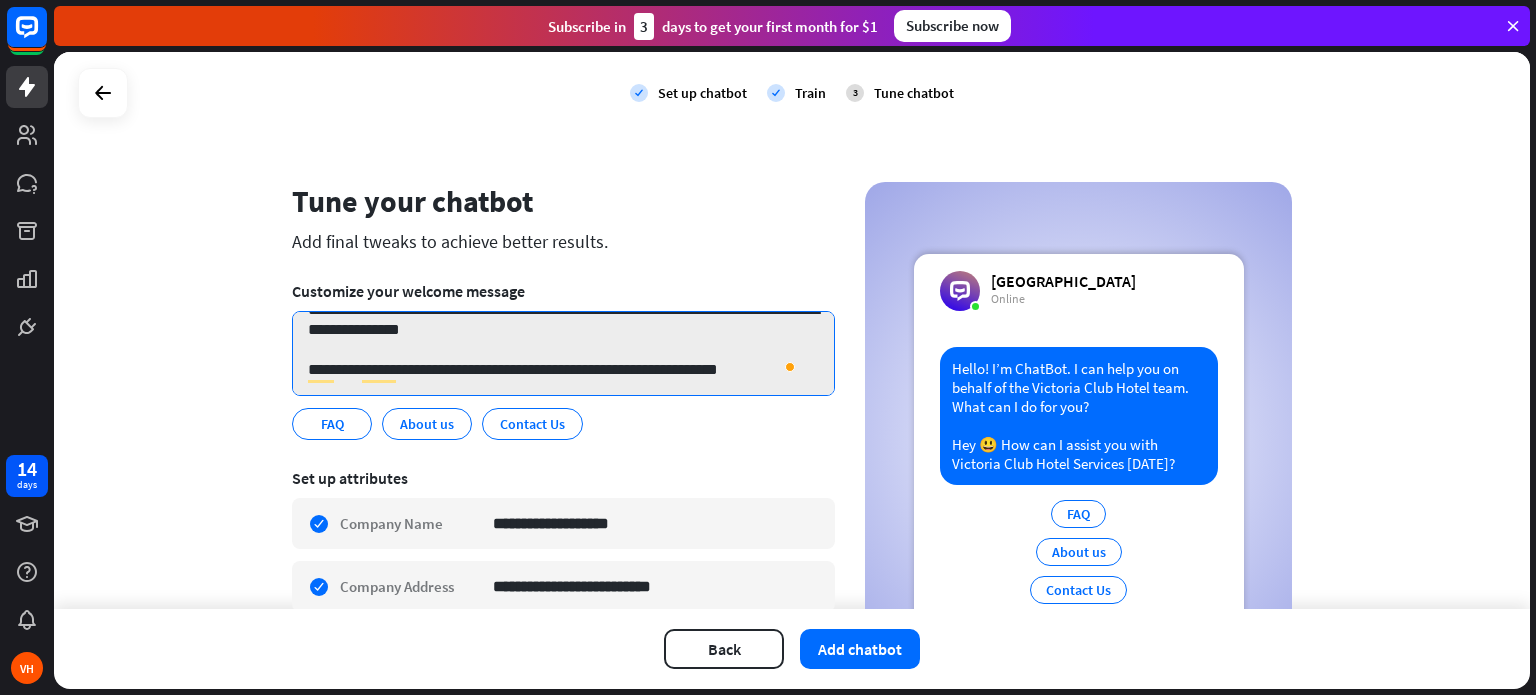 type on "**********" 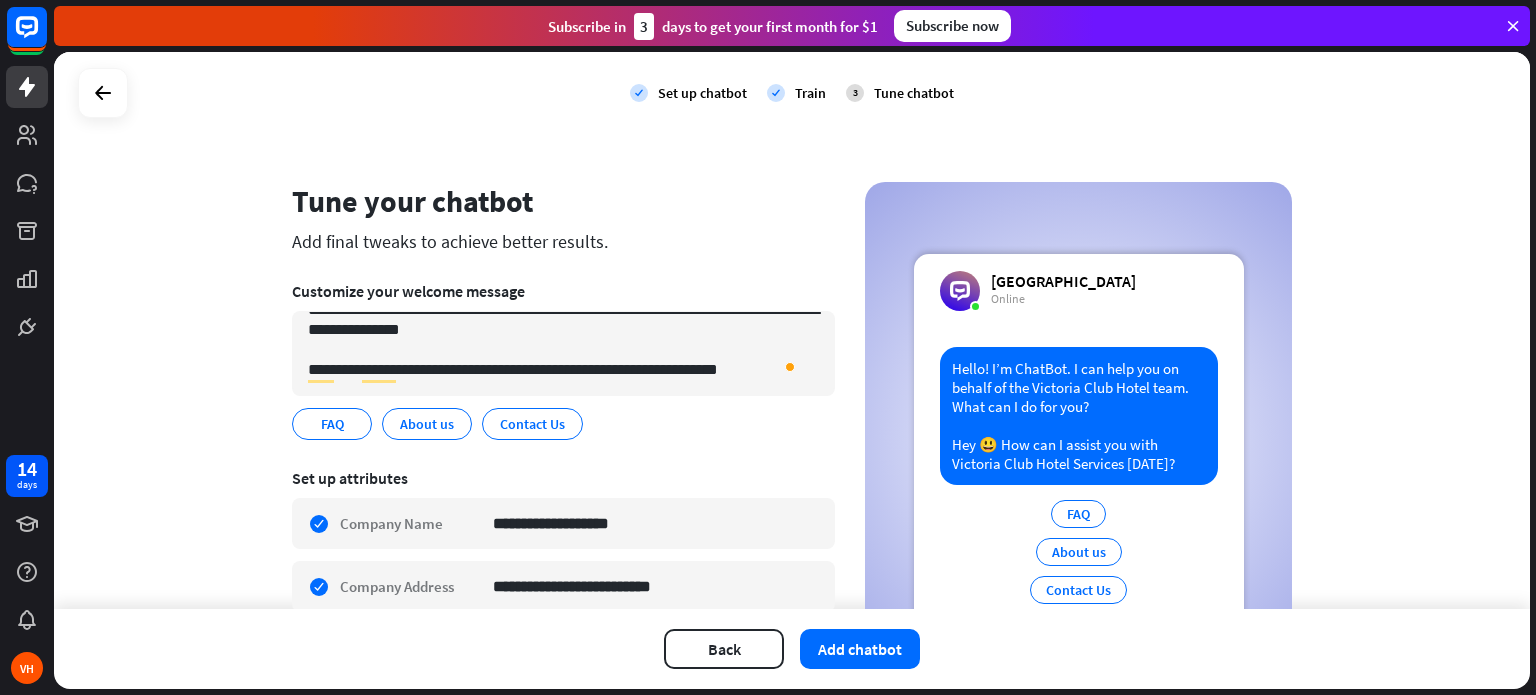 click on "FAQ
edit
About us
edit
Contact Us
edit" at bounding box center [563, 424] 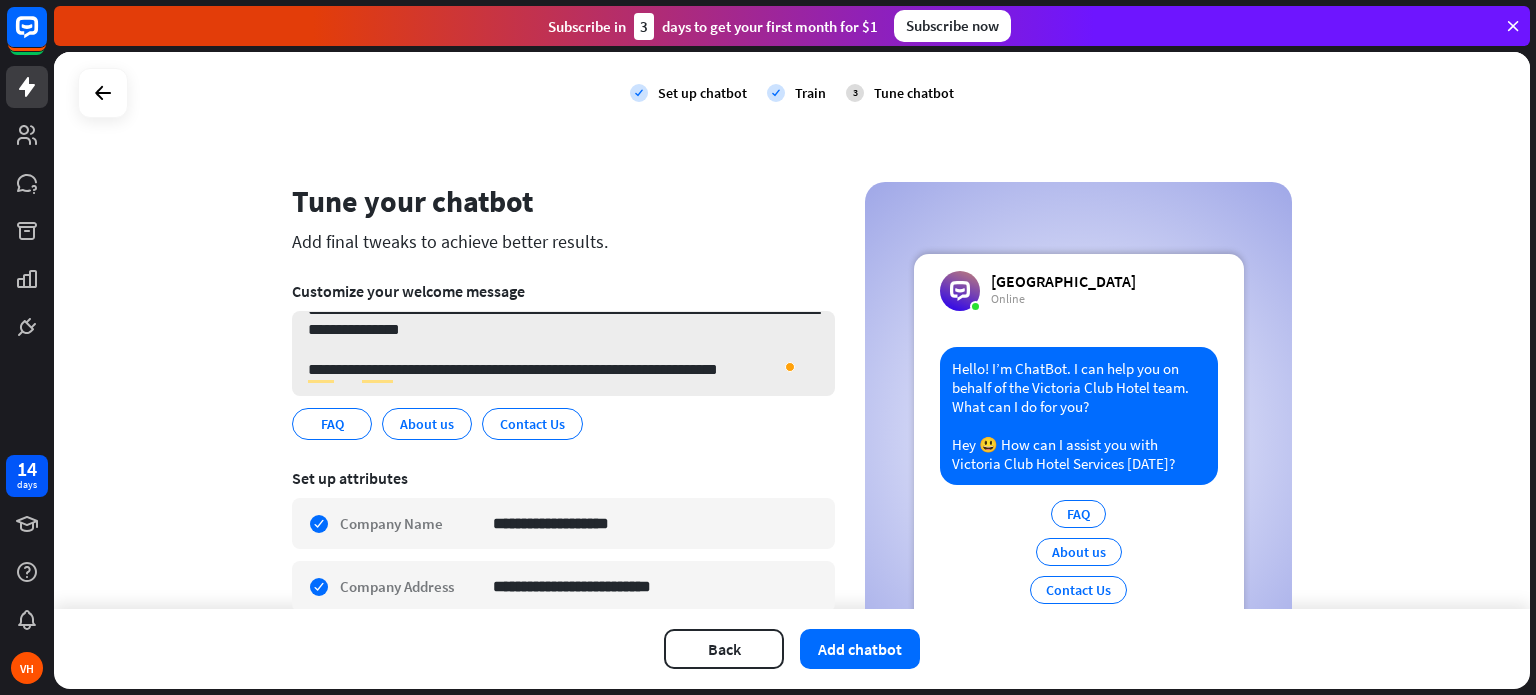 scroll, scrollTop: 0, scrollLeft: 0, axis: both 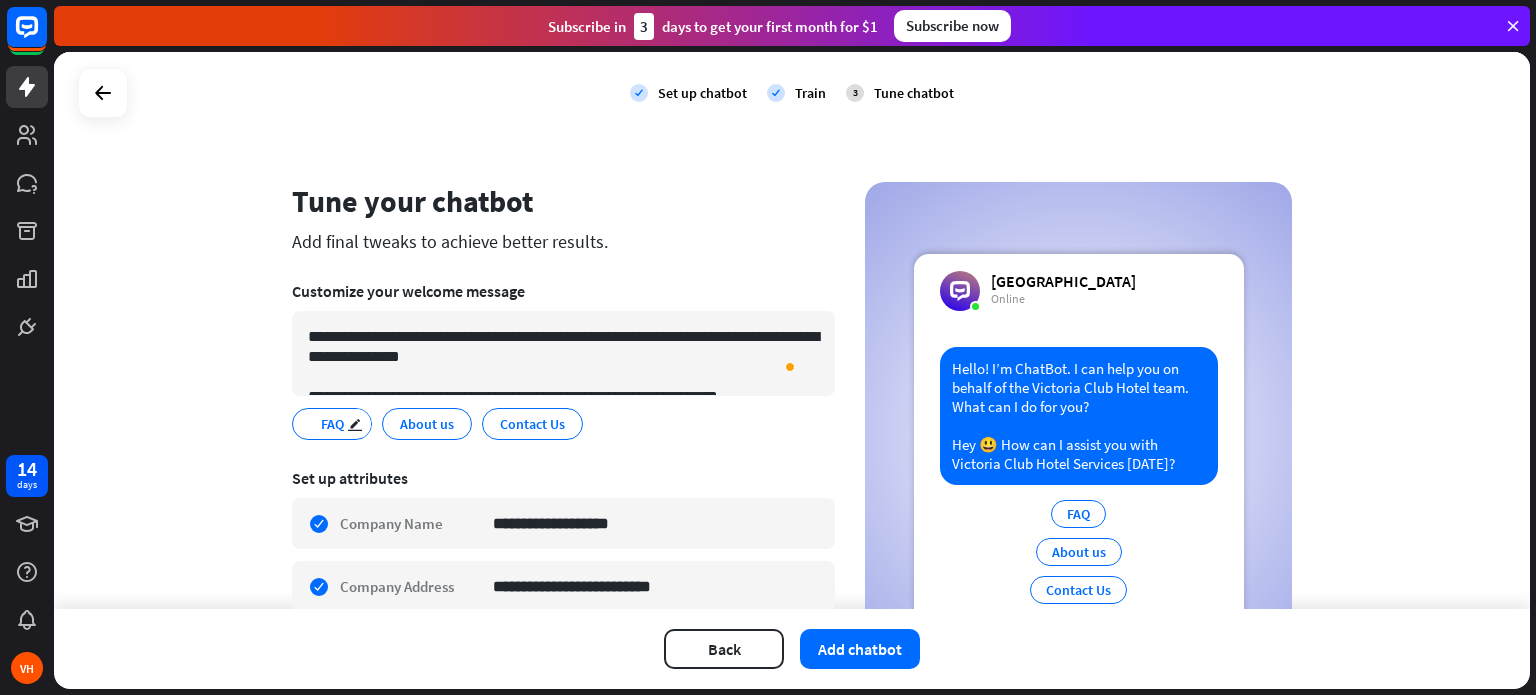 click on "FAQ" at bounding box center (332, 424) 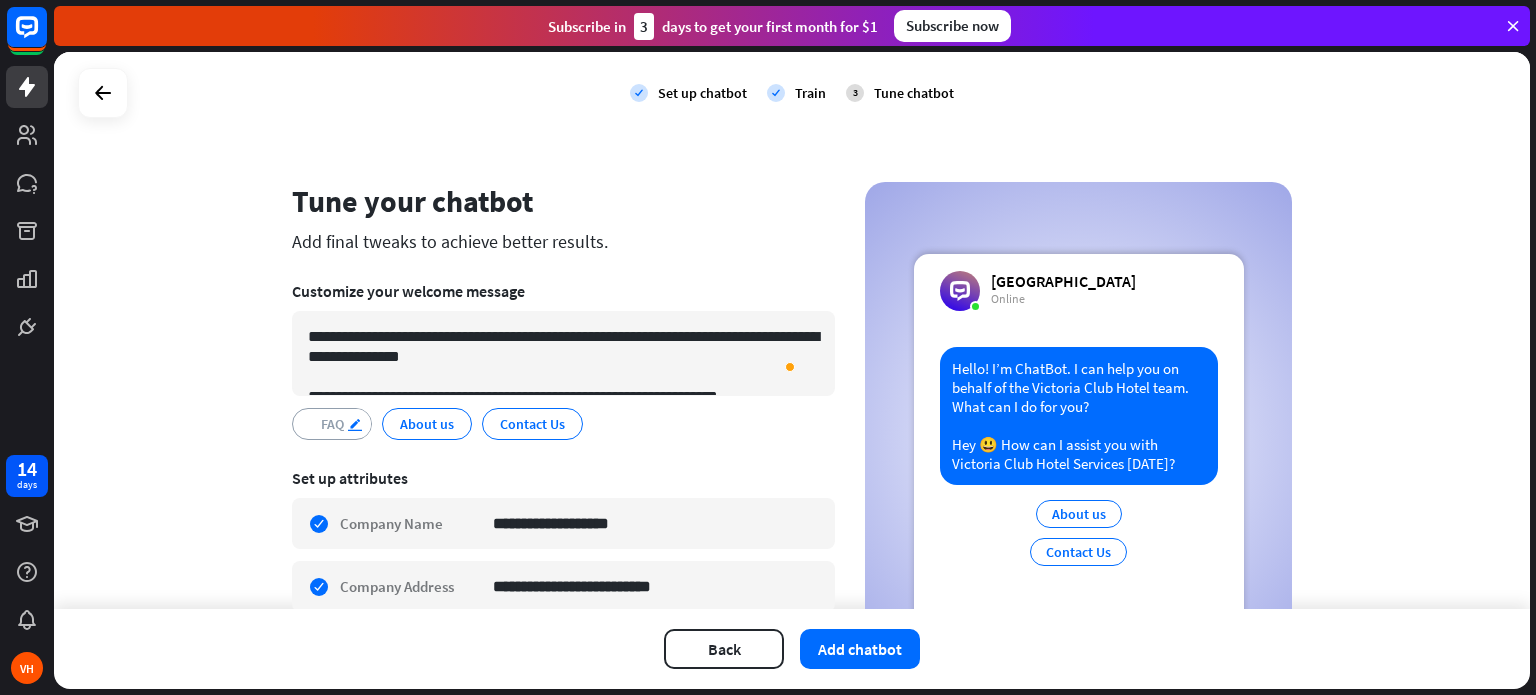 click on "edit" at bounding box center [355, 424] 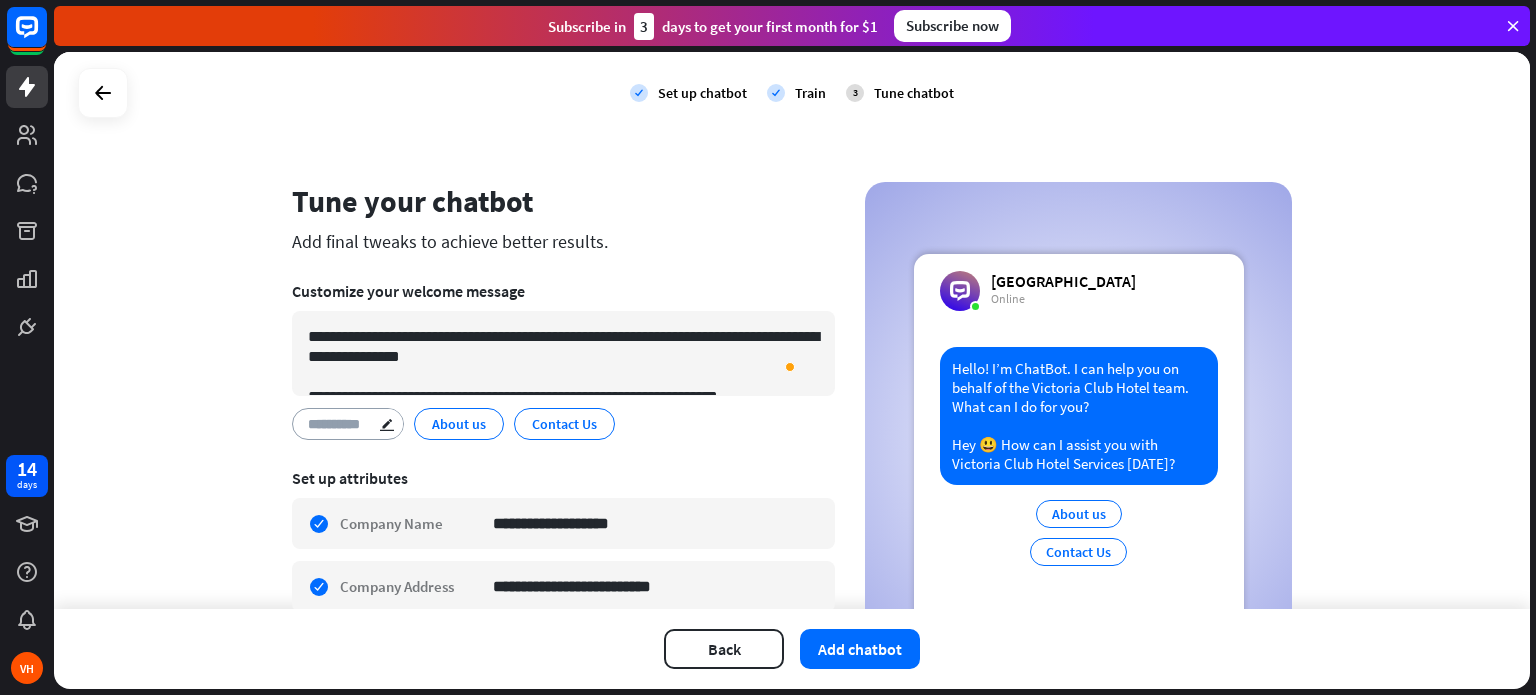 type on "**********" 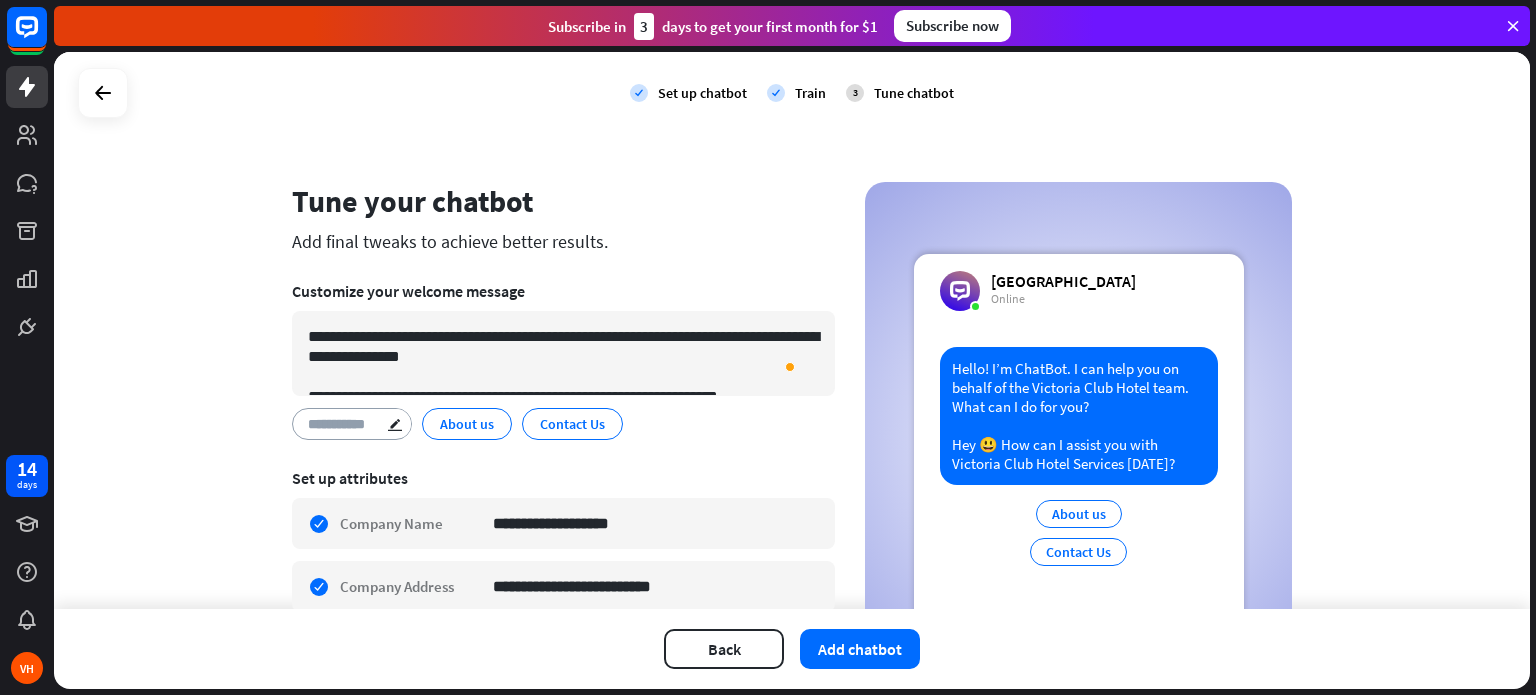click on "**********" at bounding box center (792, 330) 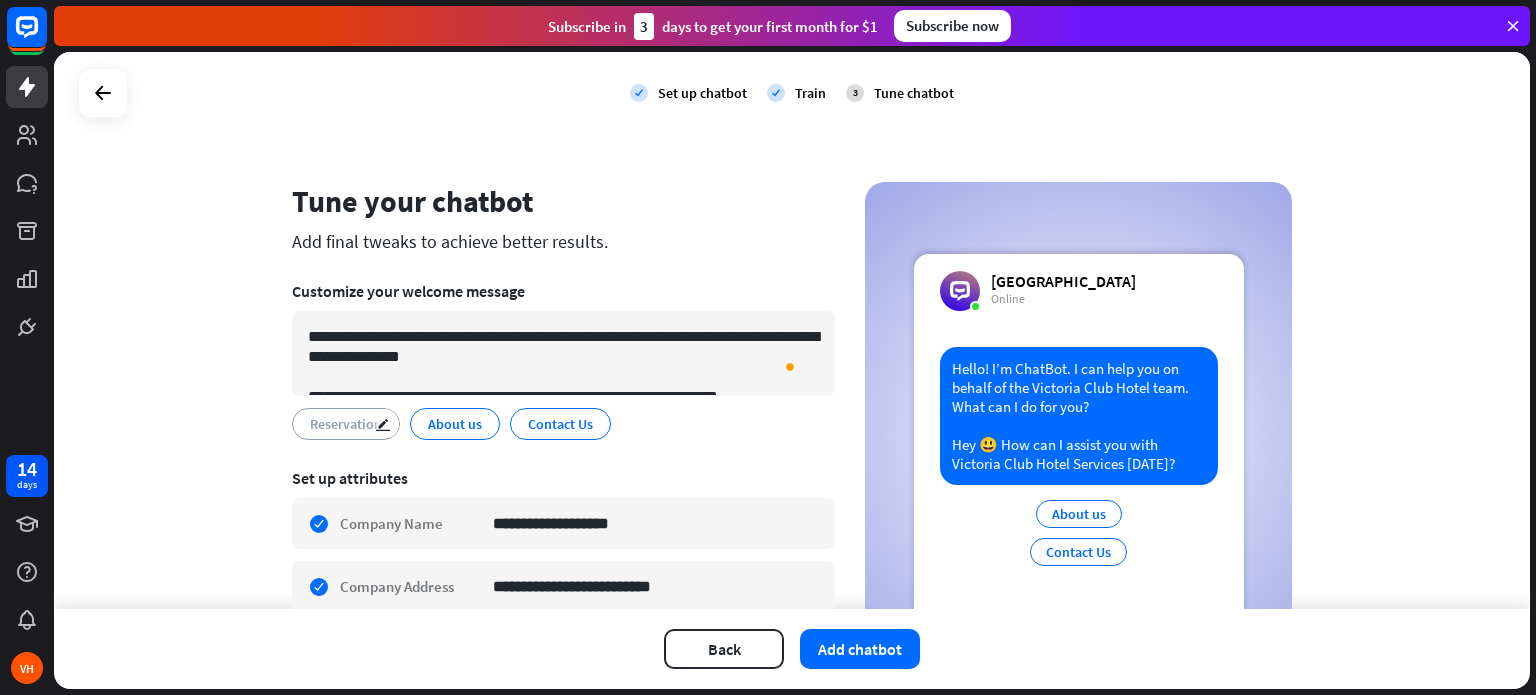 drag, startPoint x: 301, startPoint y: 425, endPoint x: 370, endPoint y: 439, distance: 70.40597 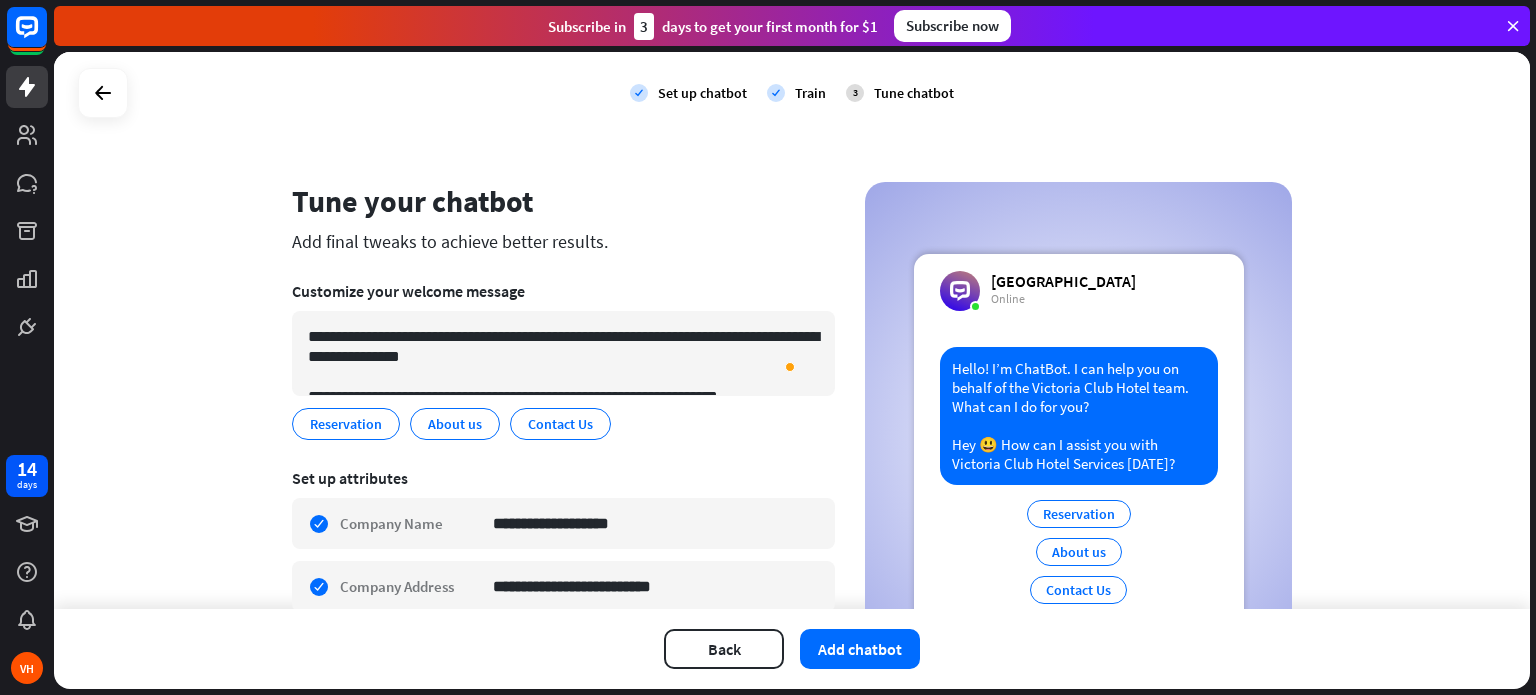 copy on "Reservation" 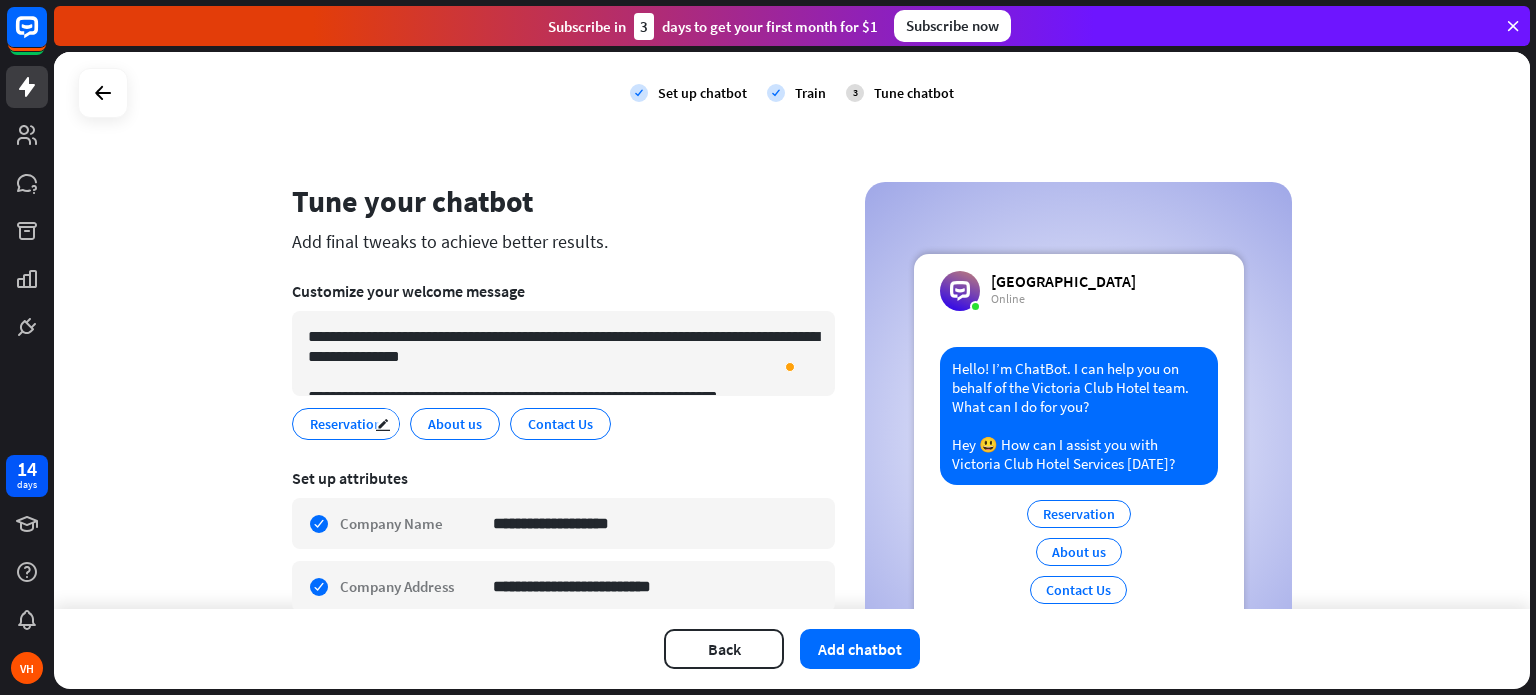 click on "Reservation" at bounding box center (346, 424) 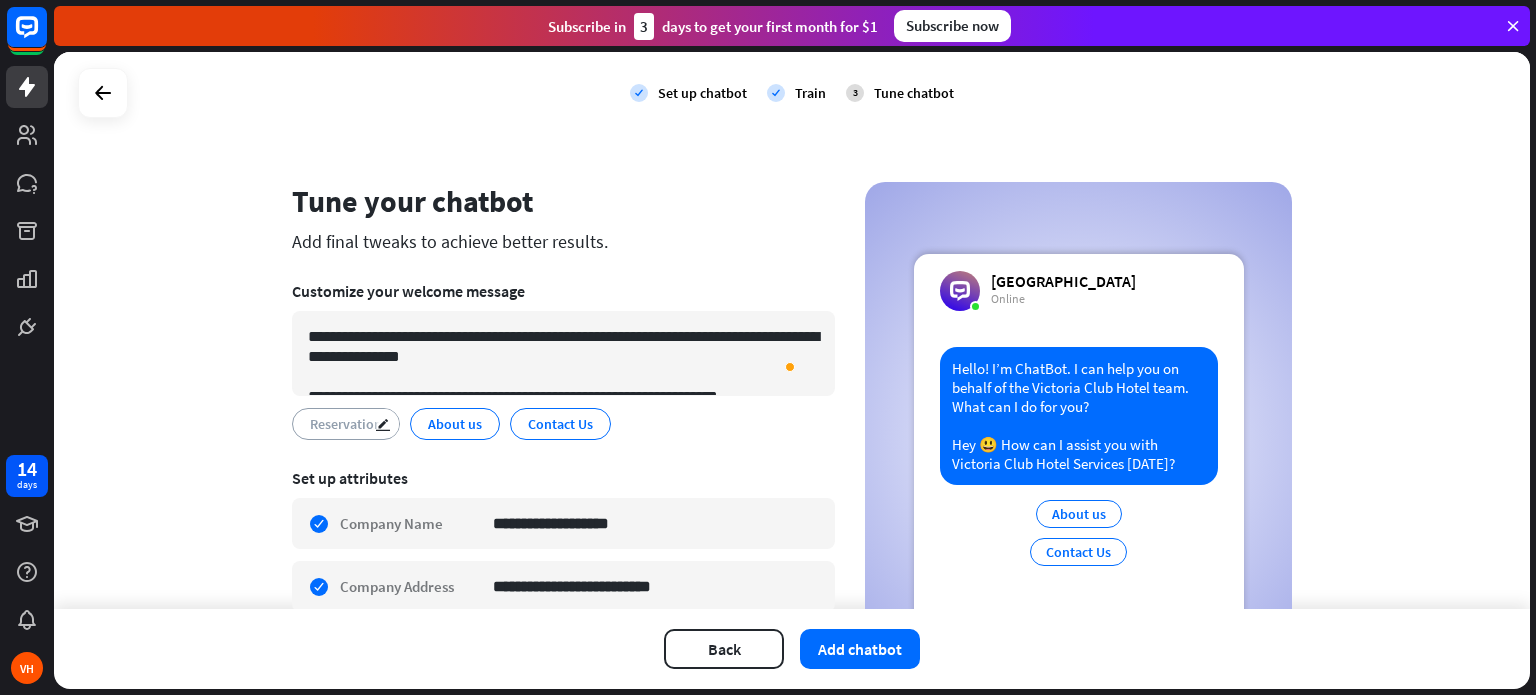 click on "Reservation" at bounding box center [346, 424] 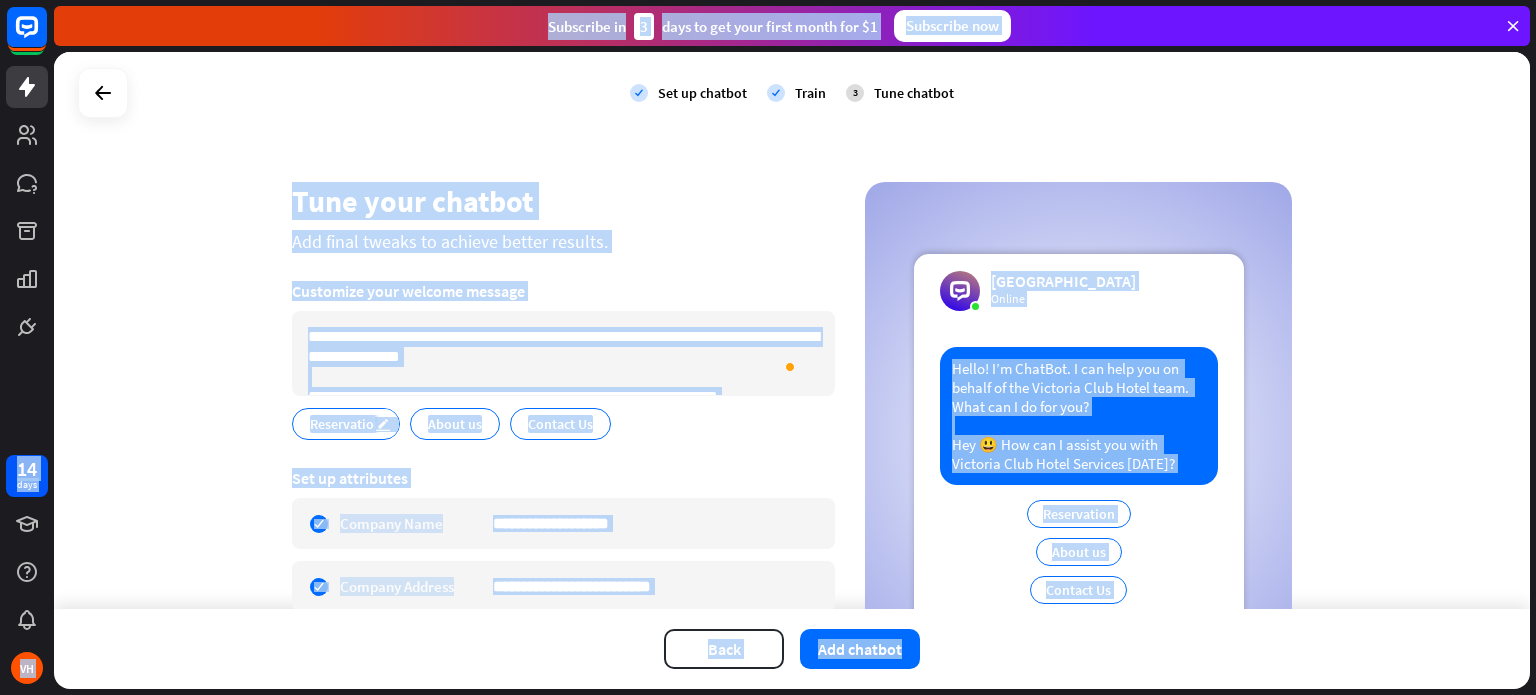 click on "Reservation" at bounding box center [346, 424] 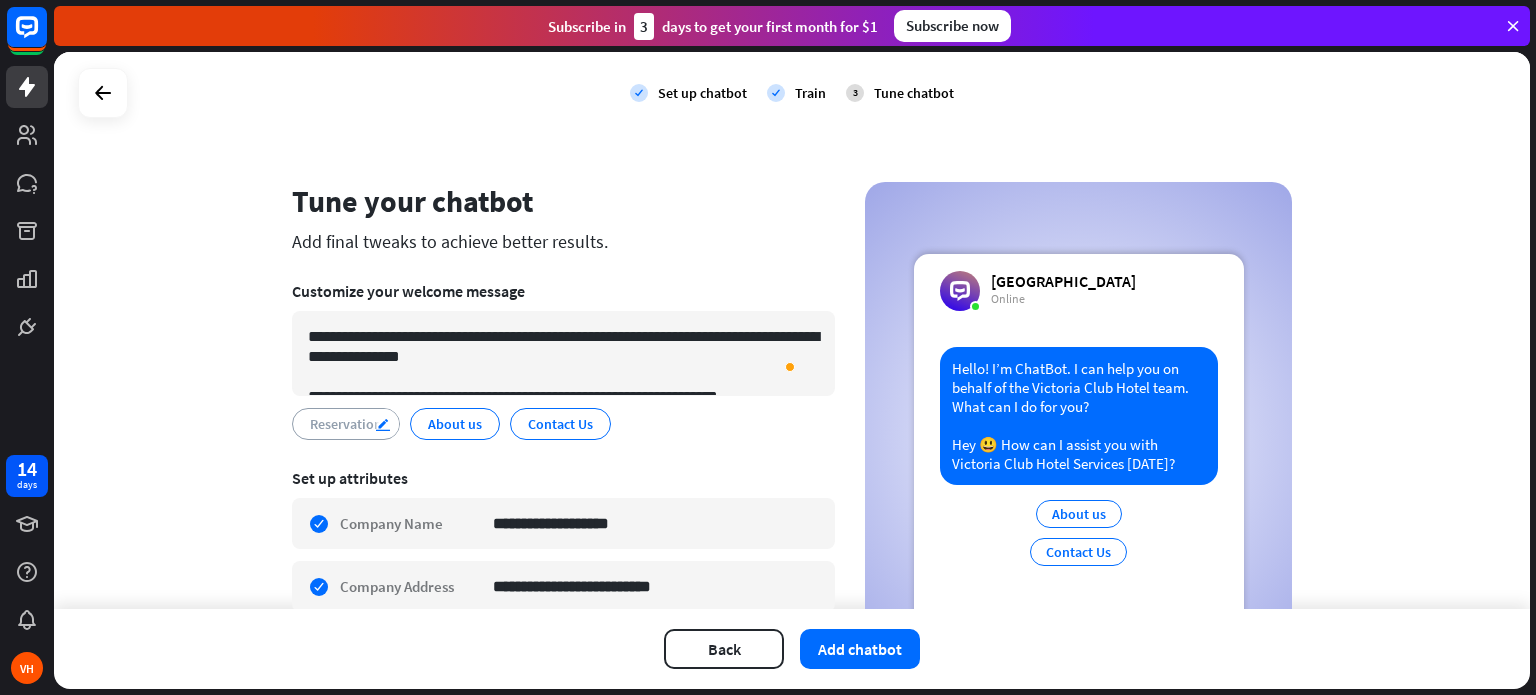 click on "edit" at bounding box center (383, 424) 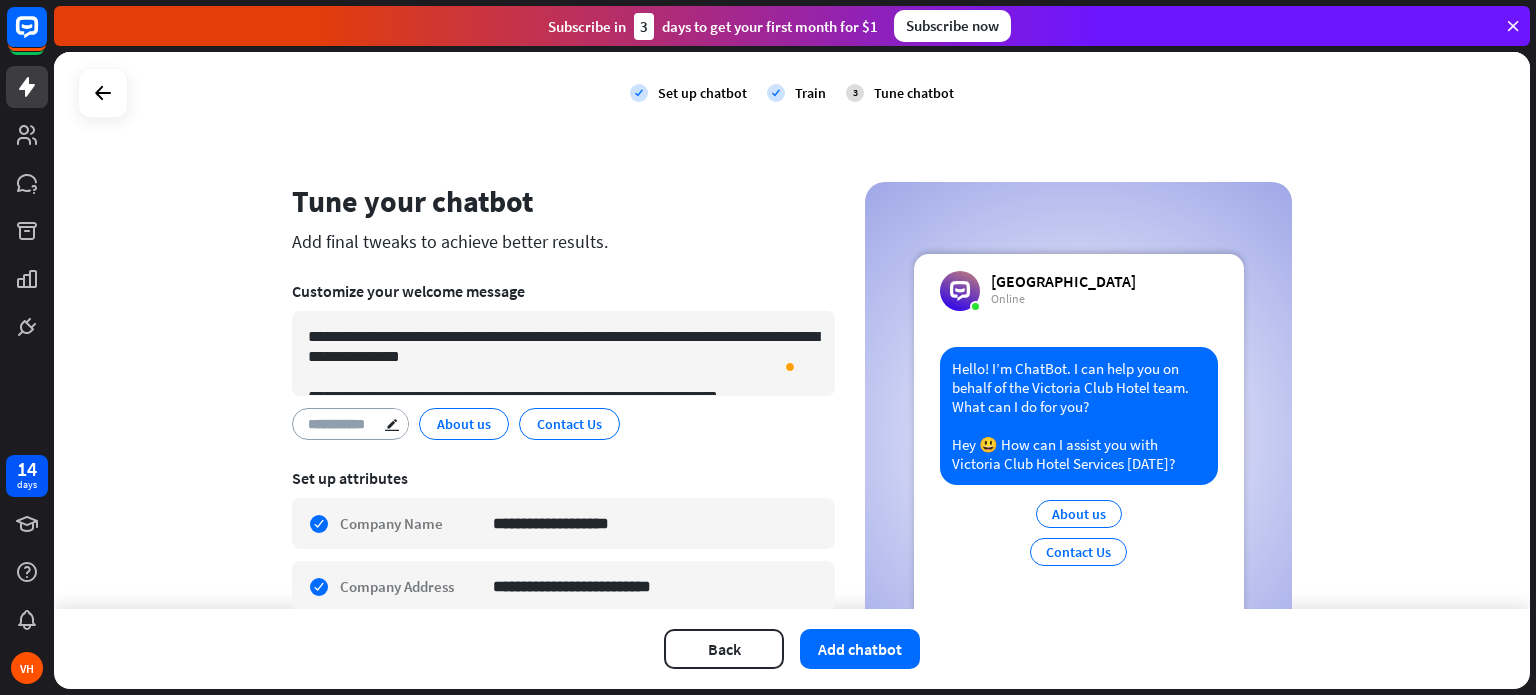 click on "**********" at bounding box center (348, 424) 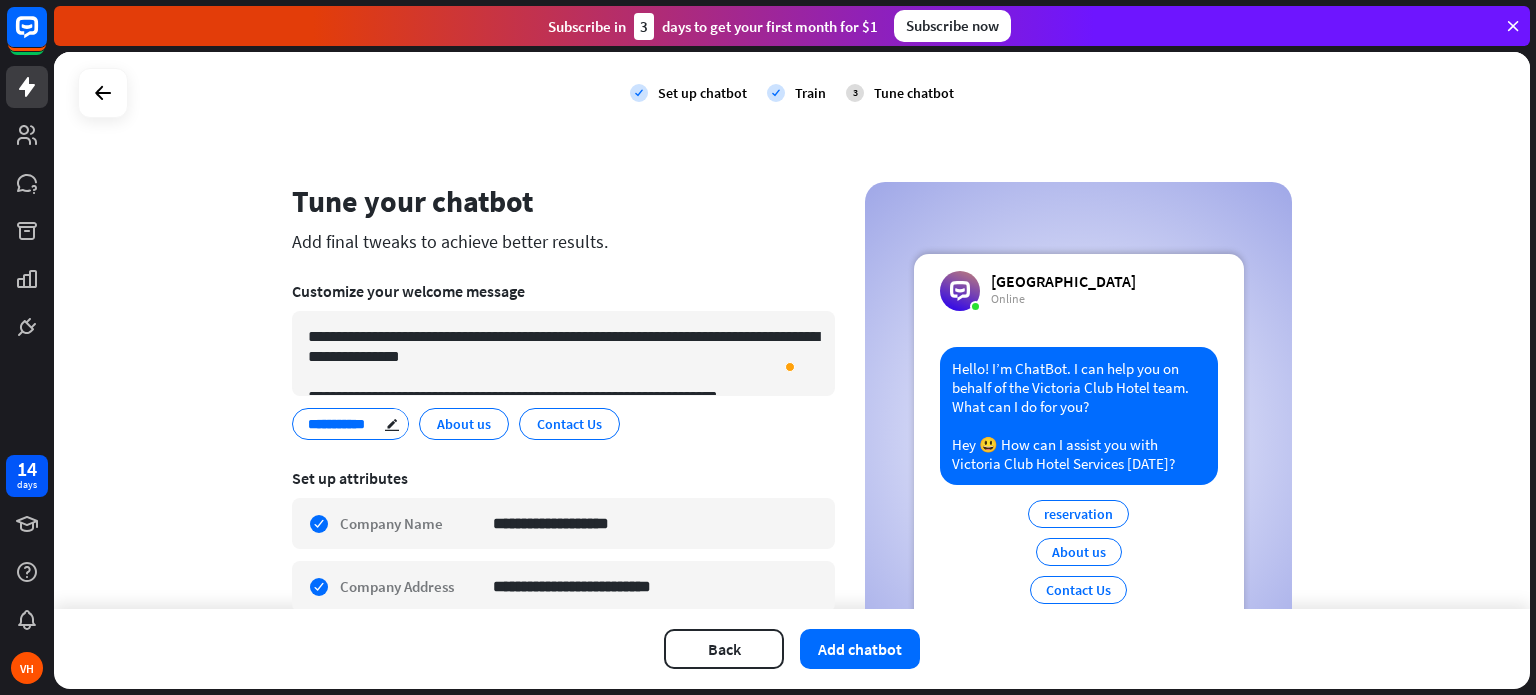 type on "**********" 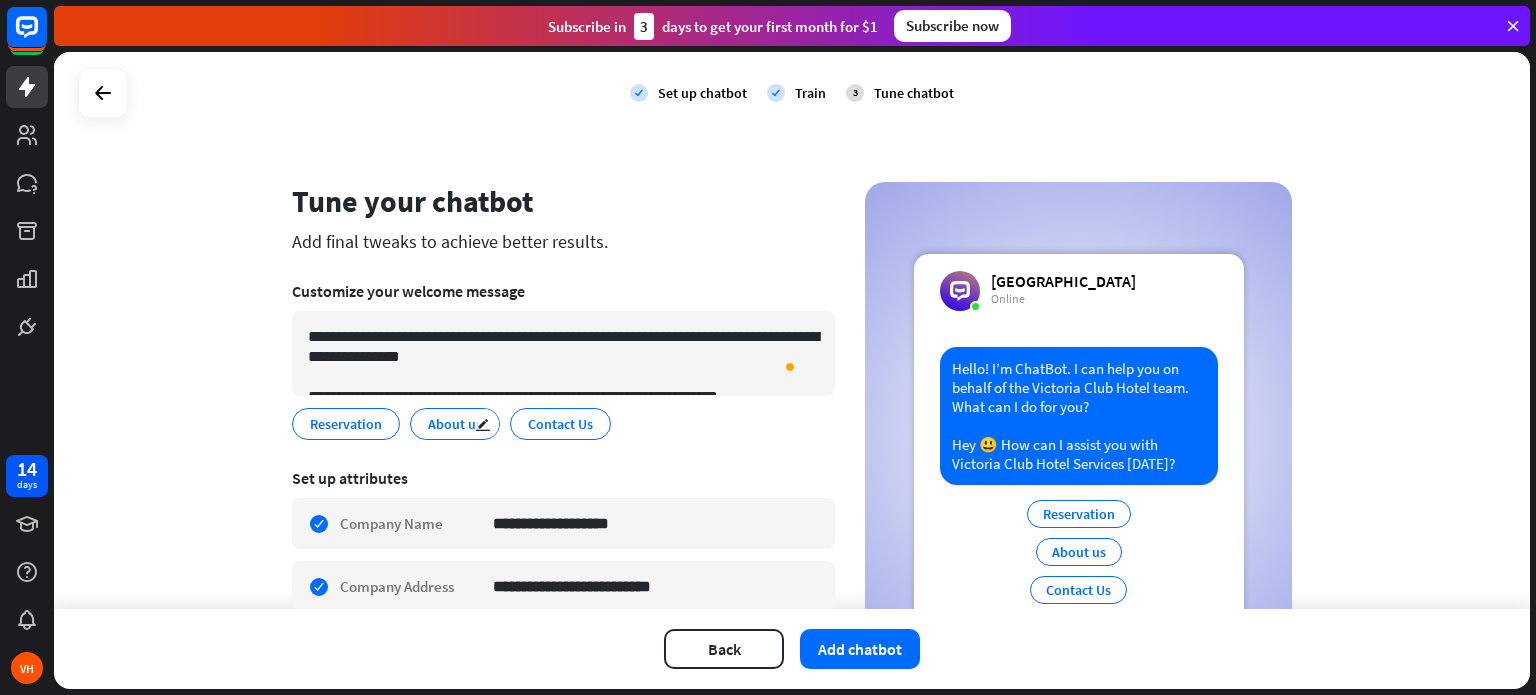 click on "About us" at bounding box center (455, 424) 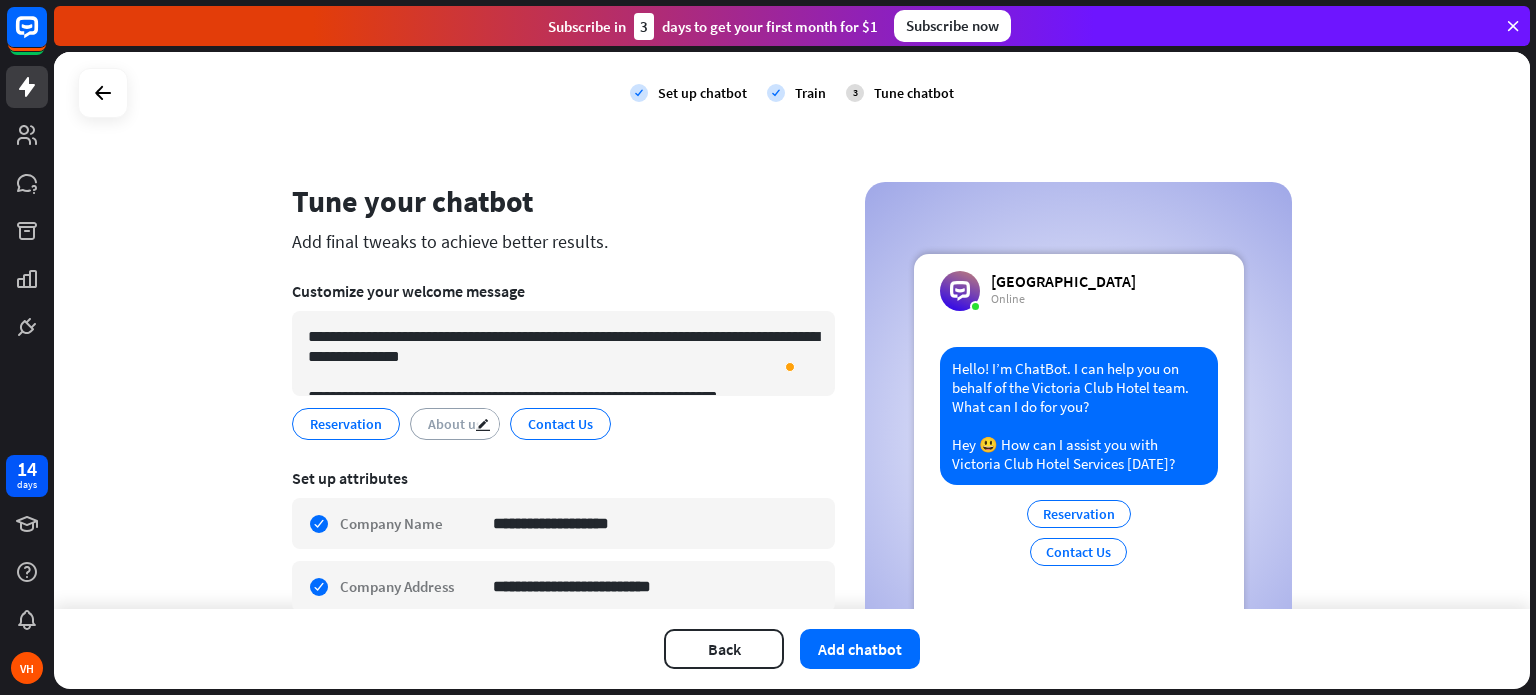 click on "About us" at bounding box center (455, 424) 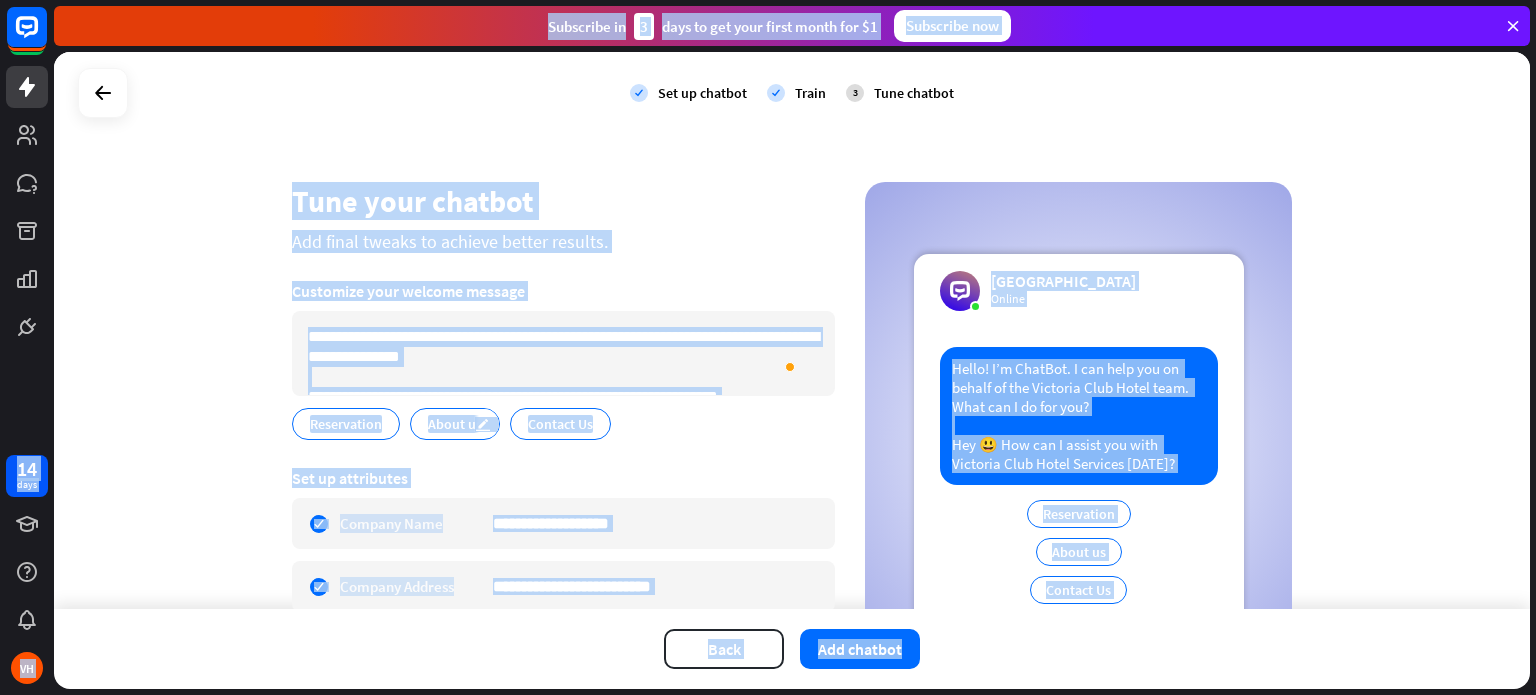 click on "About us" at bounding box center (455, 424) 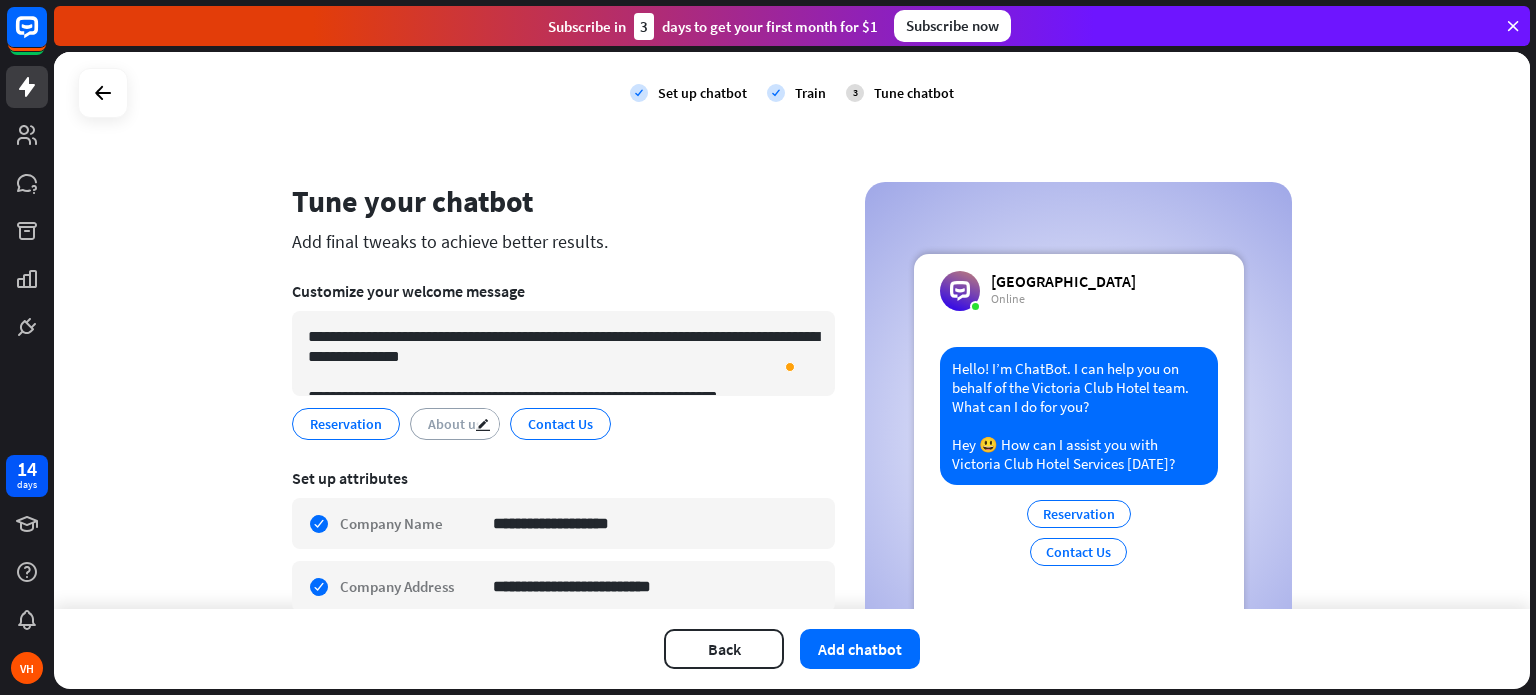 click on "About us" at bounding box center [455, 424] 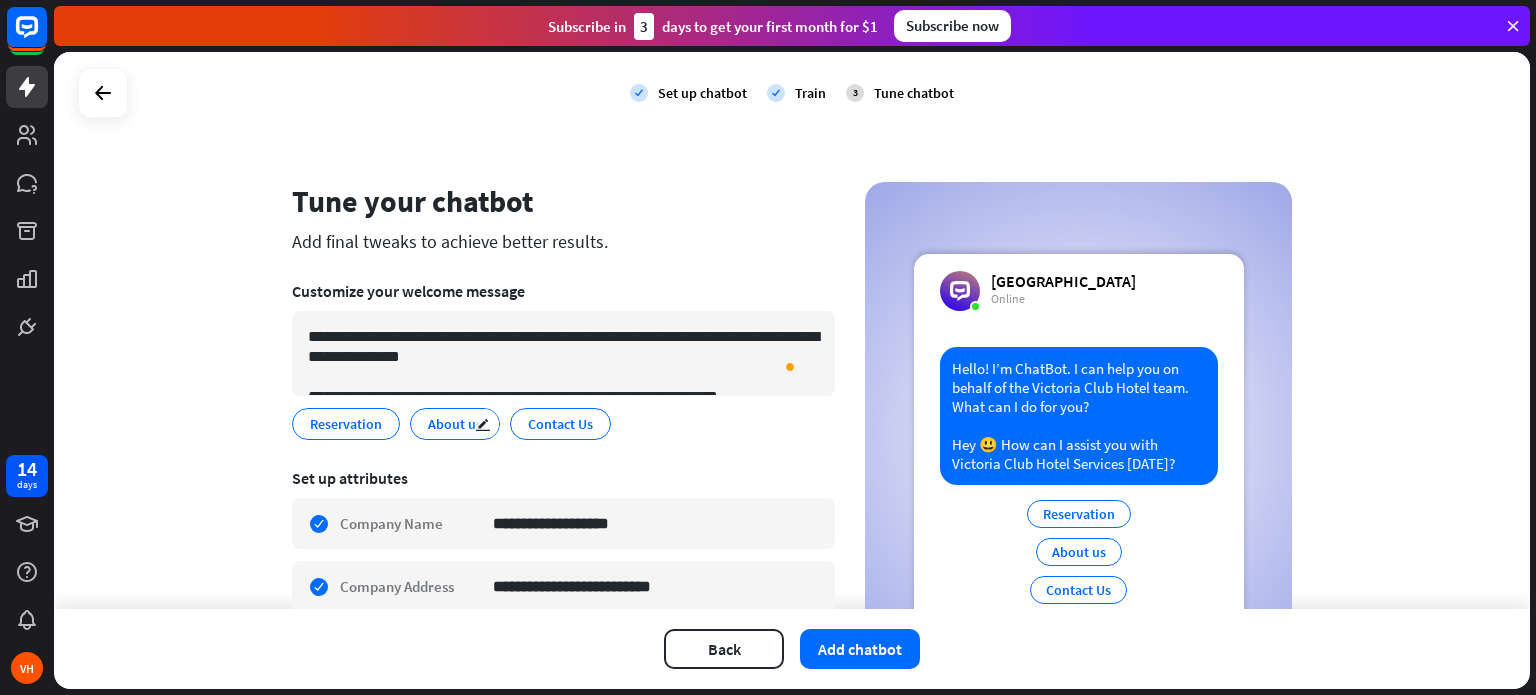 click on "About us" at bounding box center [455, 424] 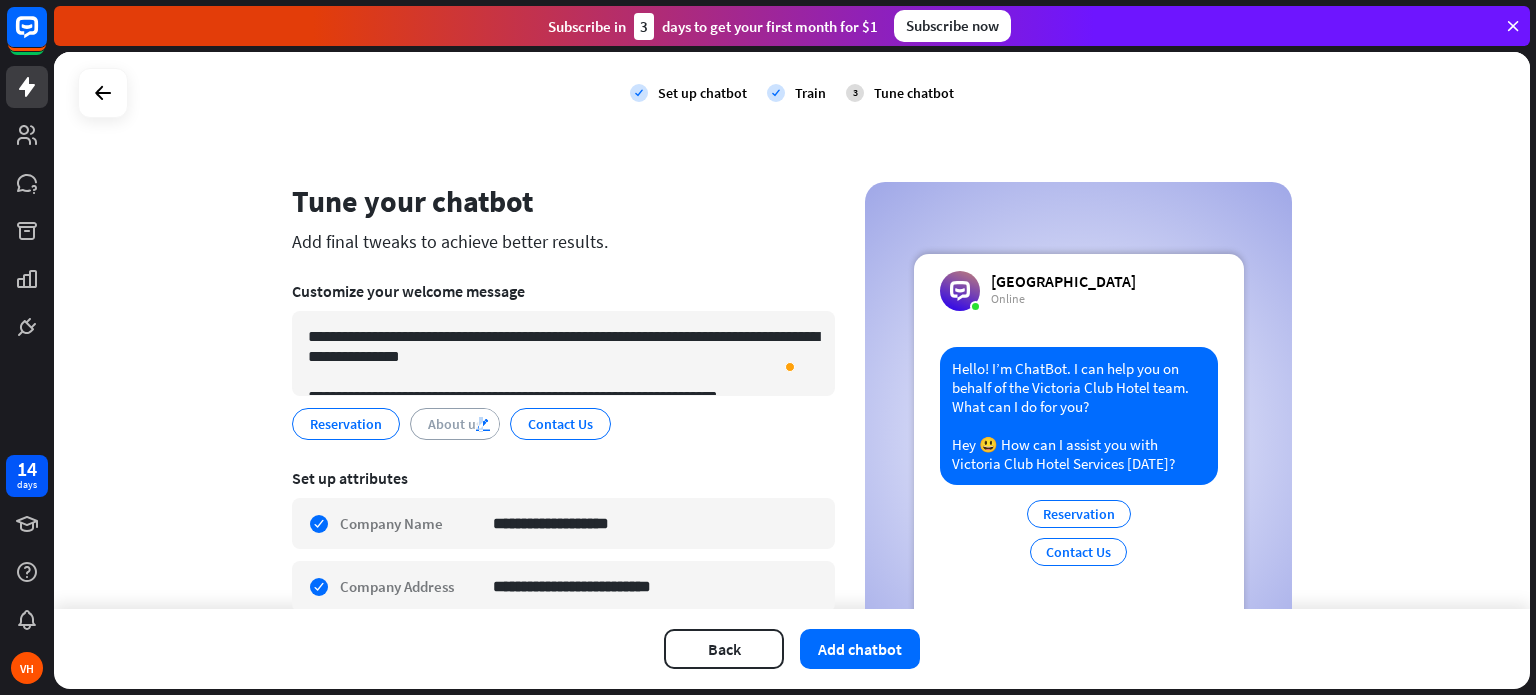 click on "edit" at bounding box center [483, 424] 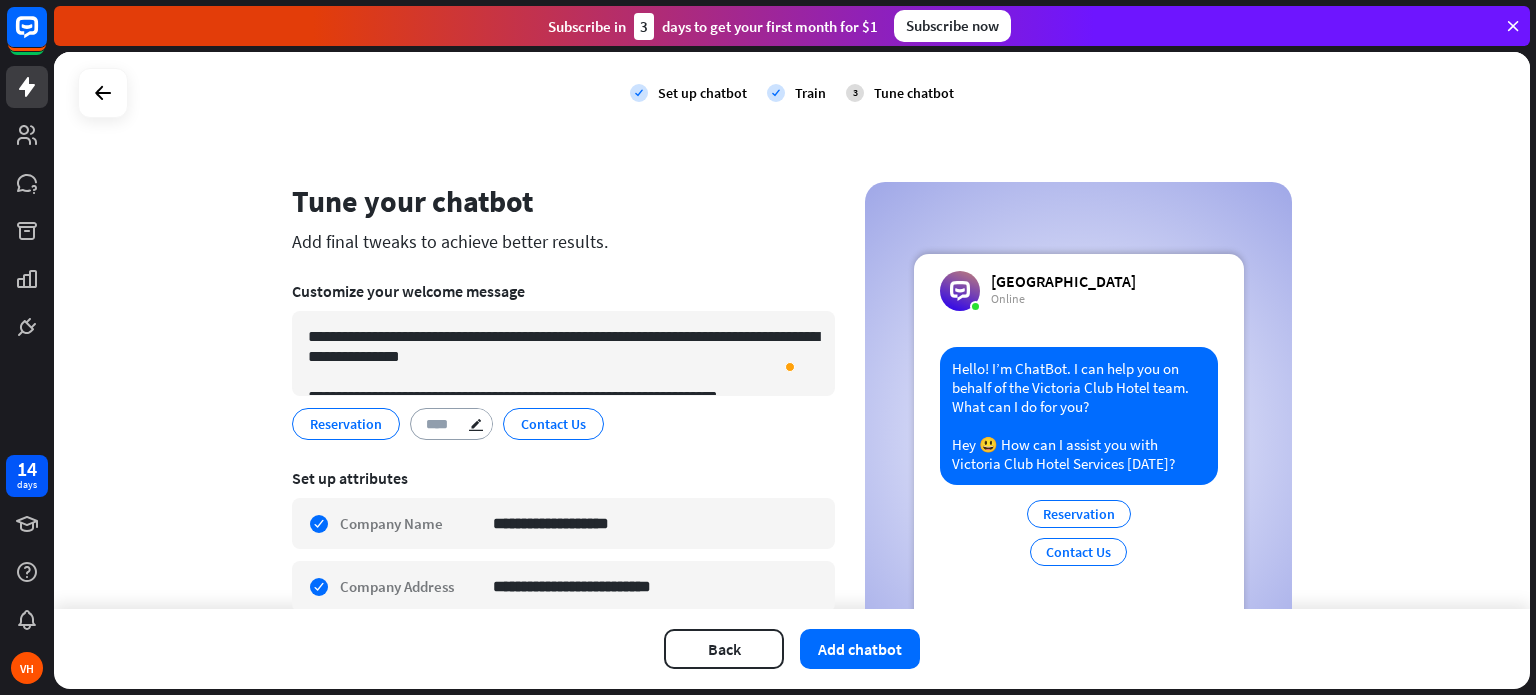 scroll, scrollTop: 0, scrollLeft: 0, axis: both 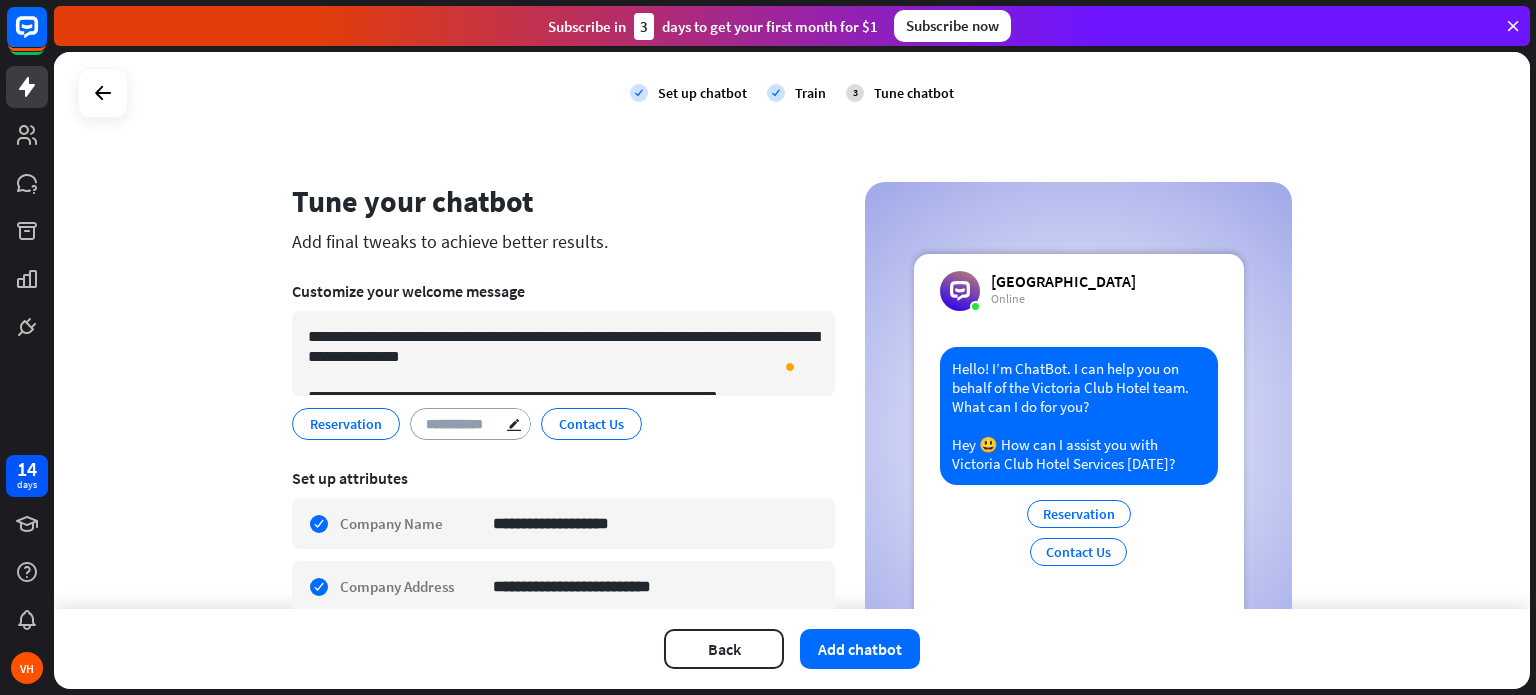 type on "**********" 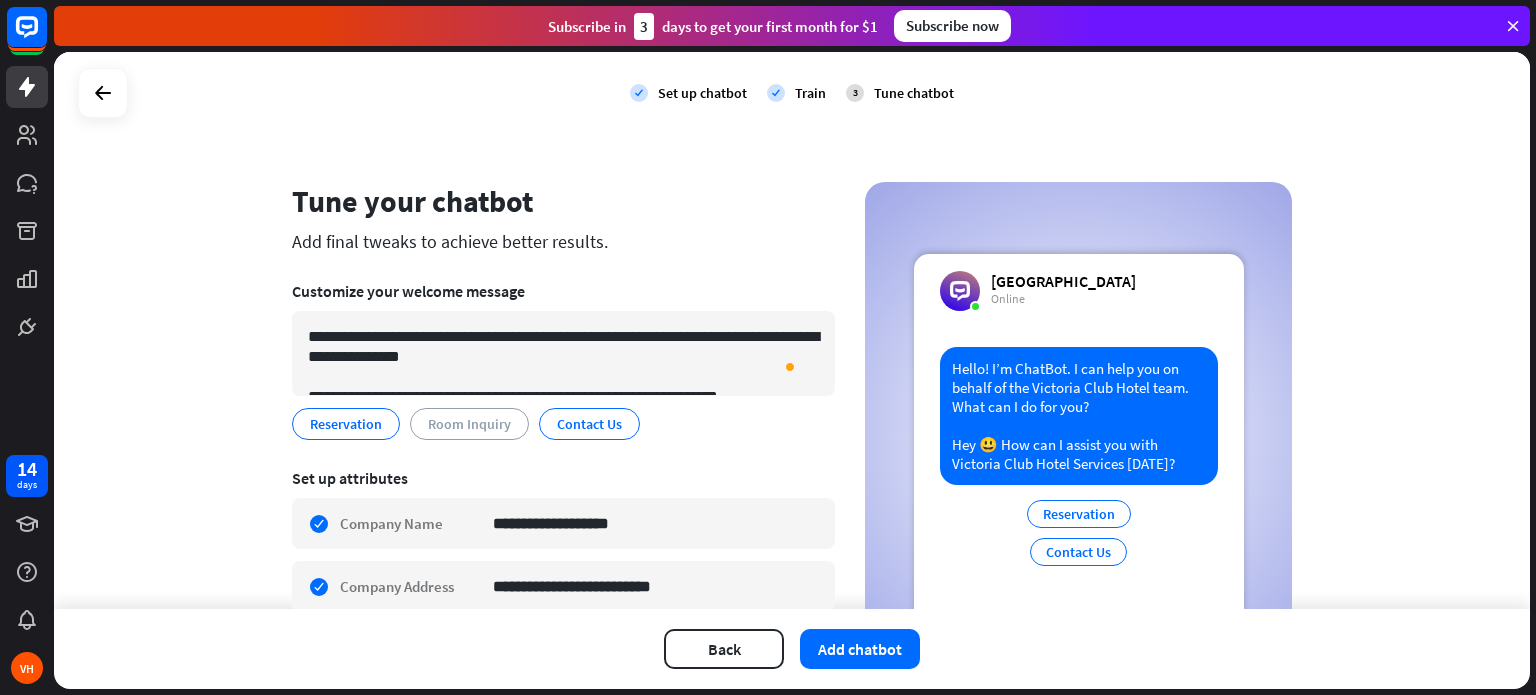 click on "**********" at bounding box center (563, 798) 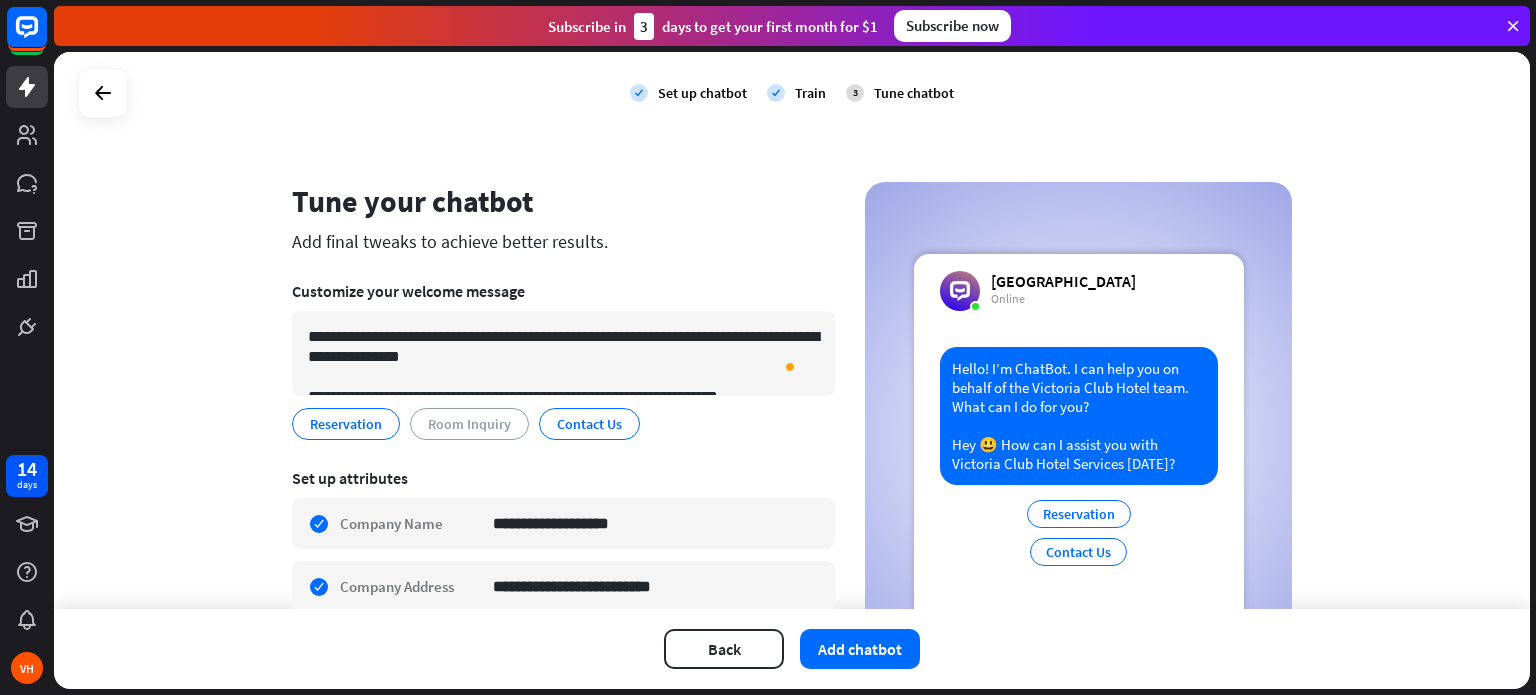 click on "**********" at bounding box center [563, 360] 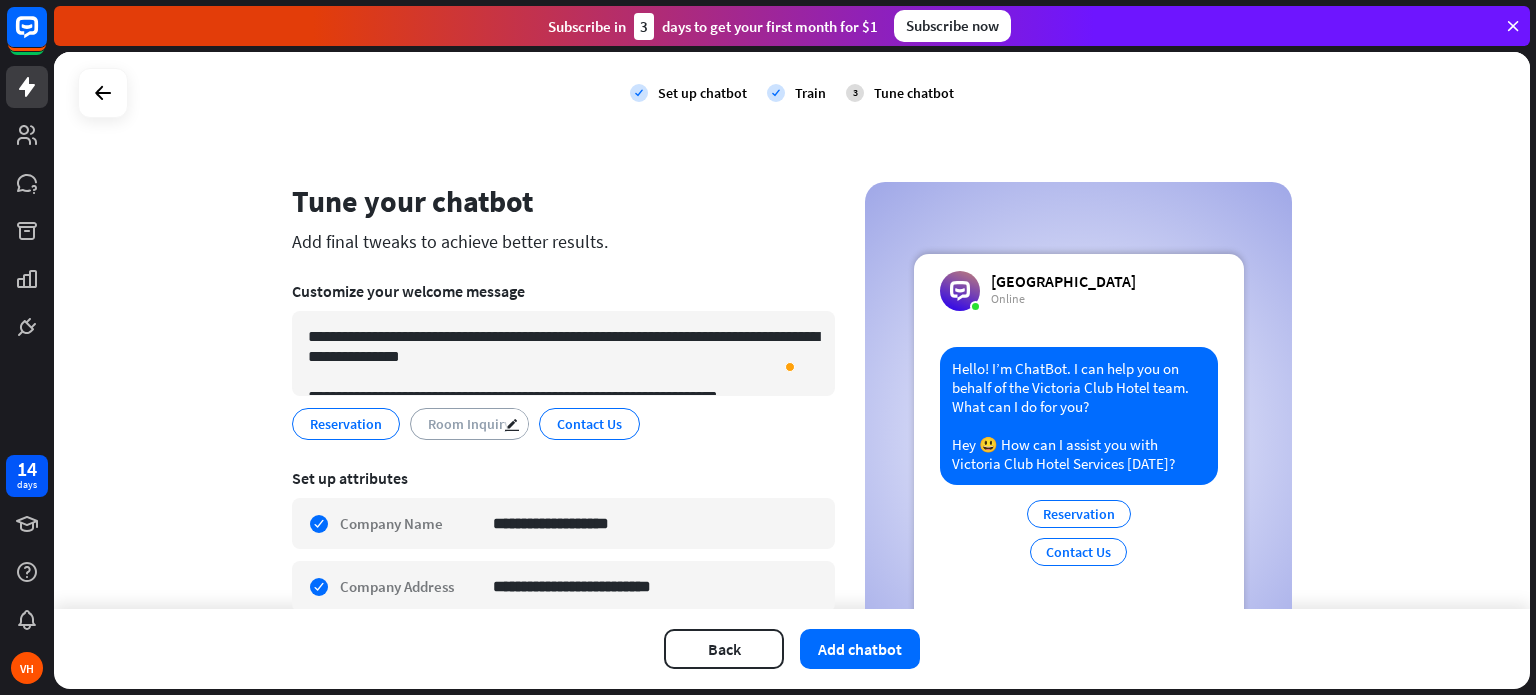 click on "Room Inquiry" at bounding box center [469, 424] 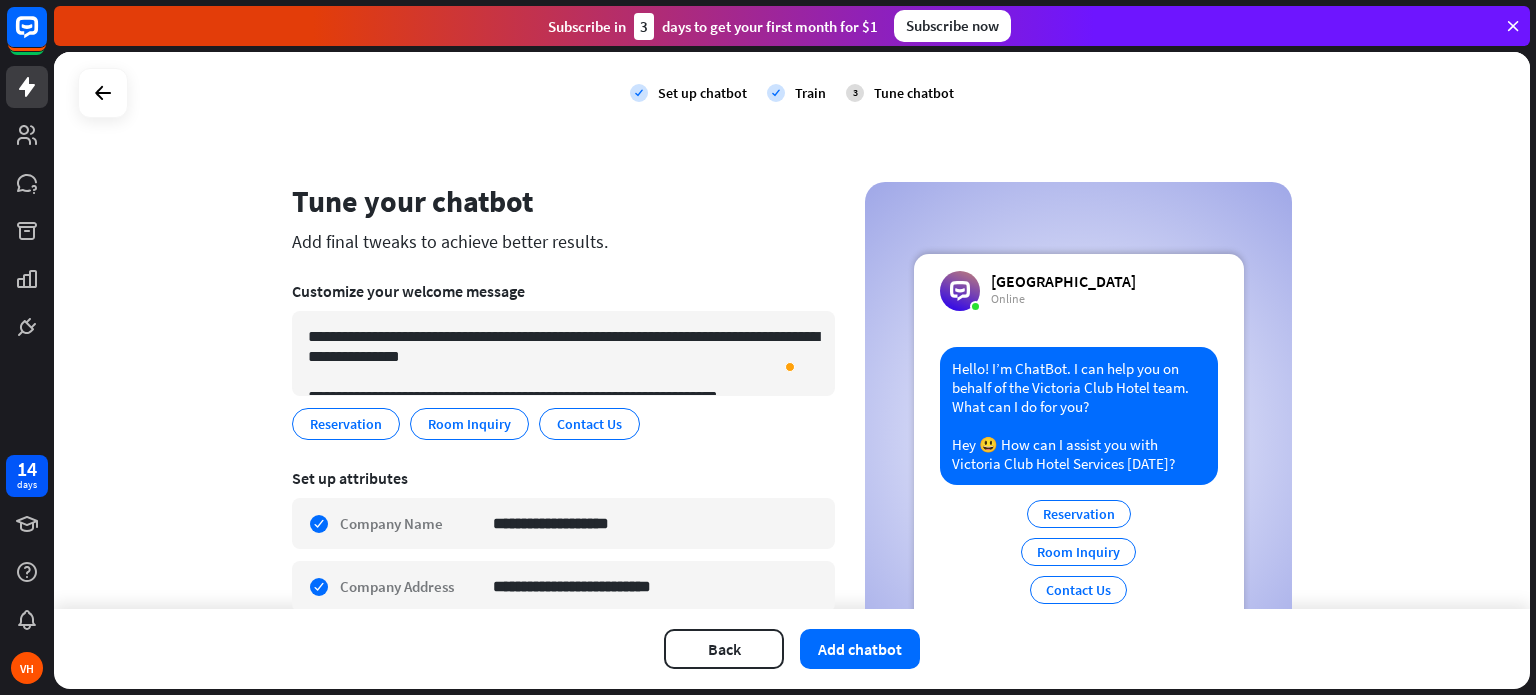 scroll, scrollTop: 264, scrollLeft: 0, axis: vertical 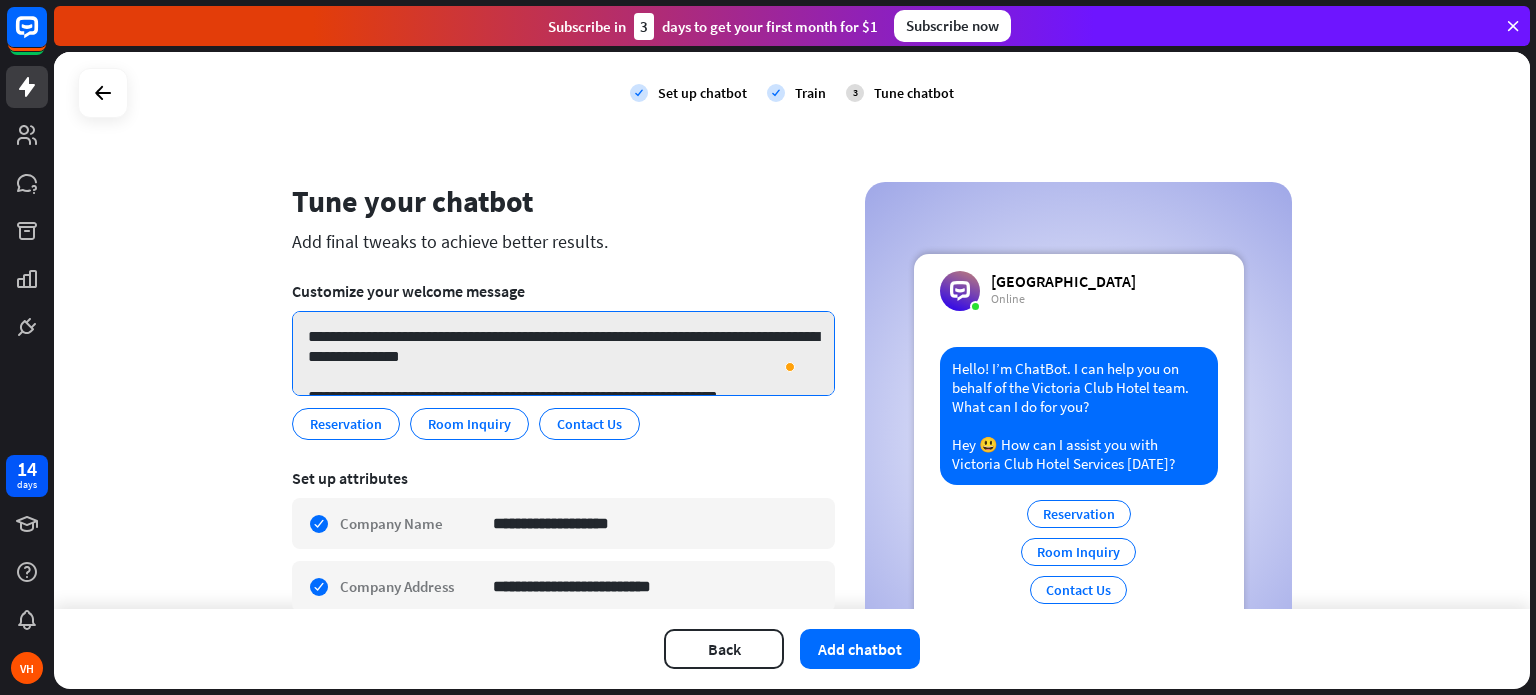 drag, startPoint x: 515, startPoint y: 331, endPoint x: 295, endPoint y: 329, distance: 220.0091 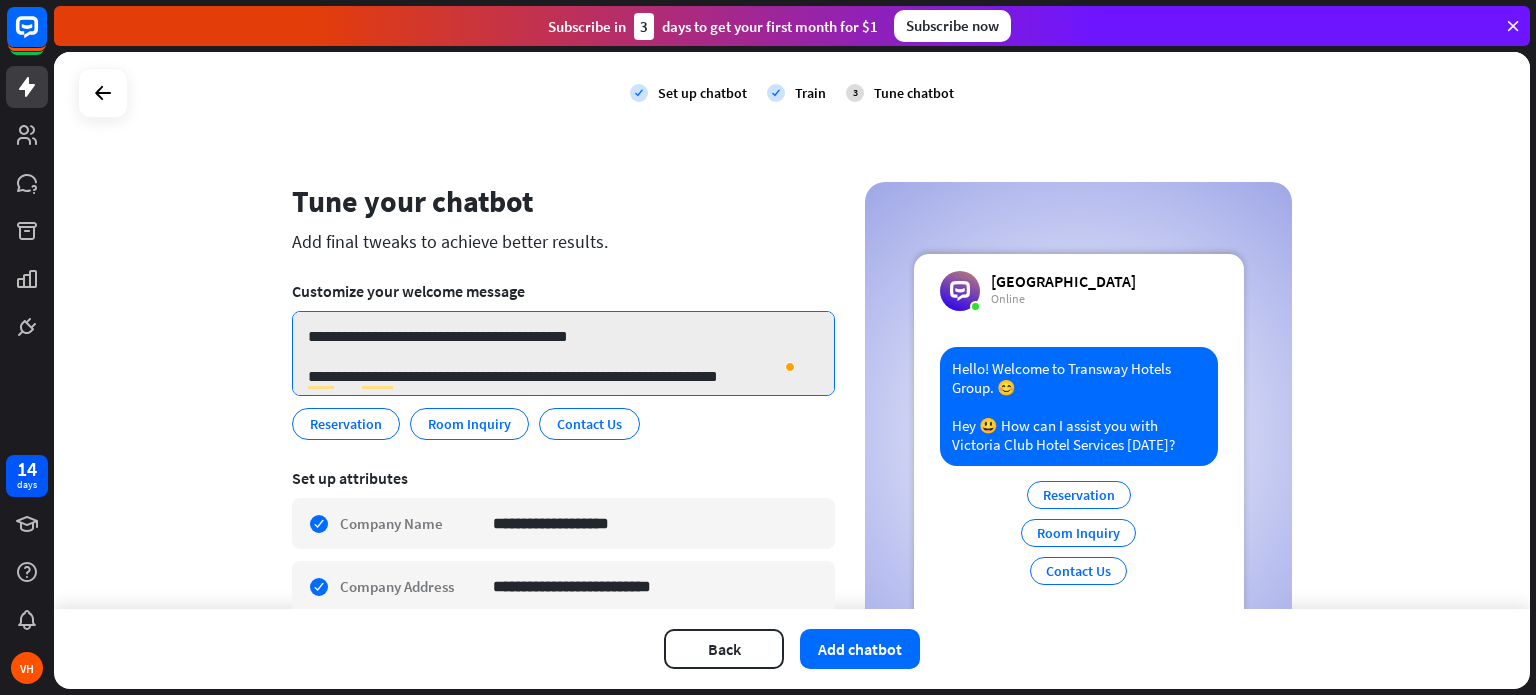 click on "**********" at bounding box center (563, 353) 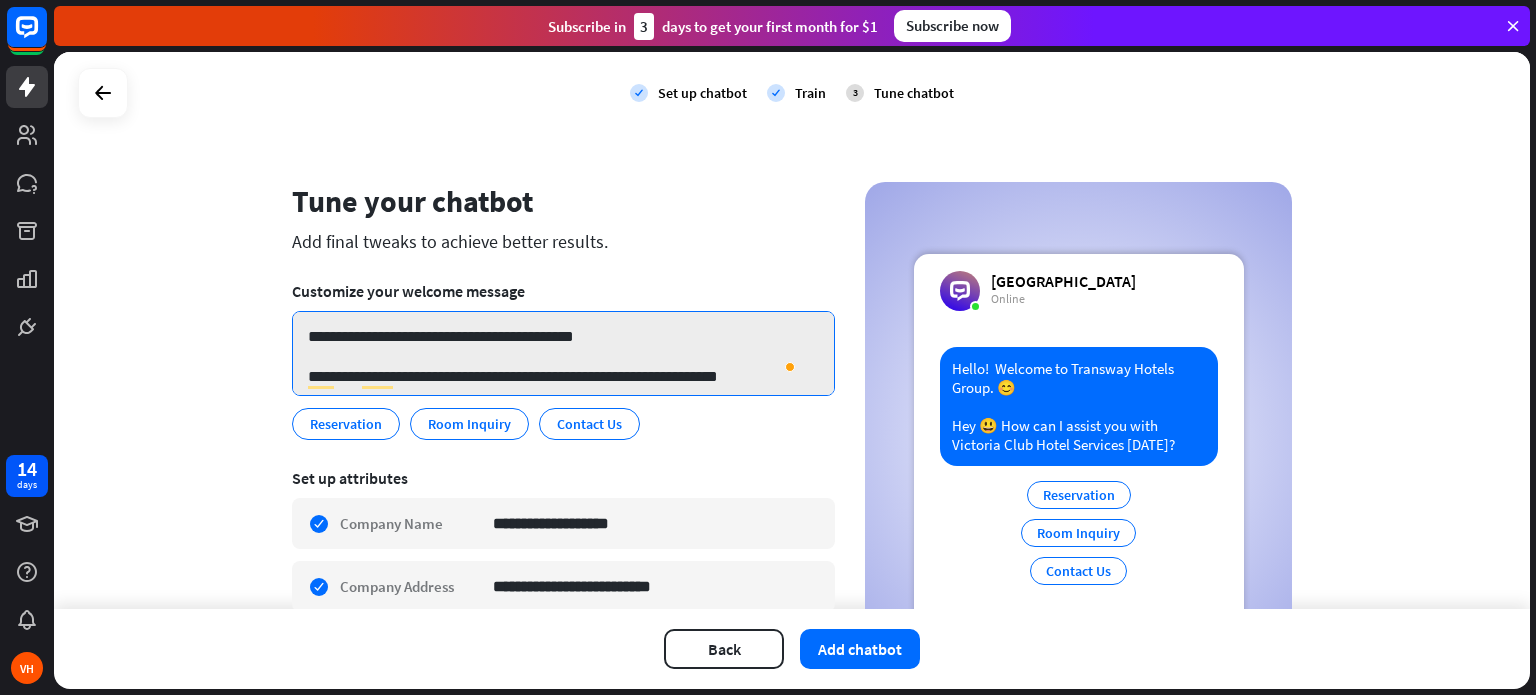 drag, startPoint x: 348, startPoint y: 343, endPoint x: 296, endPoint y: 339, distance: 52.153618 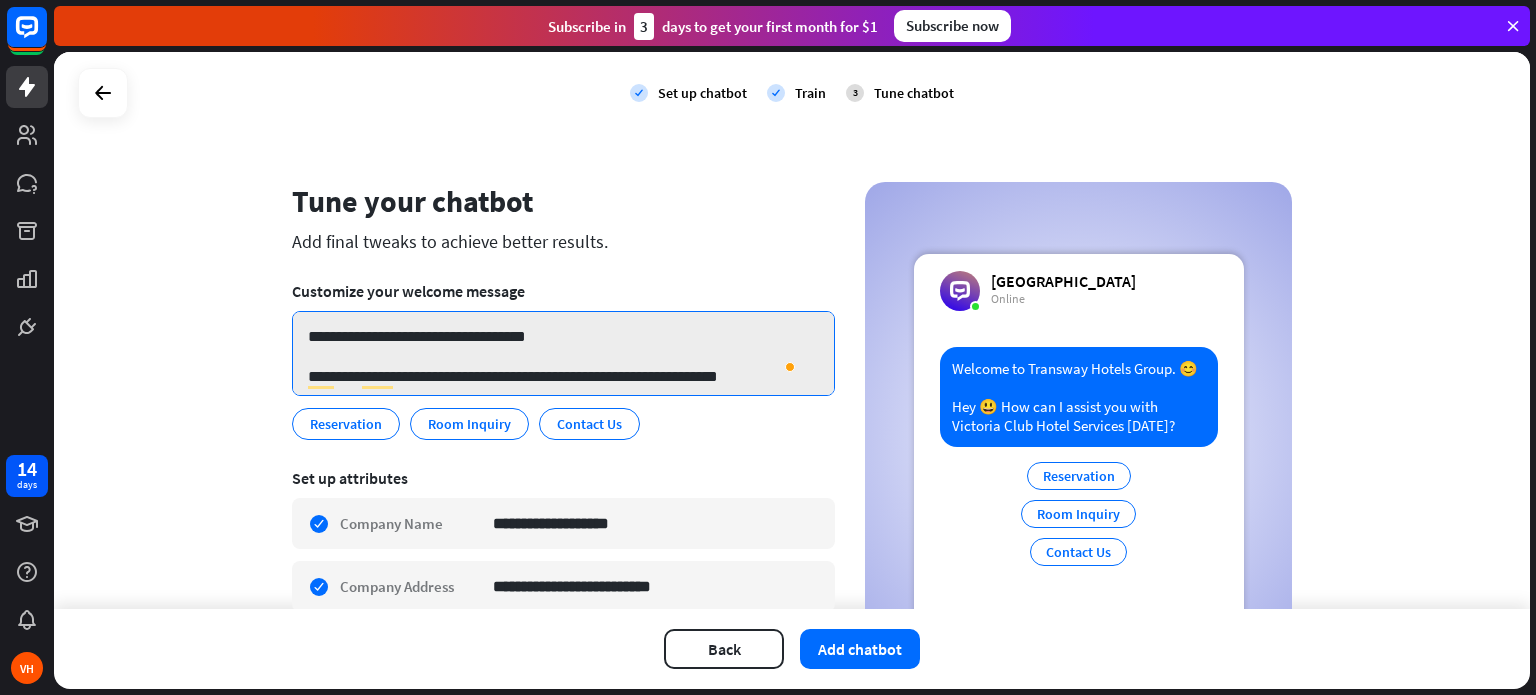 drag, startPoint x: 381, startPoint y: 336, endPoint x: 533, endPoint y: 347, distance: 152.3975 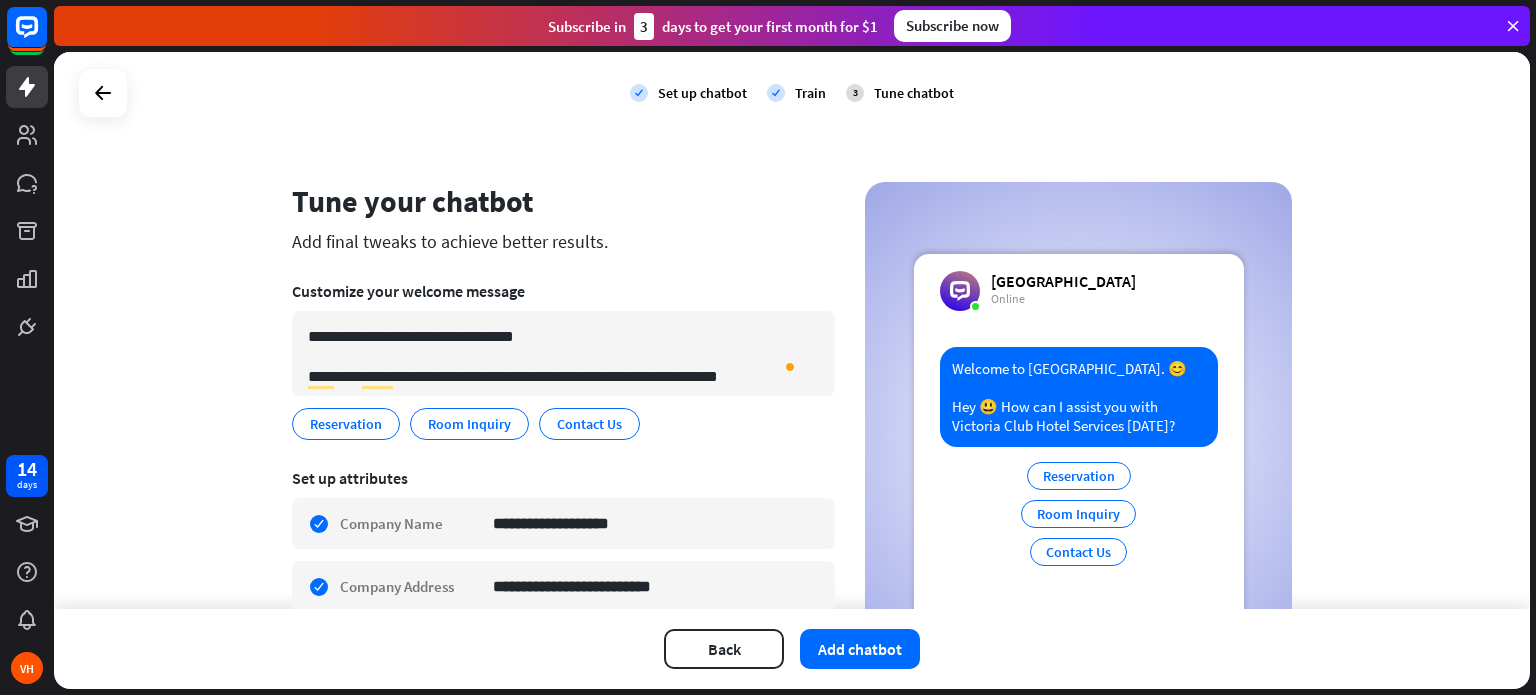 click on "Add final tweaks to achieve better results." at bounding box center [563, 241] 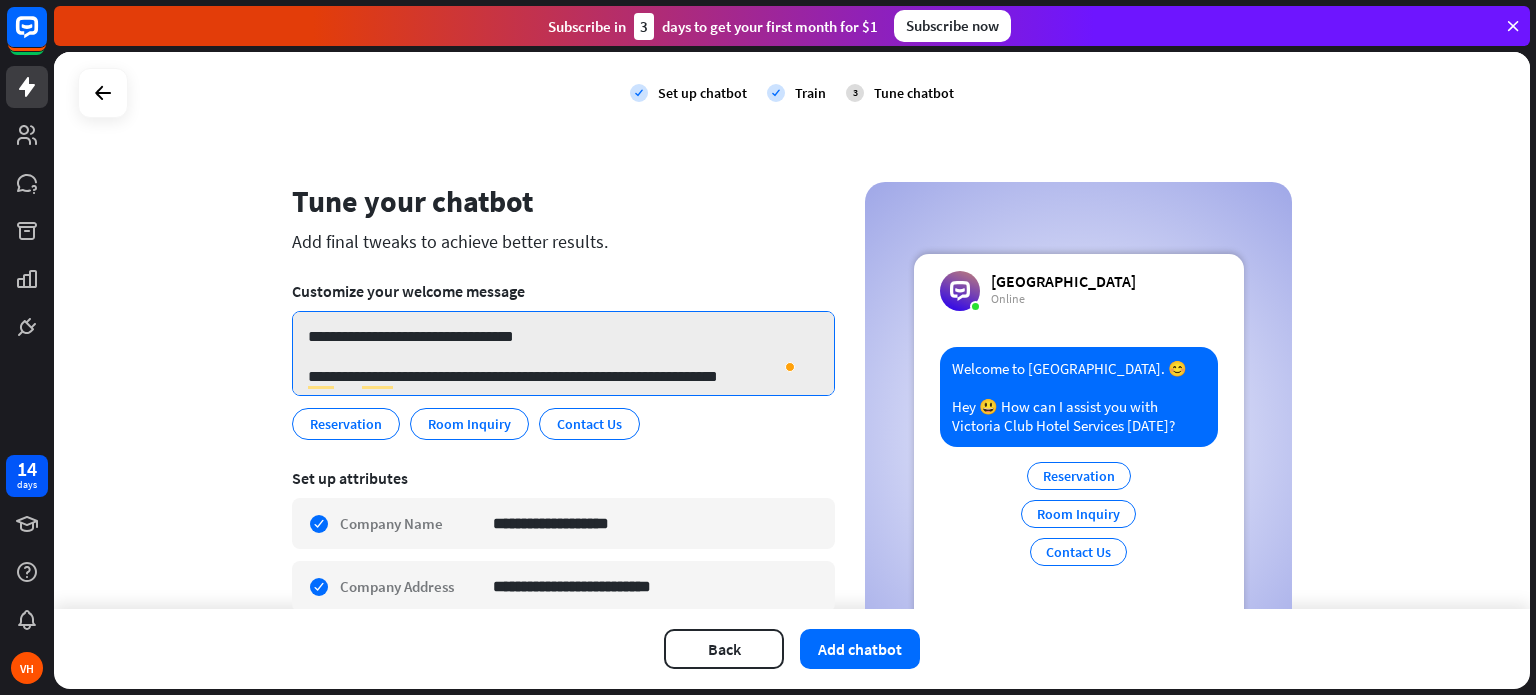 scroll, scrollTop: 7, scrollLeft: 0, axis: vertical 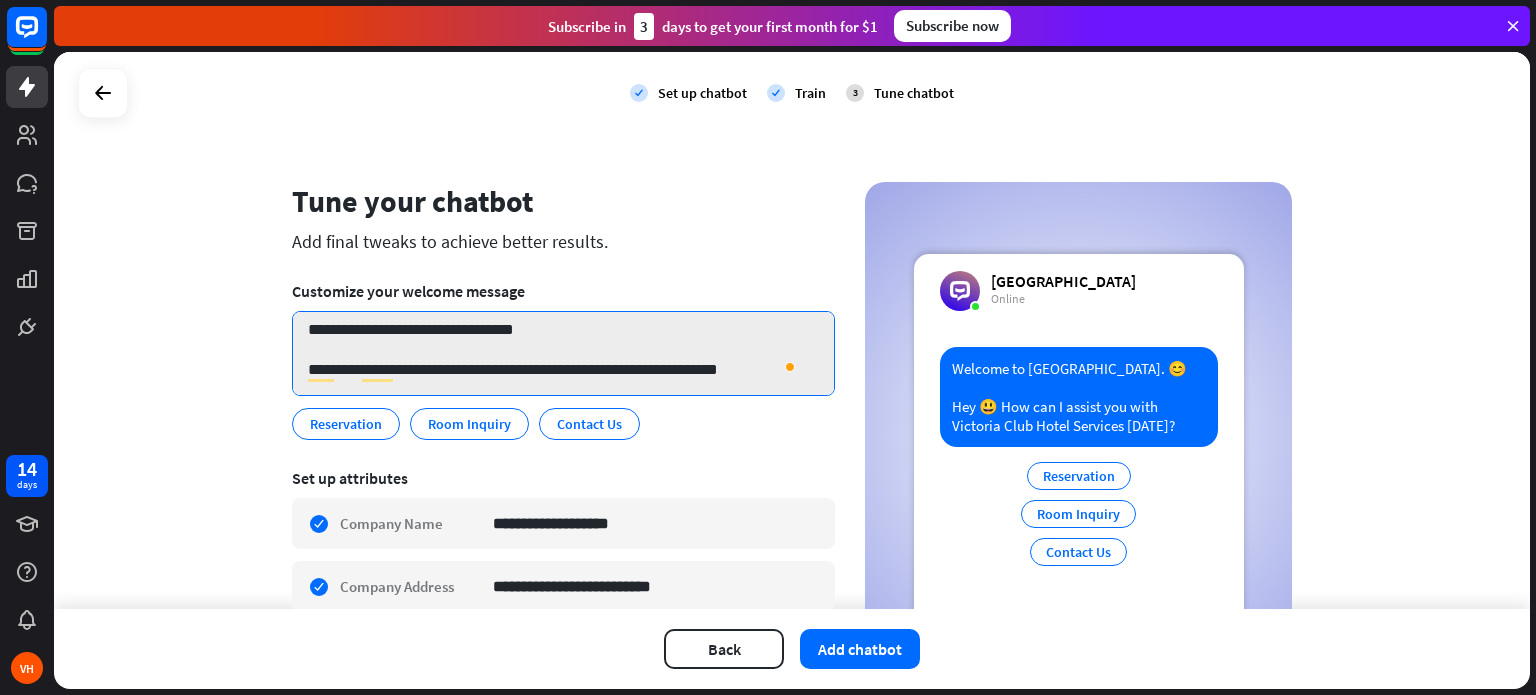 drag, startPoint x: 495, startPoint y: 375, endPoint x: 707, endPoint y: 387, distance: 212.33936 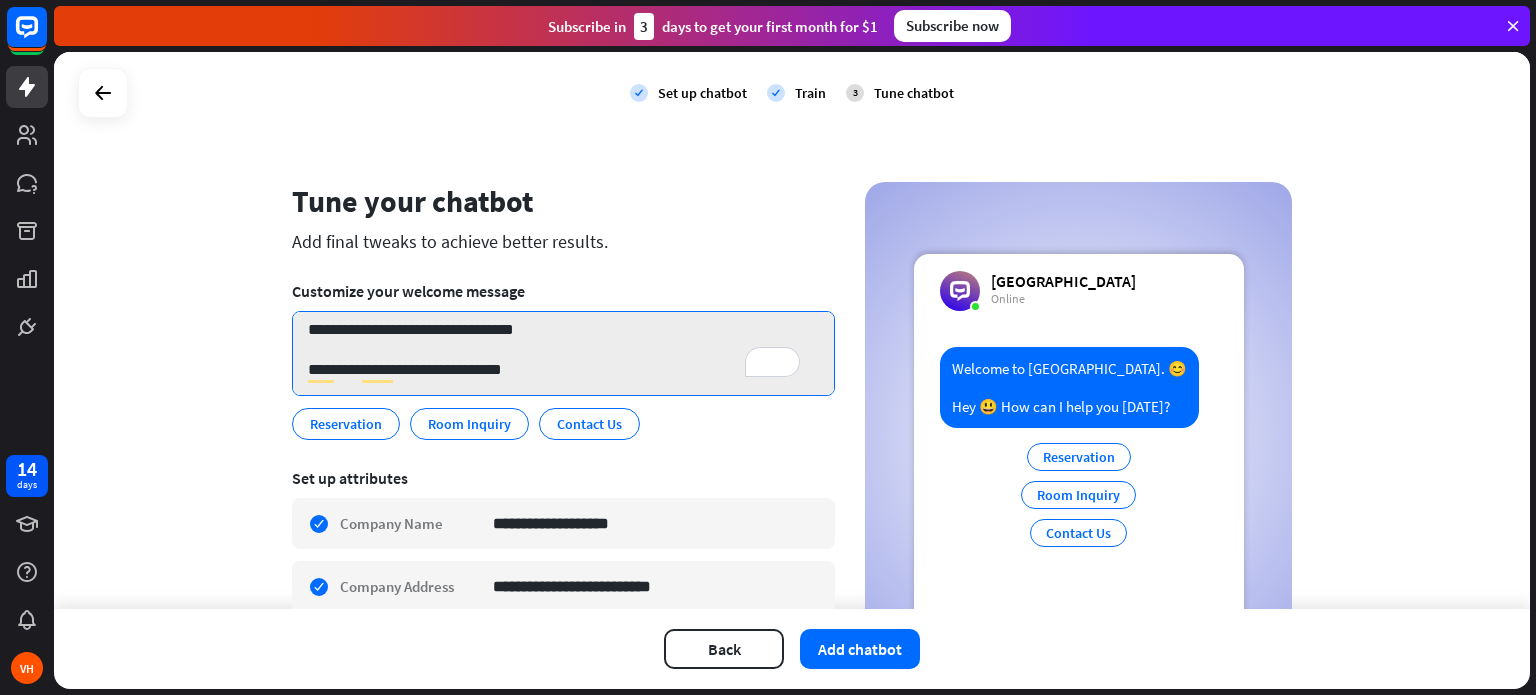 scroll, scrollTop: 166, scrollLeft: 0, axis: vertical 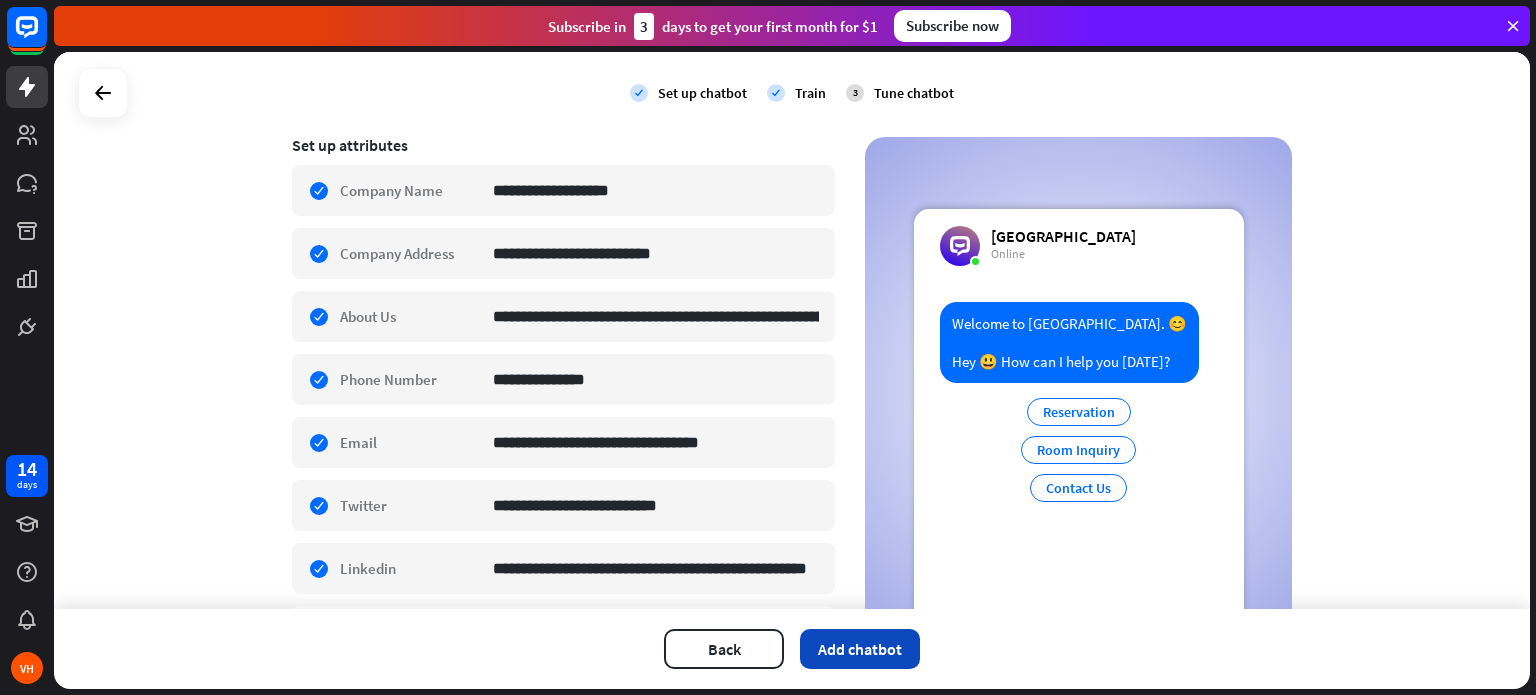 type on "**********" 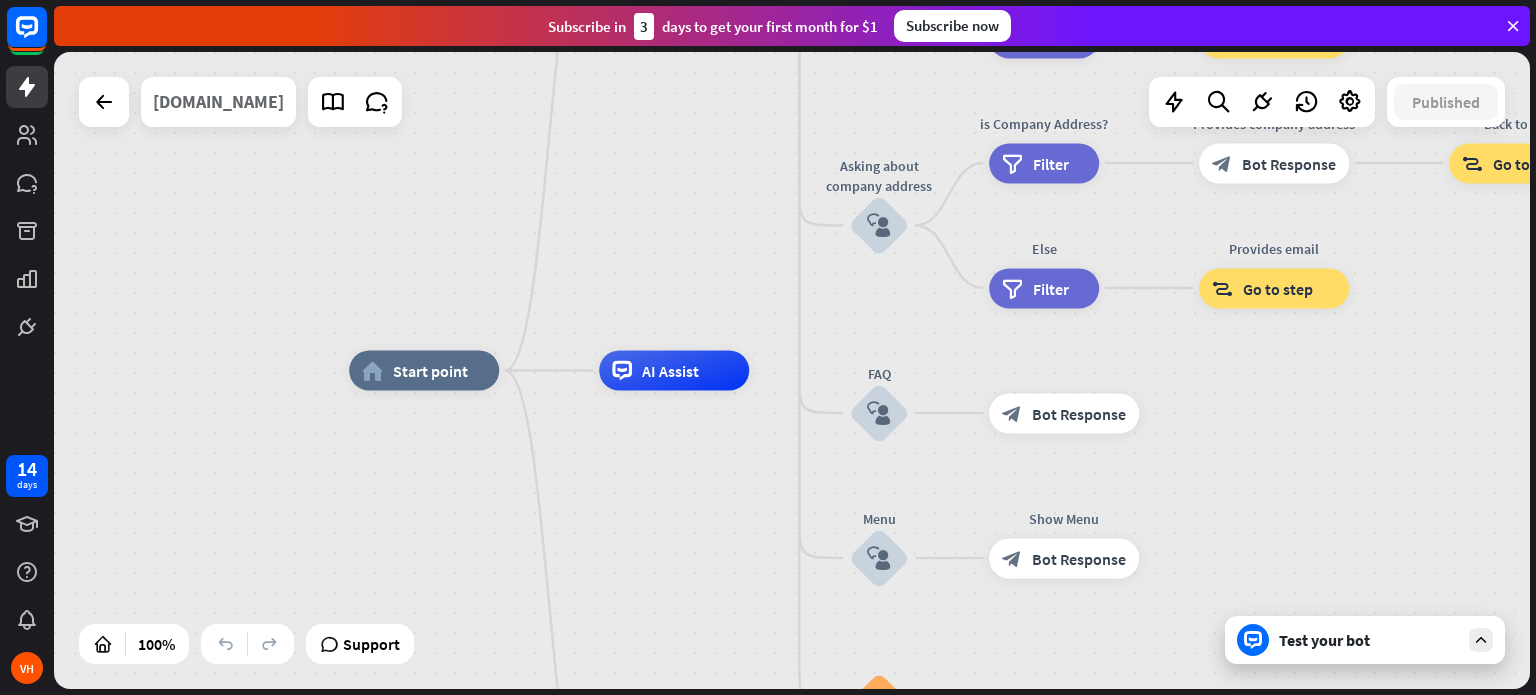 click on "[DOMAIN_NAME]" at bounding box center (218, 102) 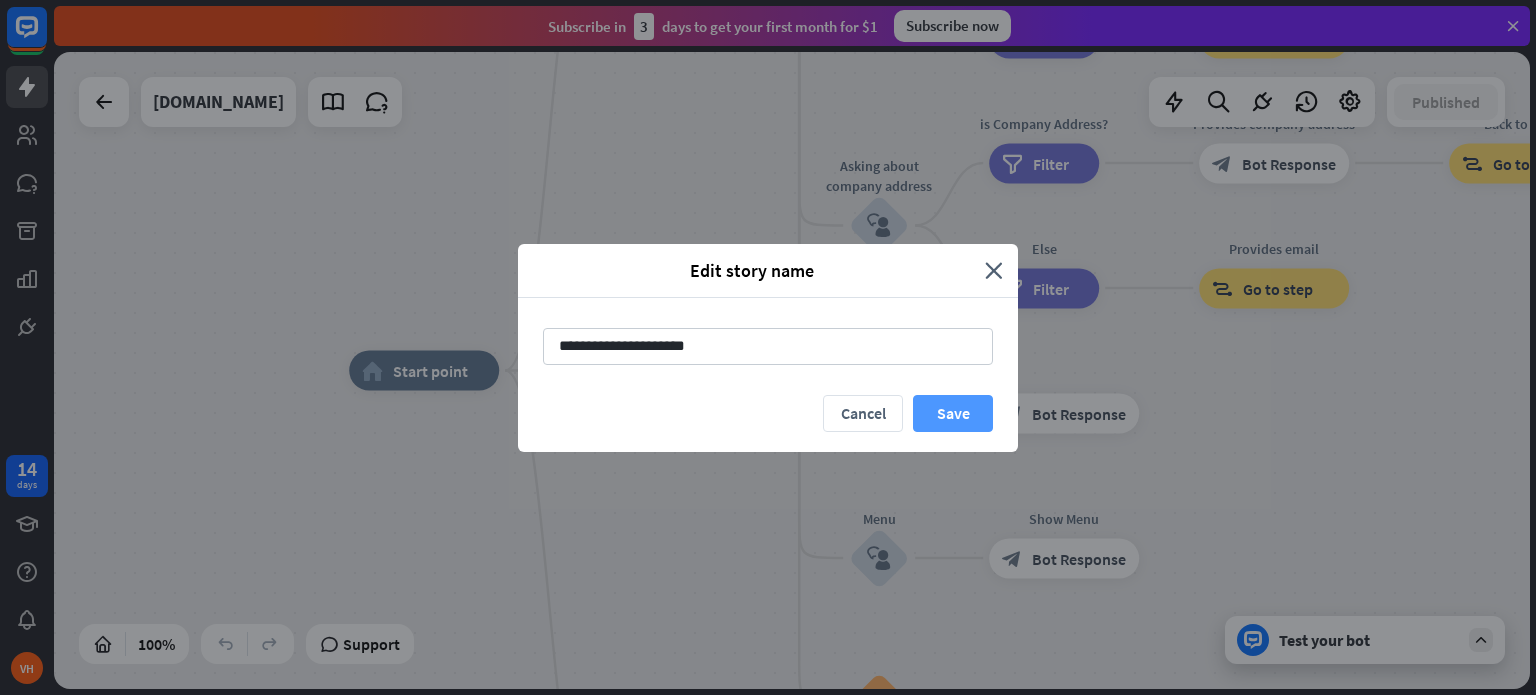click on "Save" at bounding box center (953, 413) 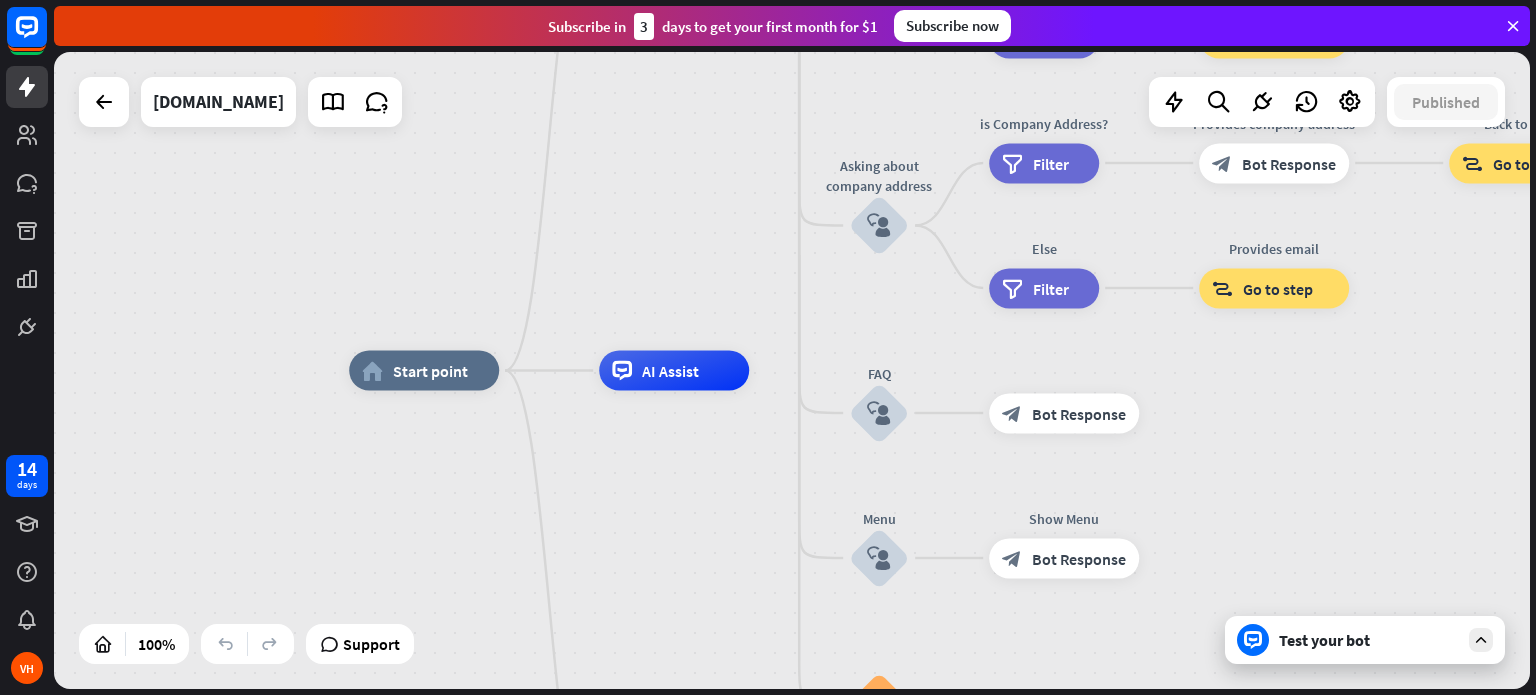 click on "Test your bot" at bounding box center (1369, 640) 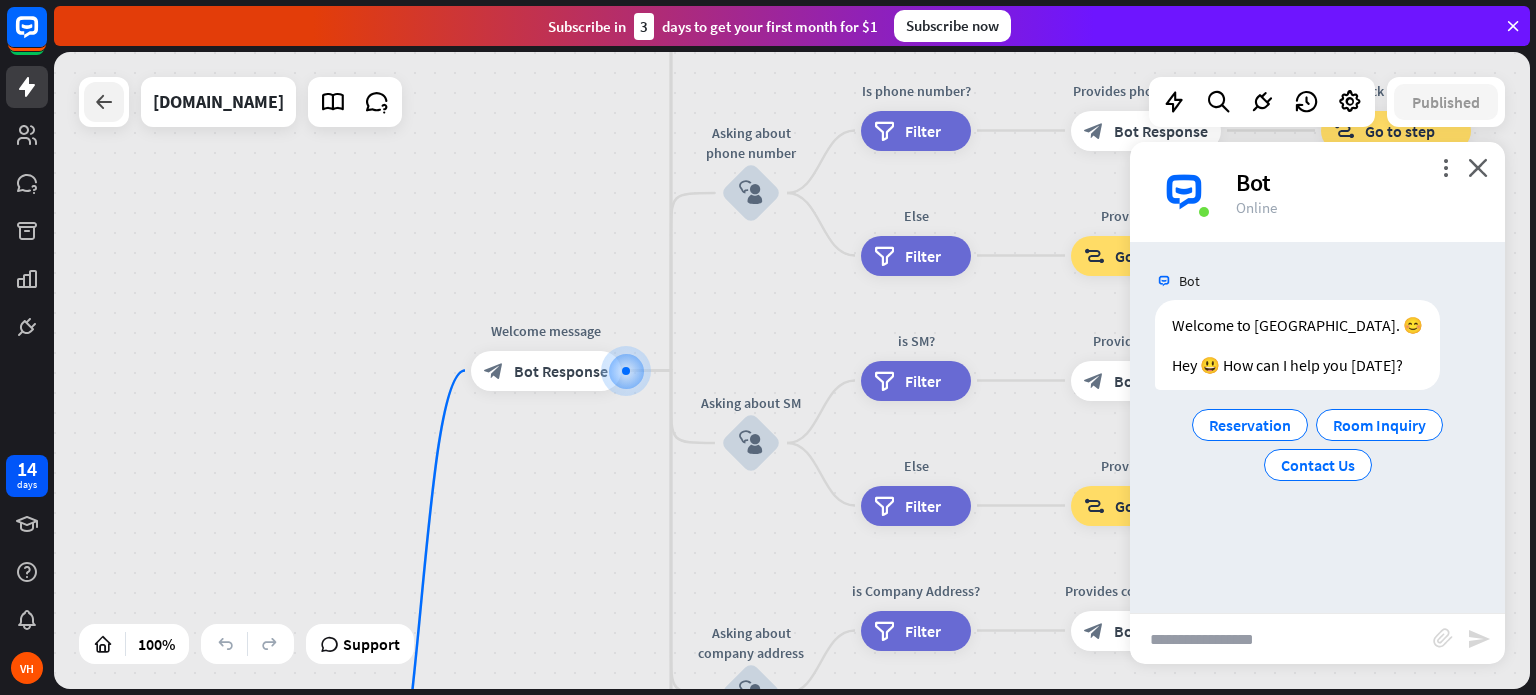 click at bounding box center [104, 102] 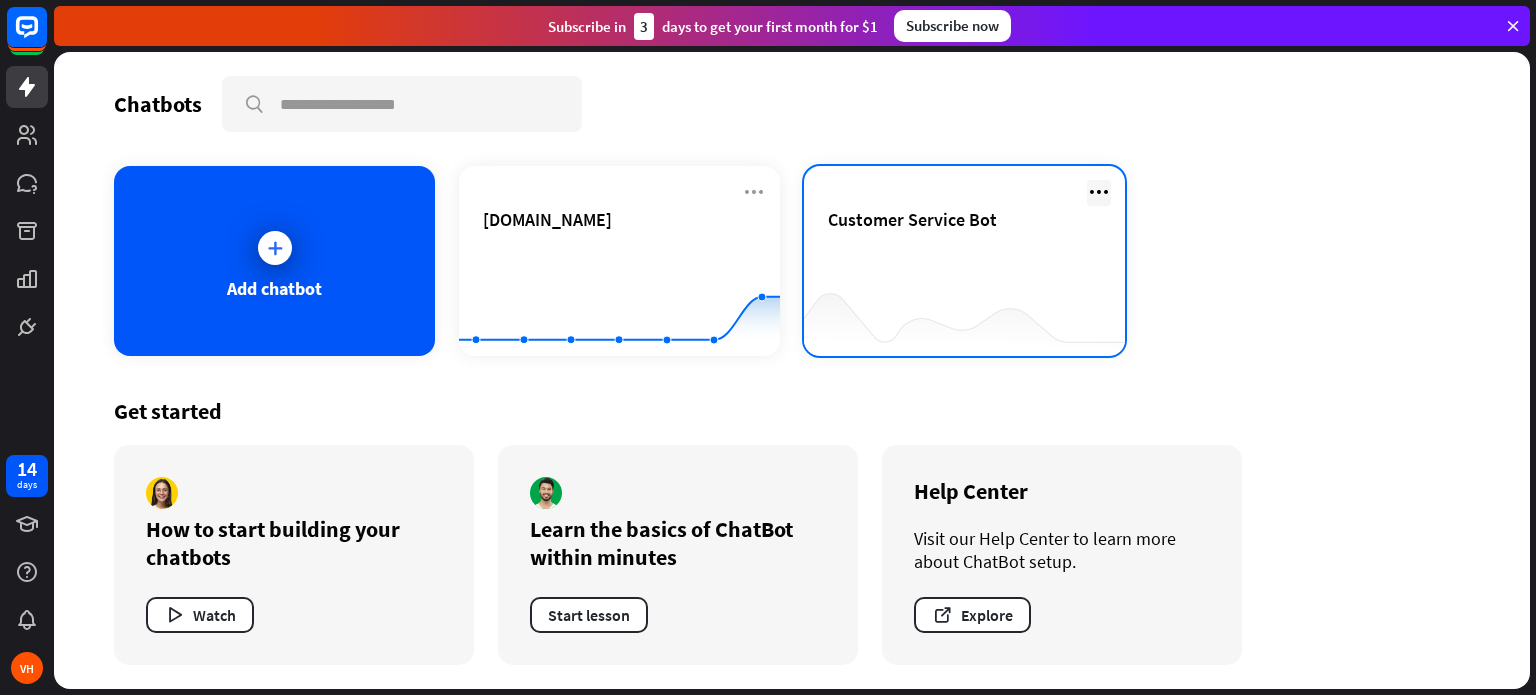 click at bounding box center [1099, 192] 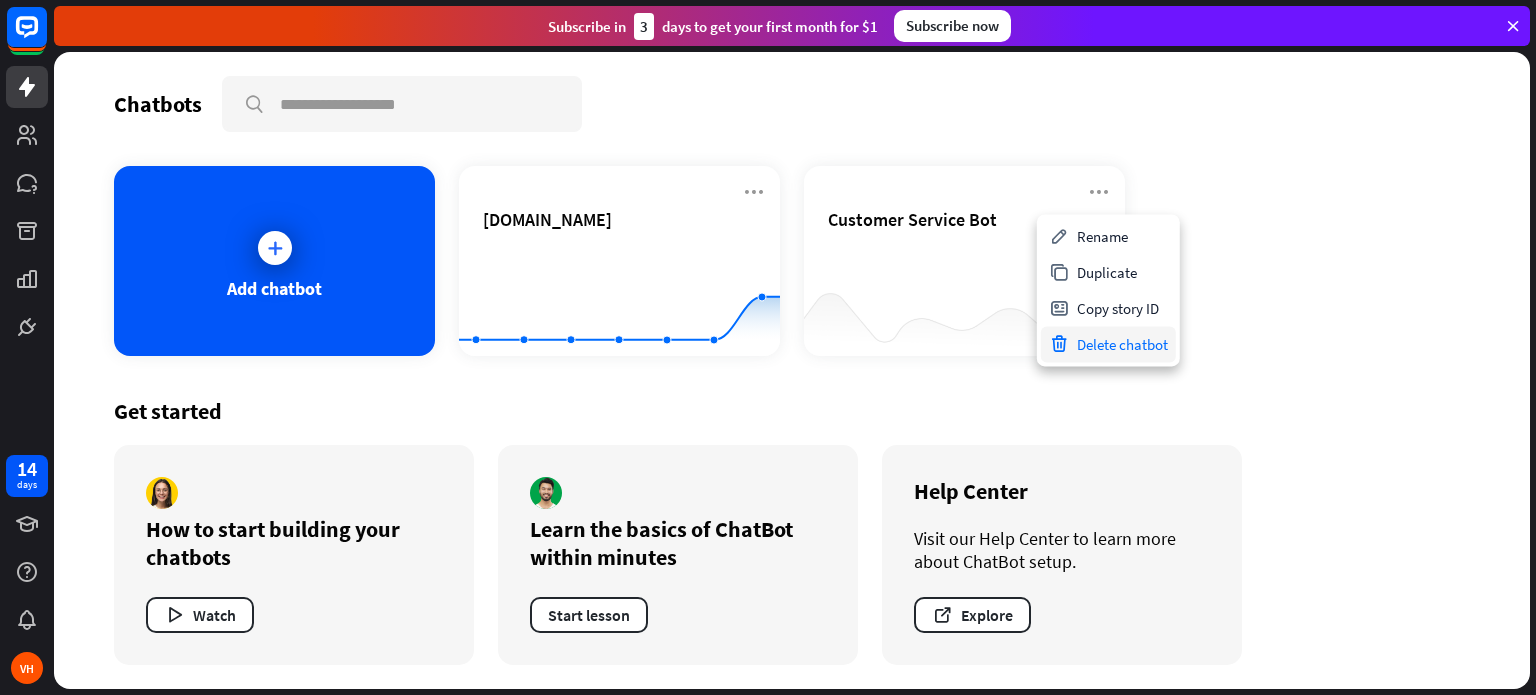 click on "Delete chatbot" at bounding box center [1108, 344] 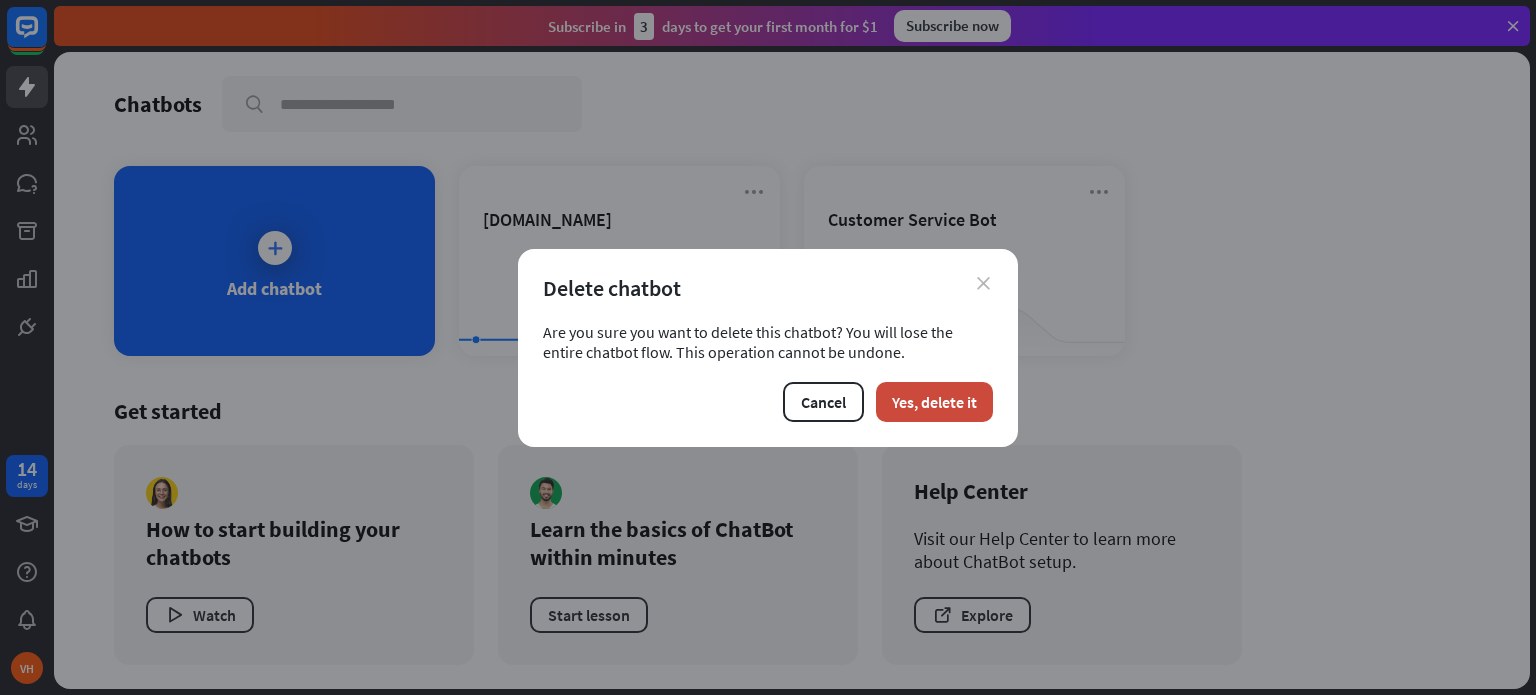 click on "close" at bounding box center (983, 283) 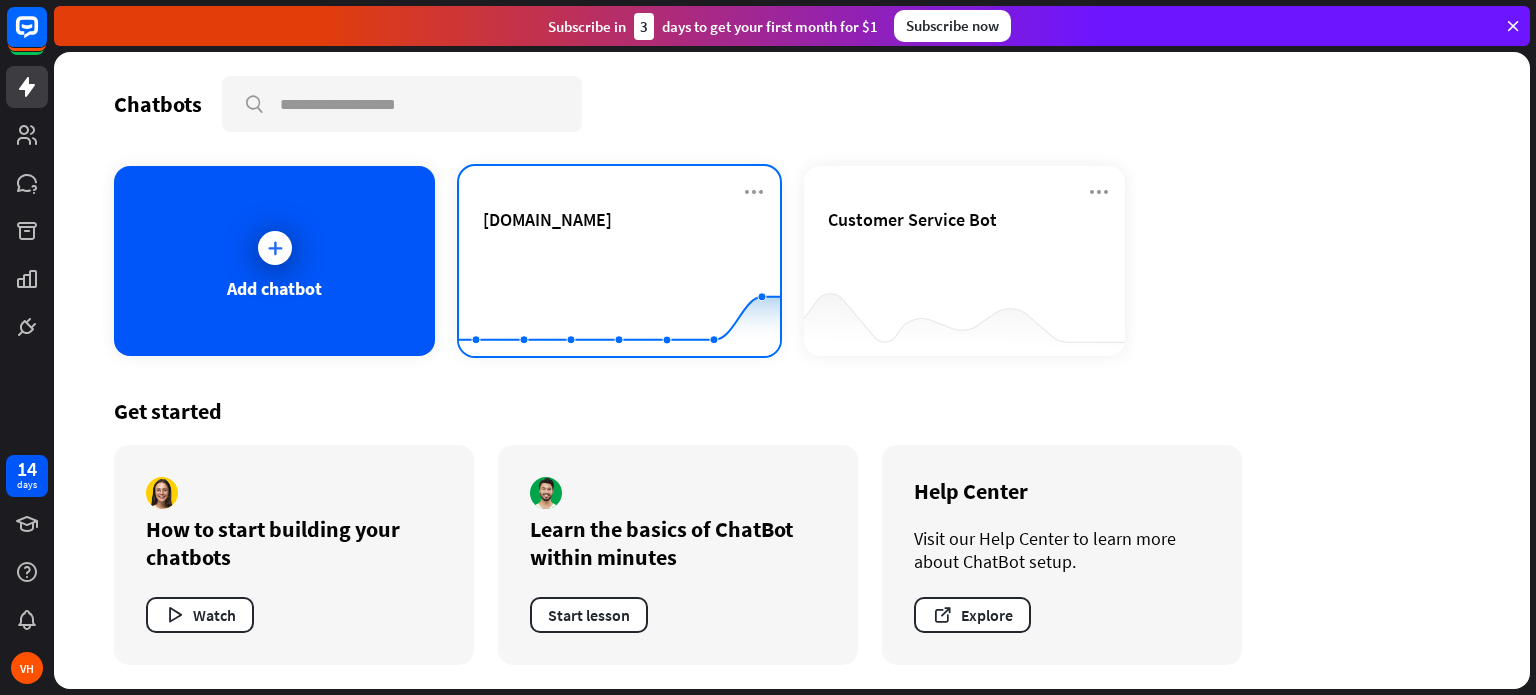 click on "[DOMAIN_NAME]" at bounding box center (547, 219) 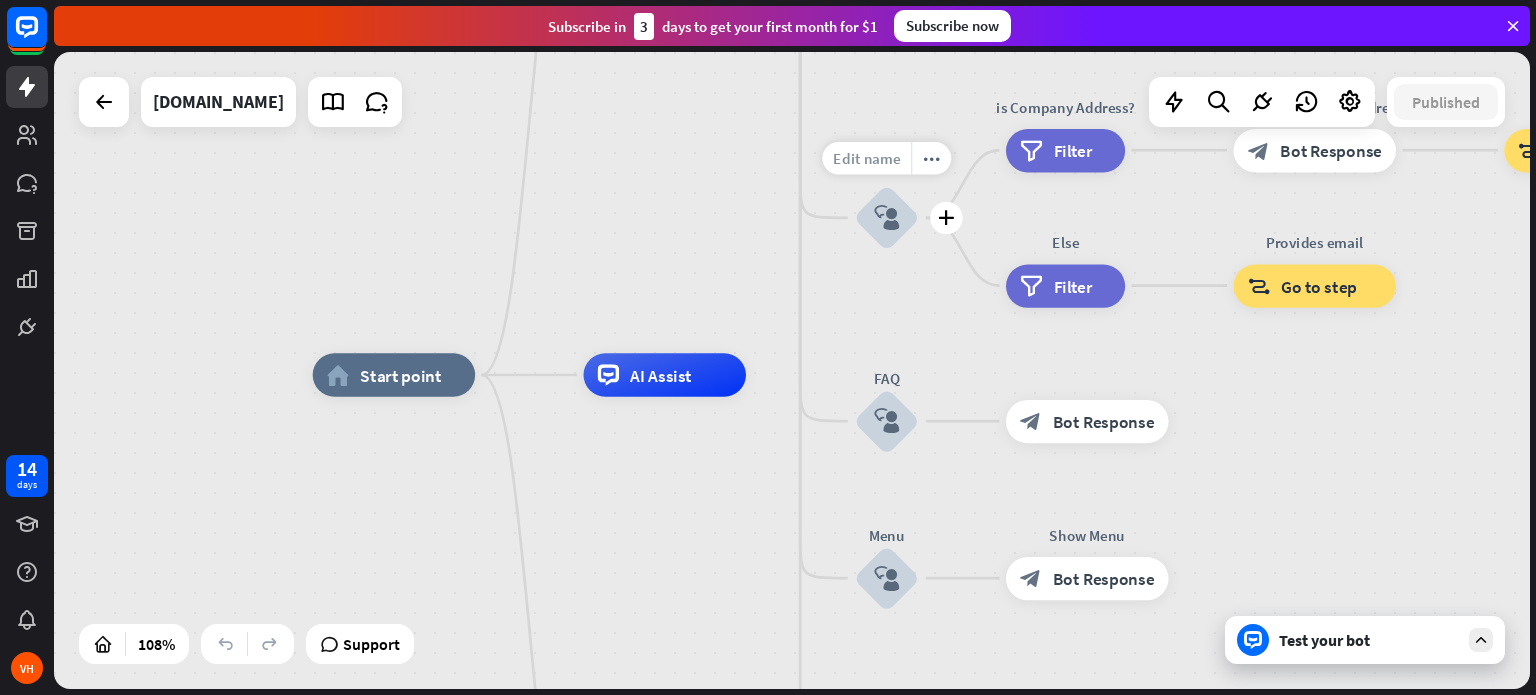 click on "Edit name" at bounding box center [866, 158] 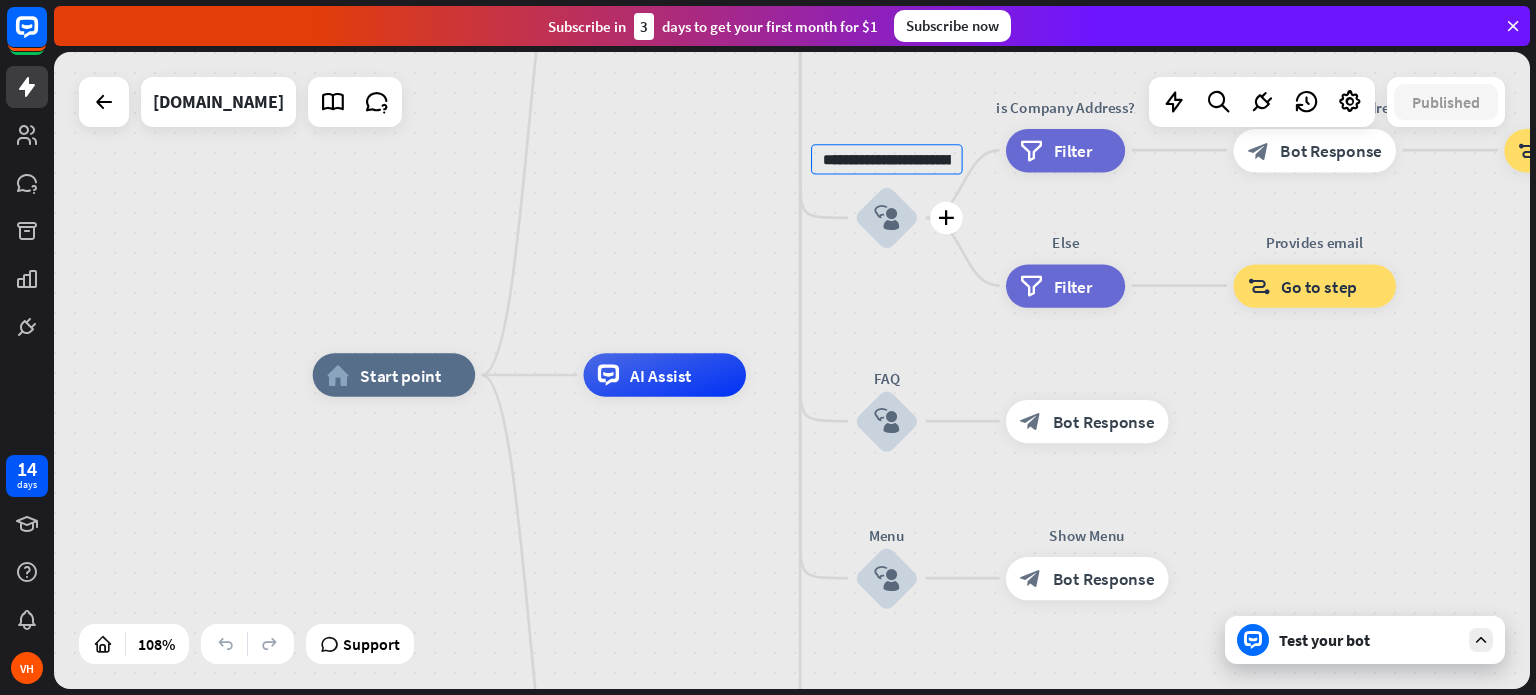 scroll, scrollTop: 0, scrollLeft: 68, axis: horizontal 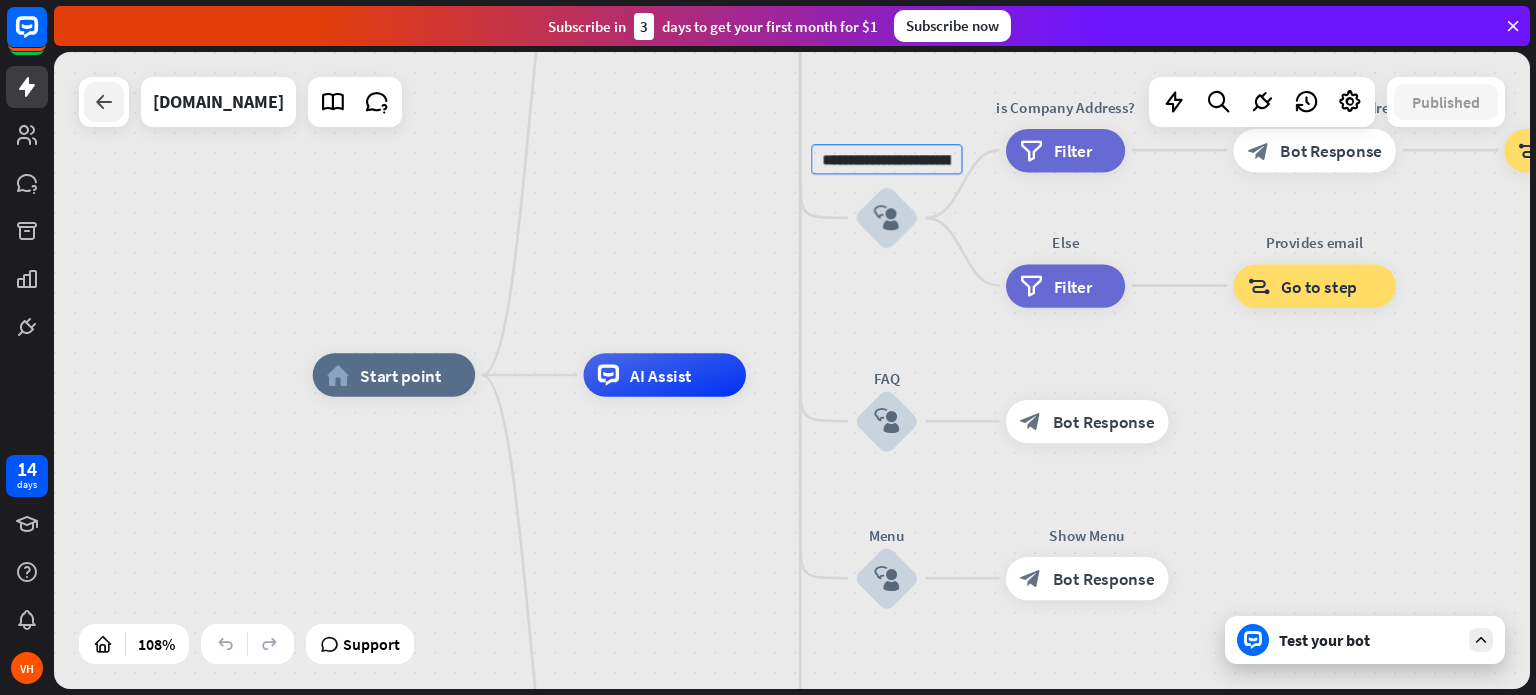 click at bounding box center [104, 102] 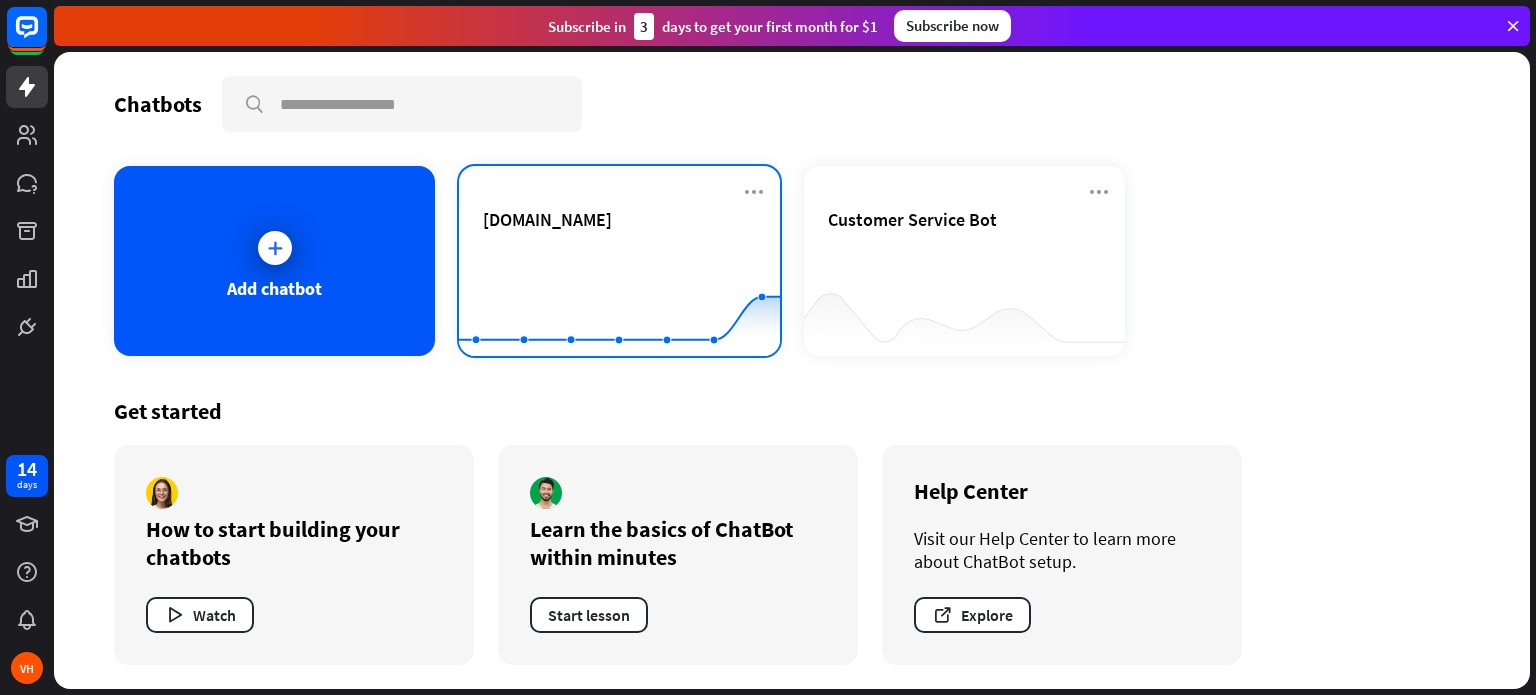click on "[DOMAIN_NAME]" at bounding box center (619, 219) 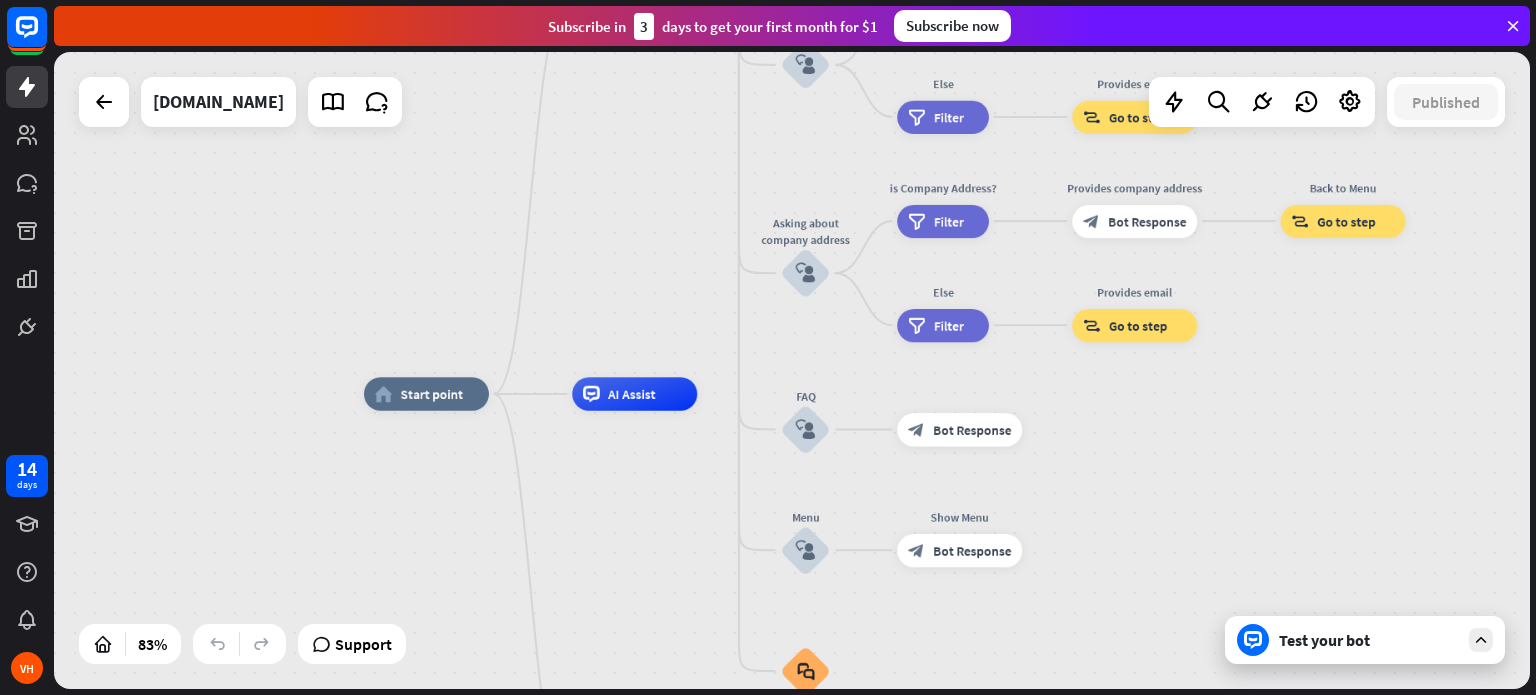 click on "Test your bot" at bounding box center (1365, 640) 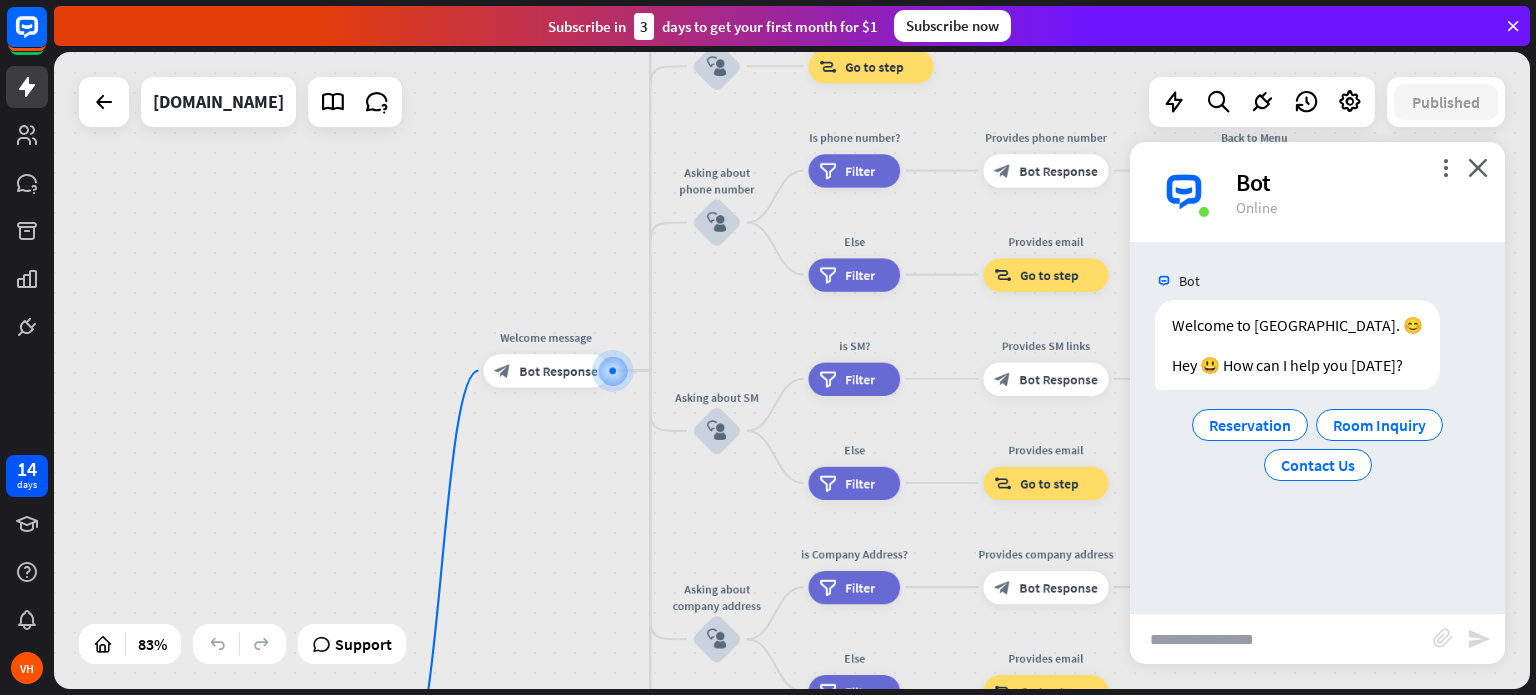 click at bounding box center (1281, 639) 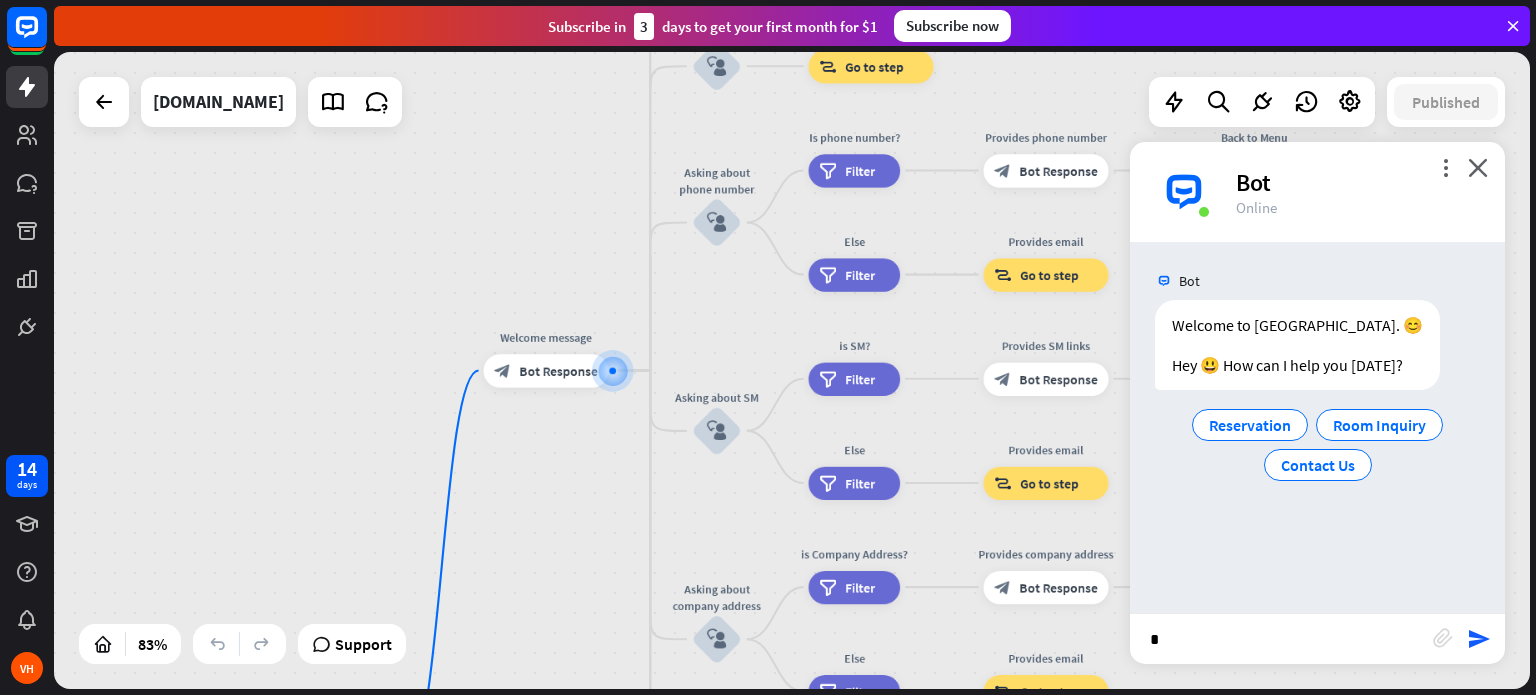 type on "**" 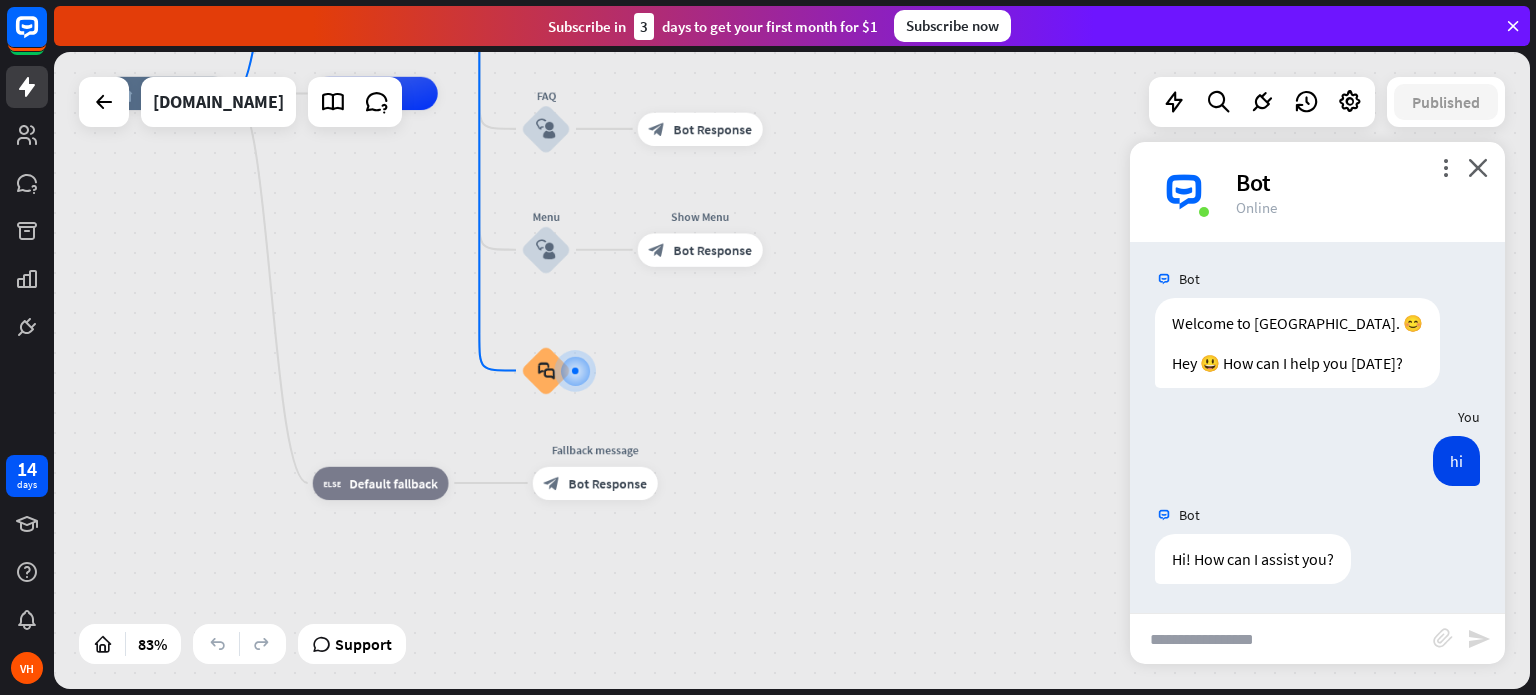scroll, scrollTop: 3, scrollLeft: 0, axis: vertical 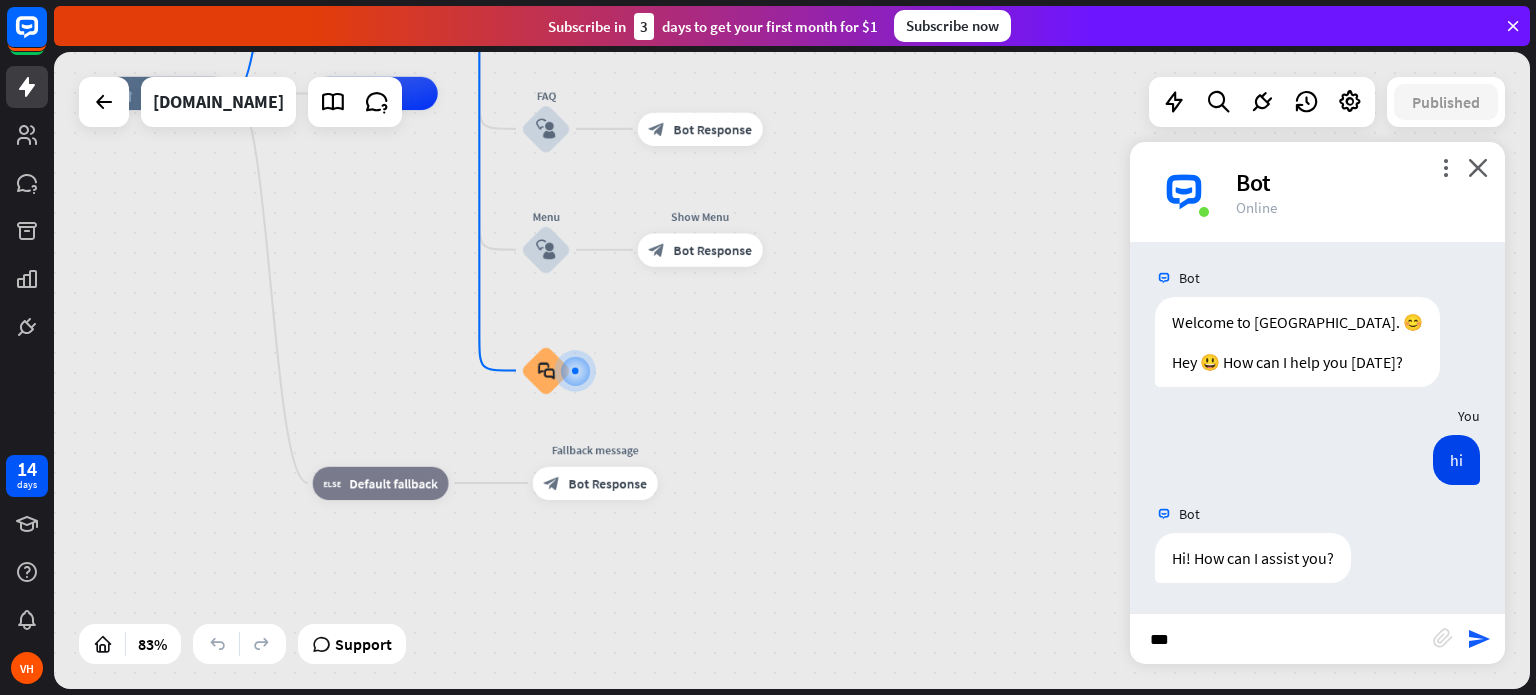 type on "****" 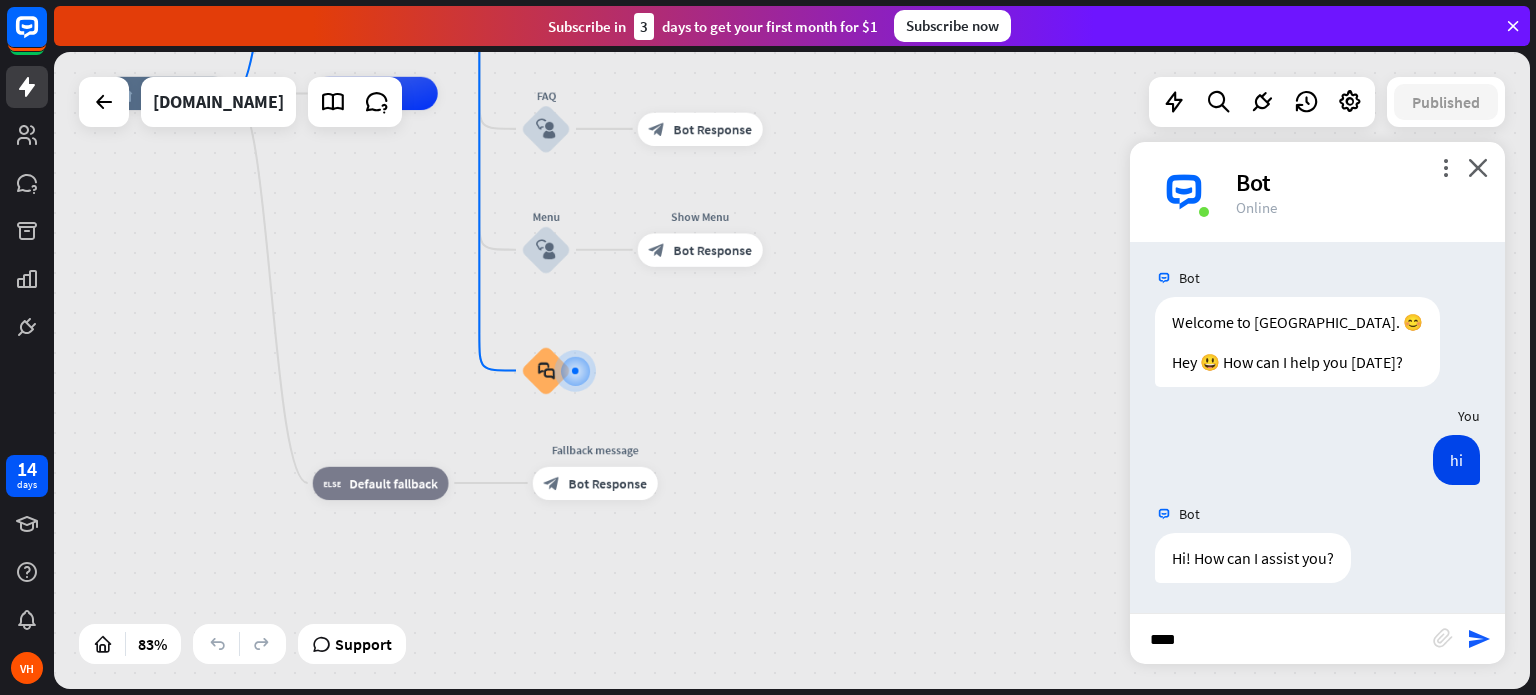 type 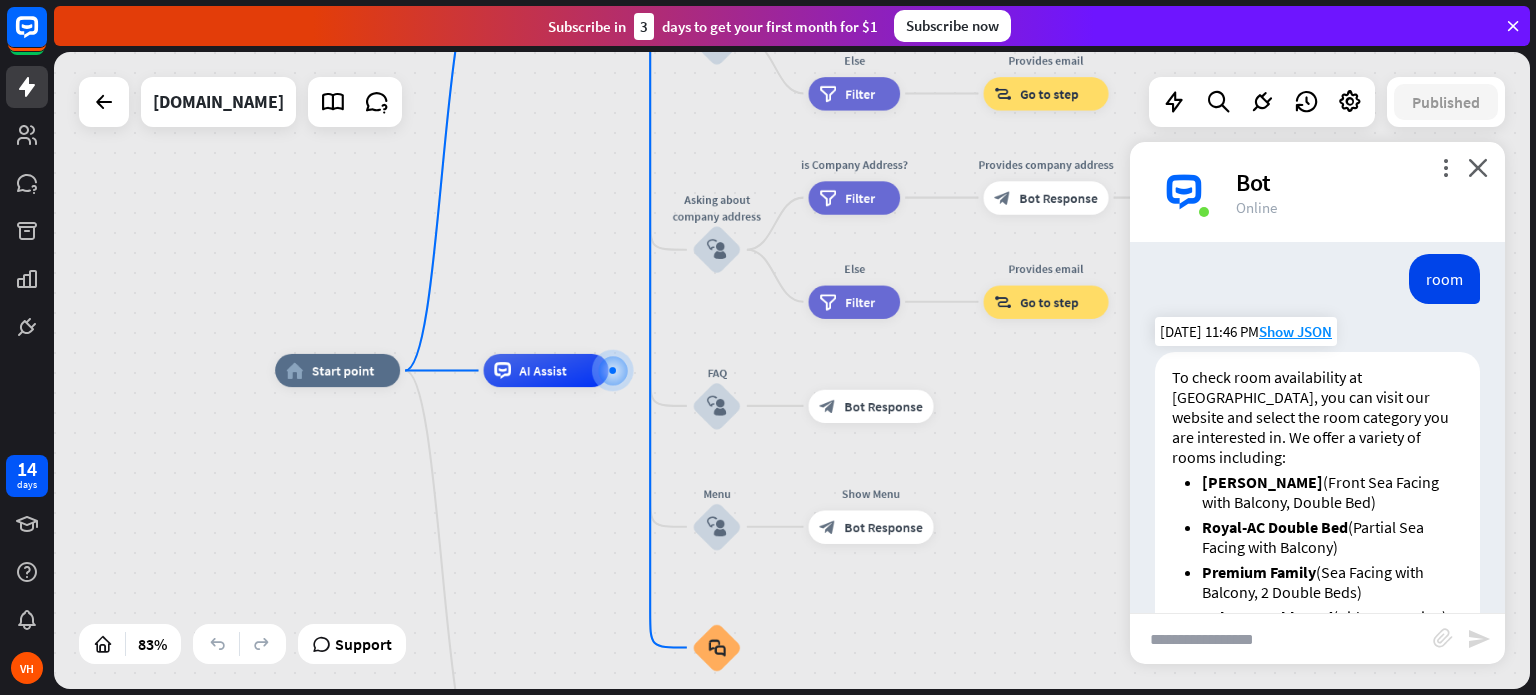 scroll, scrollTop: 413, scrollLeft: 0, axis: vertical 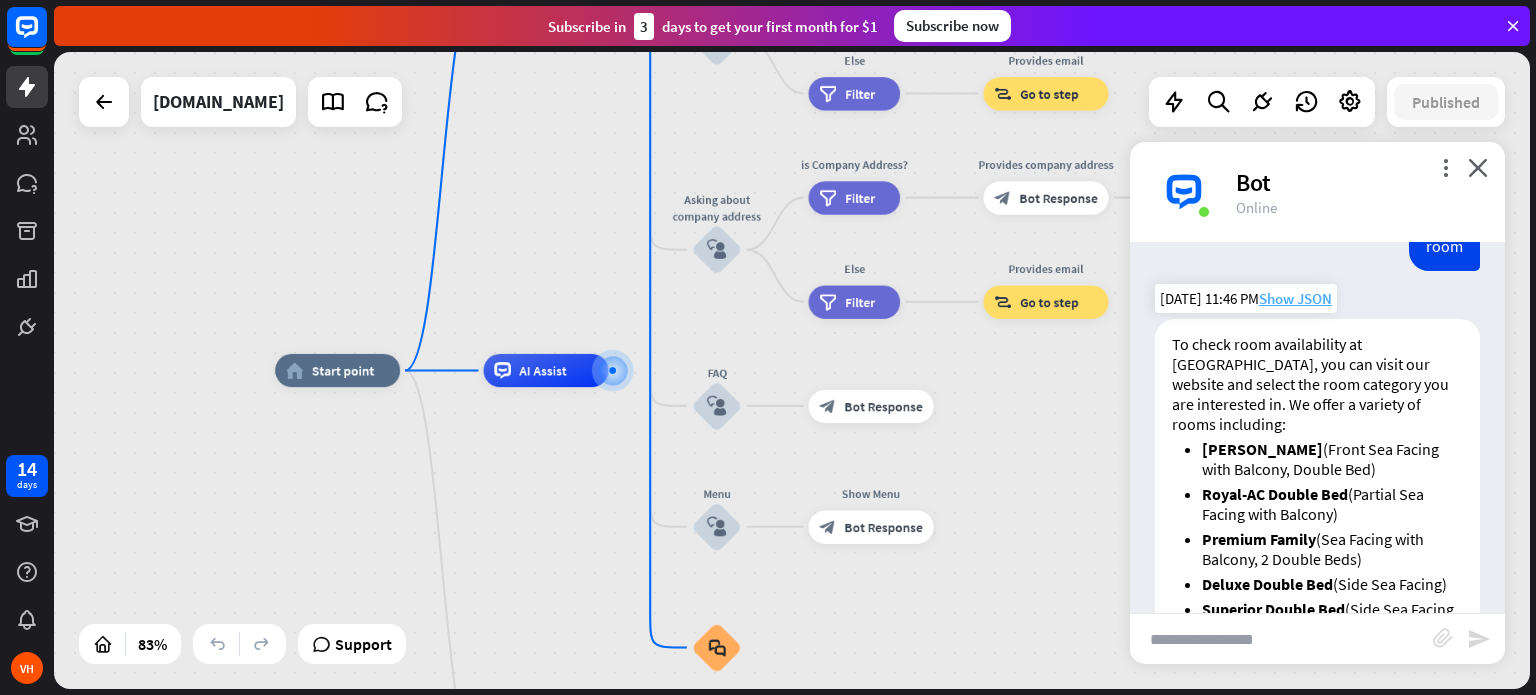 click on "Show JSON" at bounding box center [1295, 298] 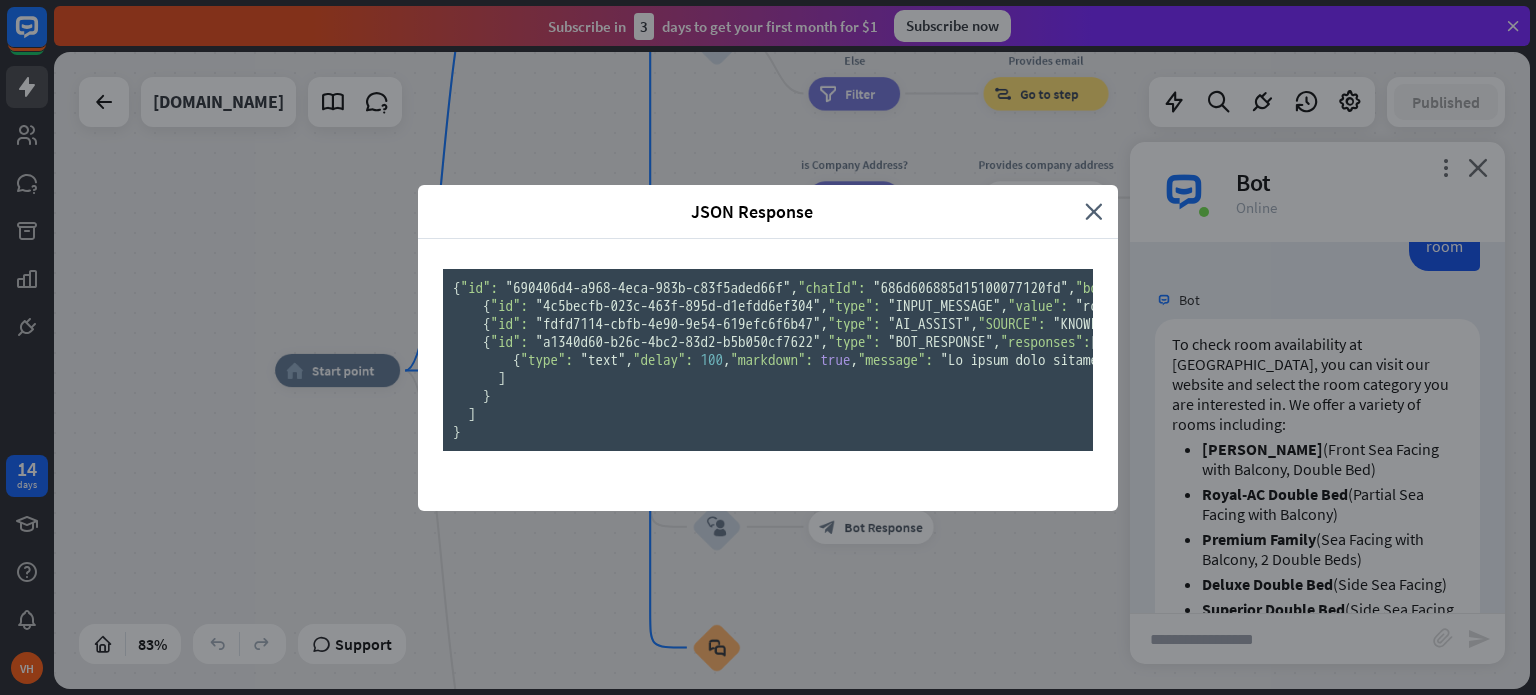 scroll, scrollTop: 0, scrollLeft: 0, axis: both 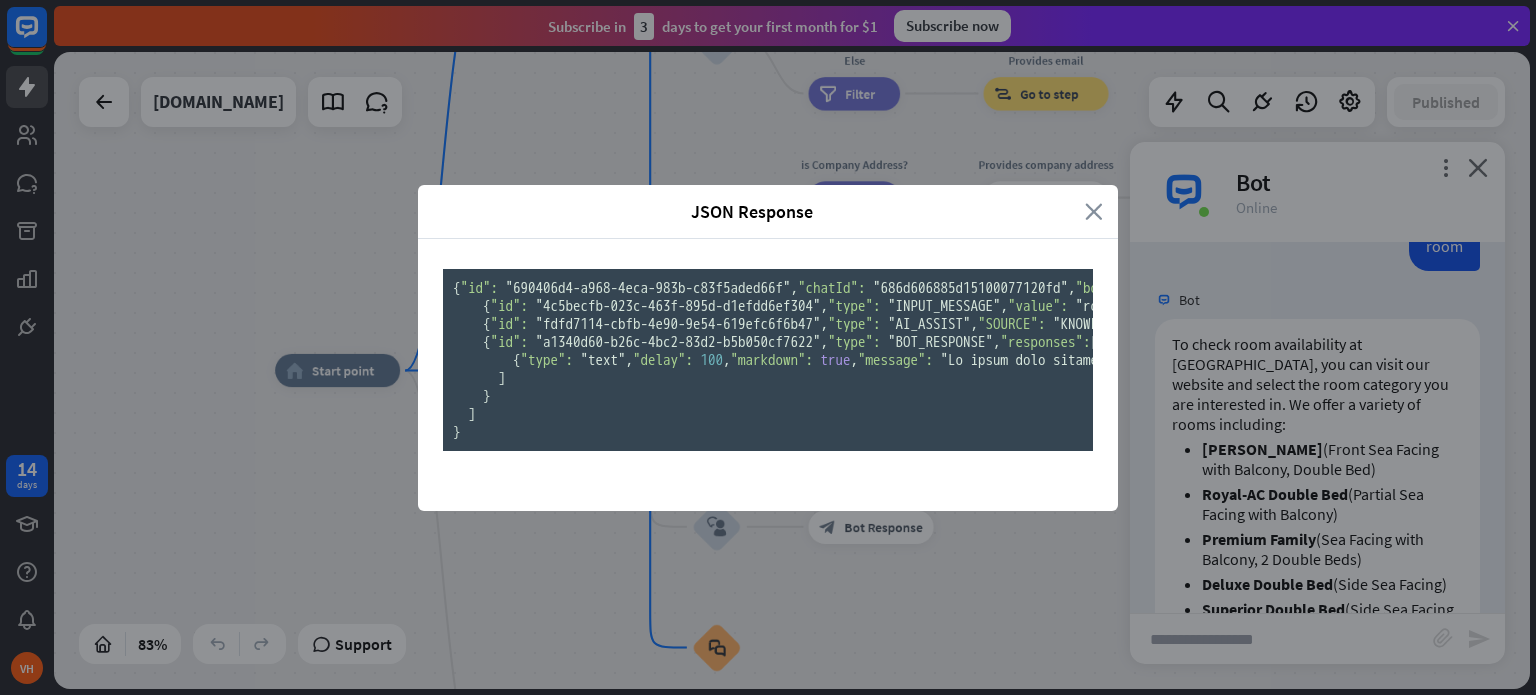 click on "close" at bounding box center [1094, 211] 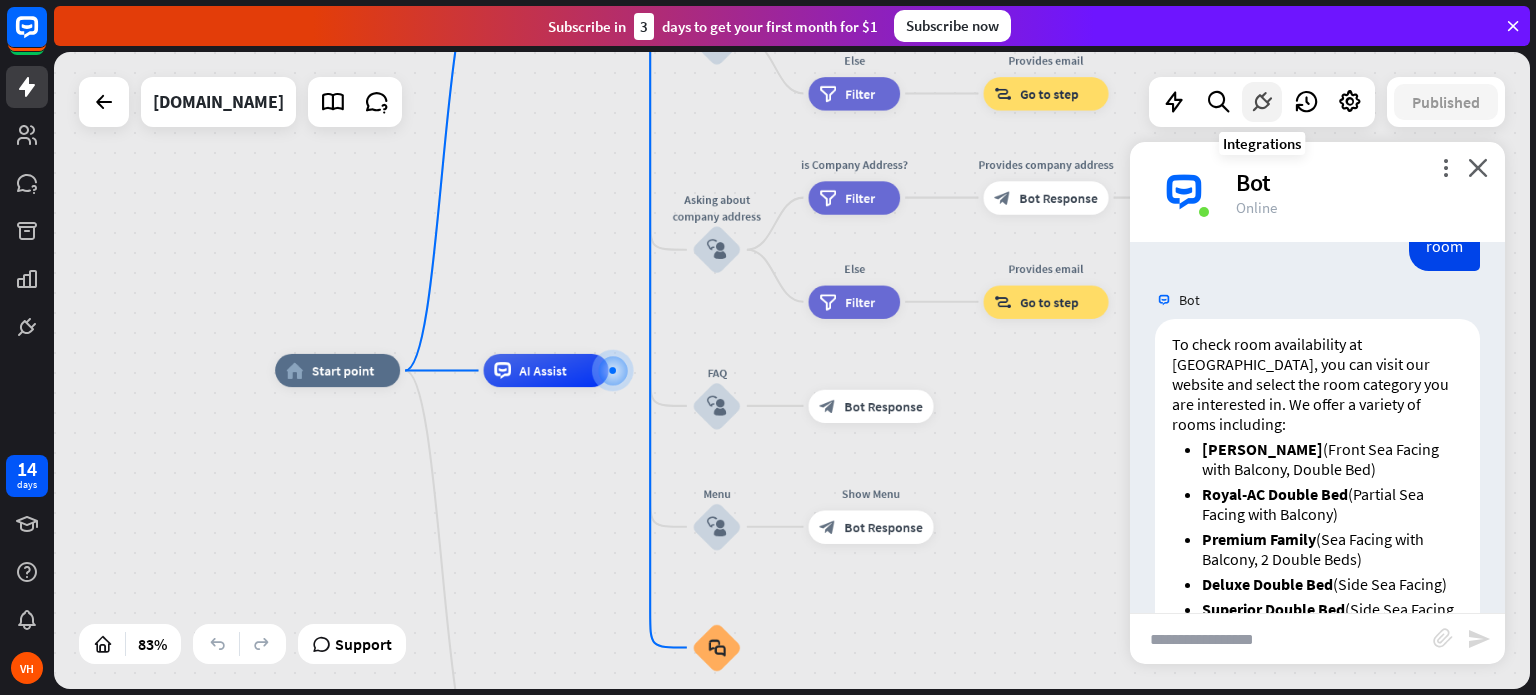 click at bounding box center (1262, 102) 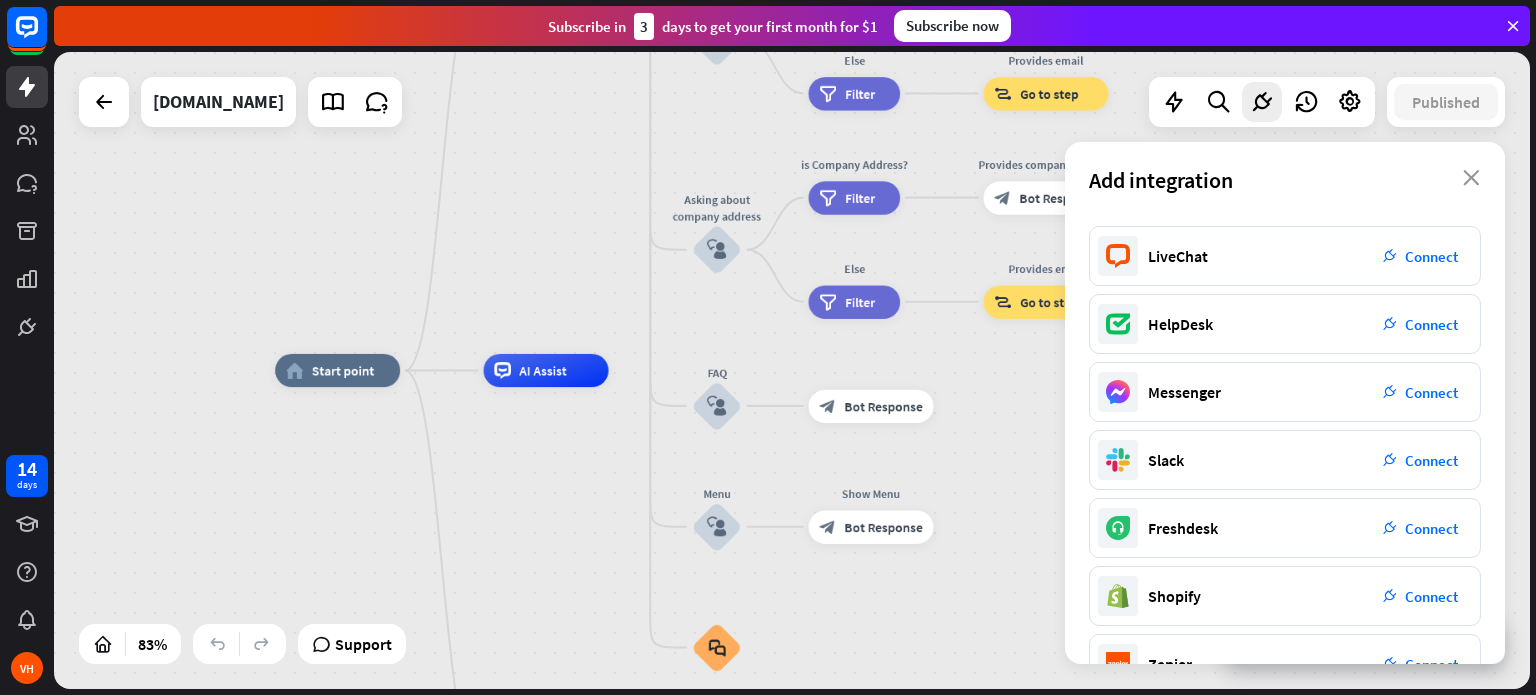 scroll, scrollTop: 0, scrollLeft: 0, axis: both 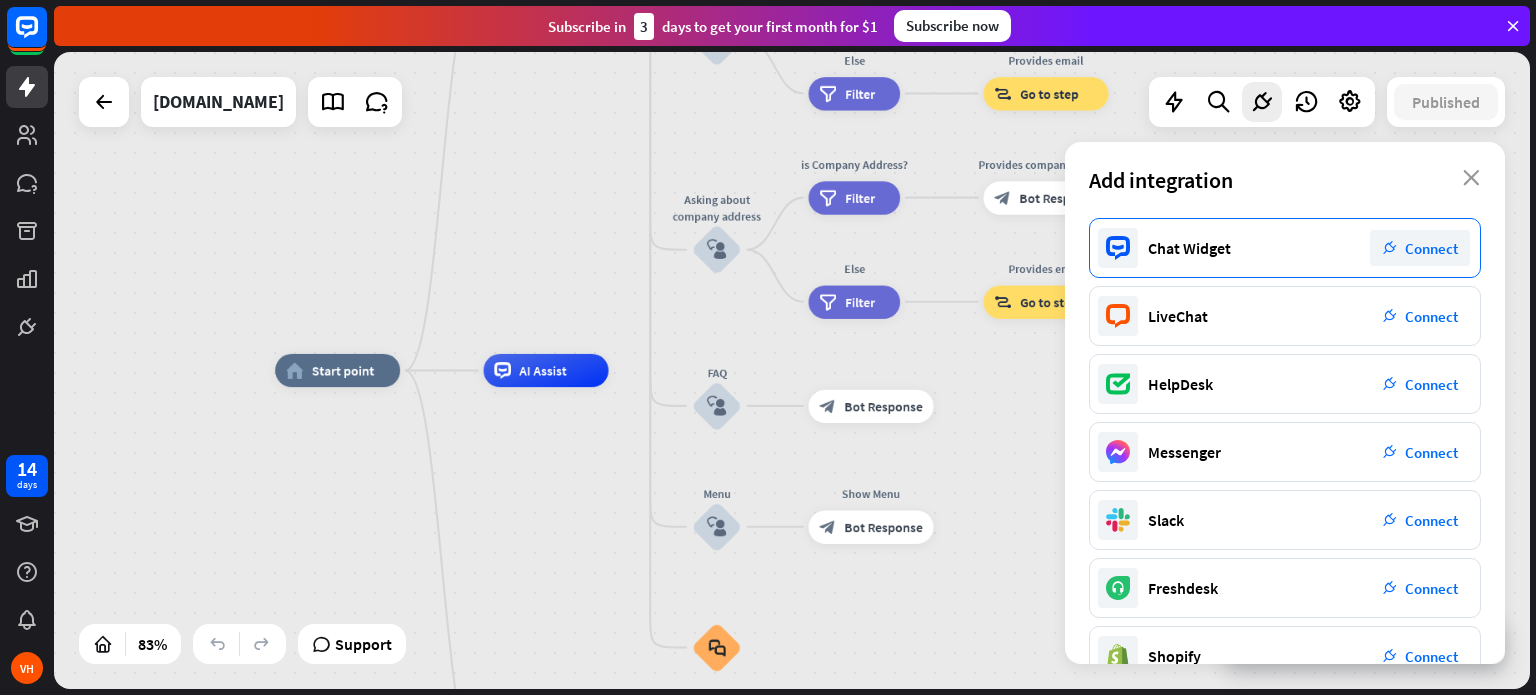 click on "plug_integration   Connect" at bounding box center (1420, 248) 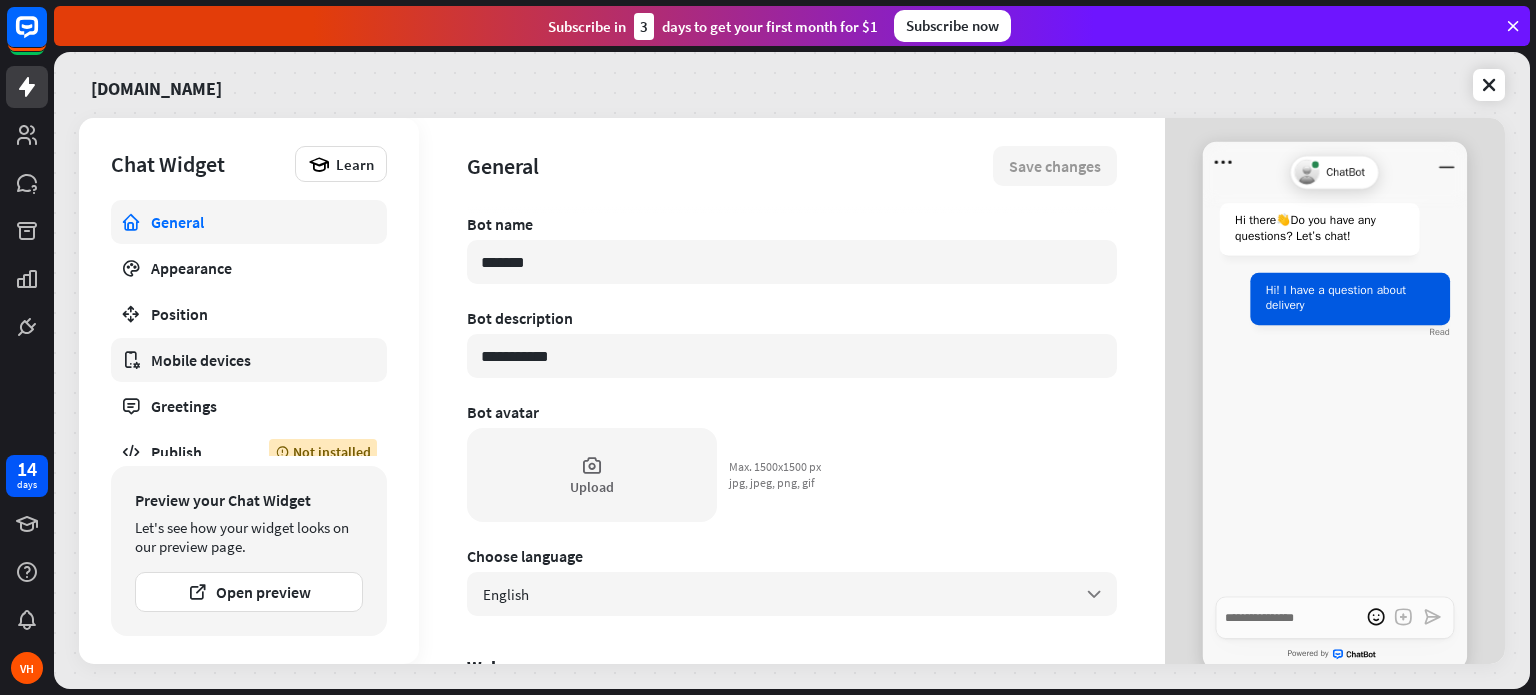 scroll, scrollTop: 17, scrollLeft: 0, axis: vertical 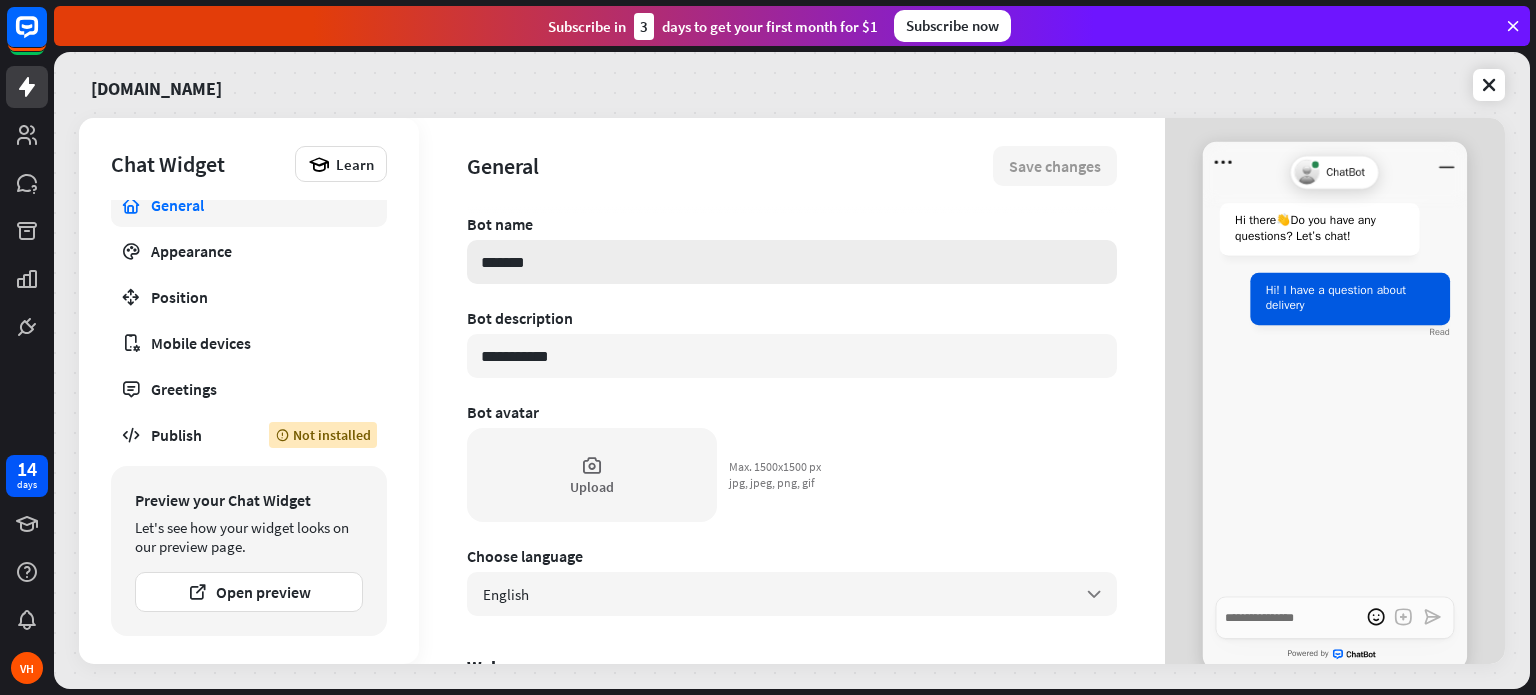 drag, startPoint x: 545, startPoint y: 263, endPoint x: 468, endPoint y: 262, distance: 77.00649 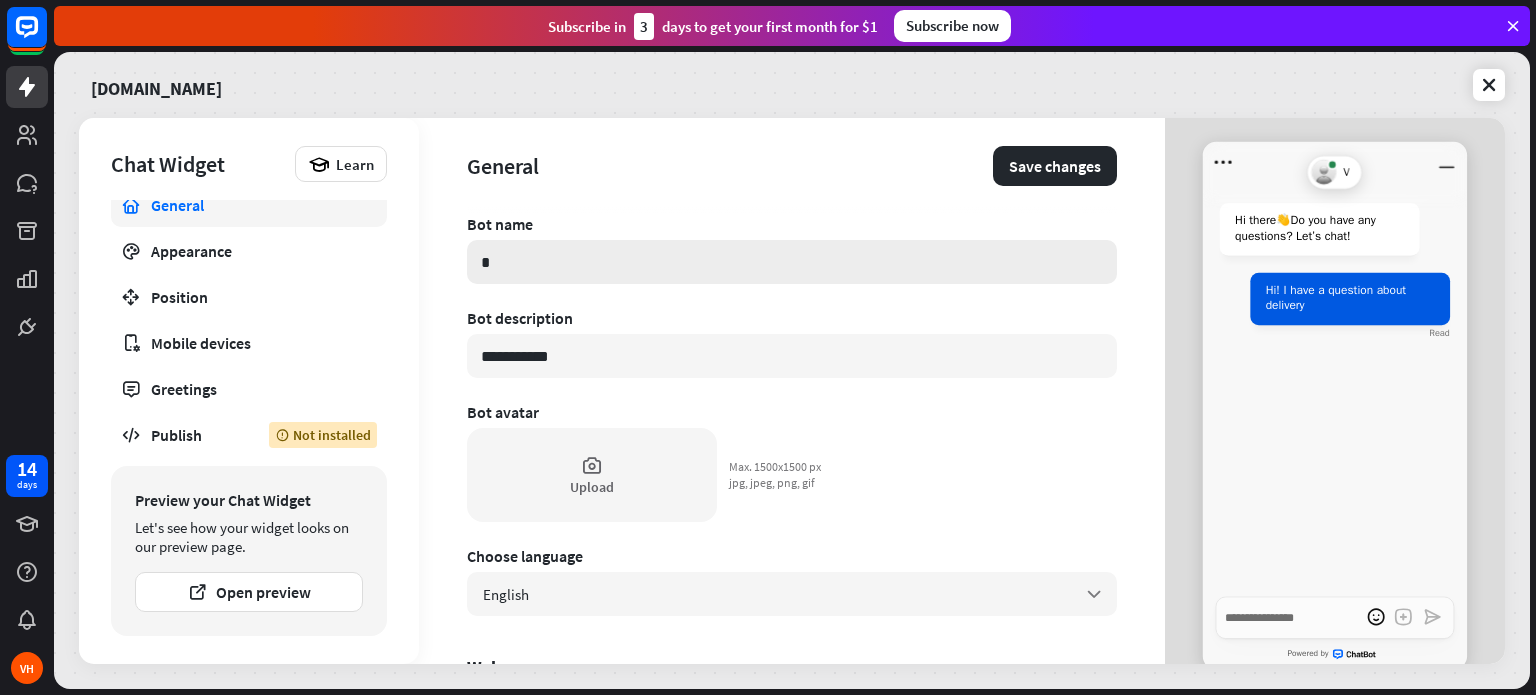 type on "*" 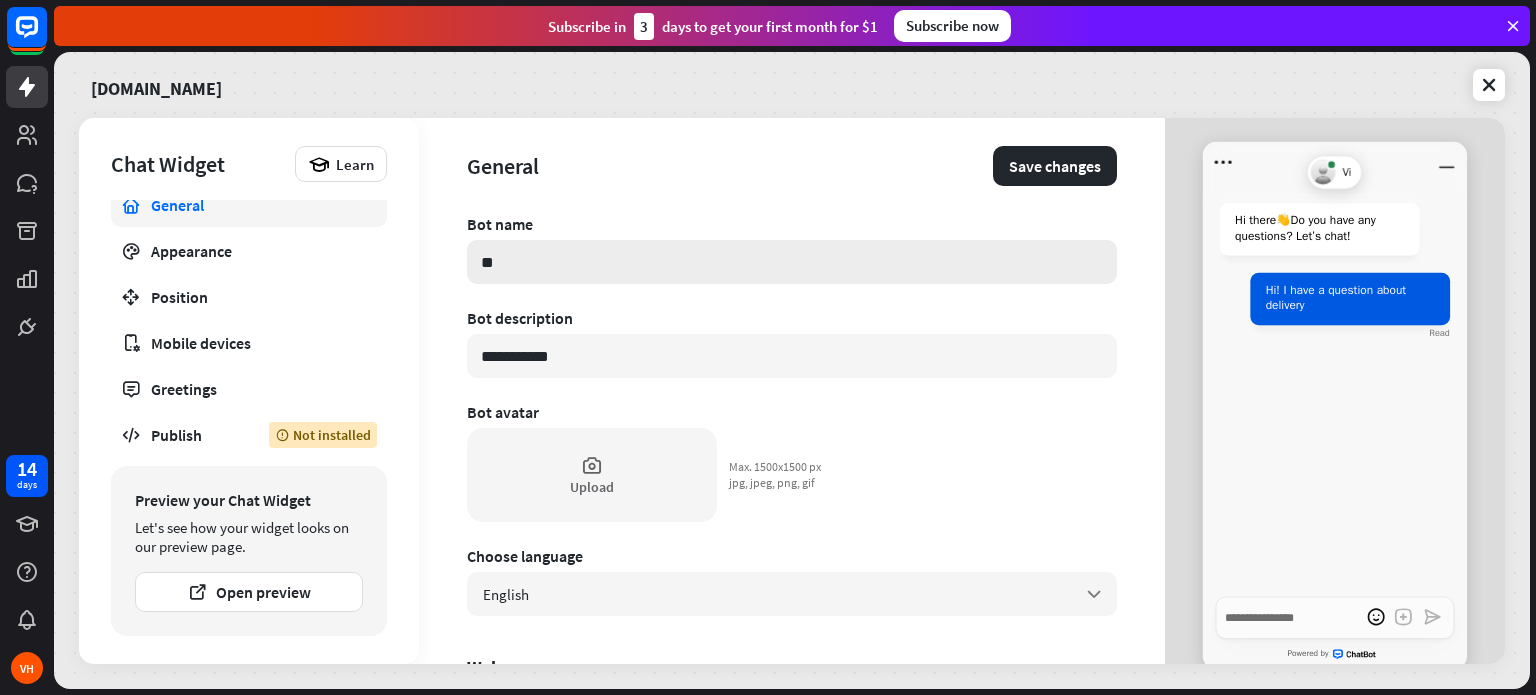 type on "*" 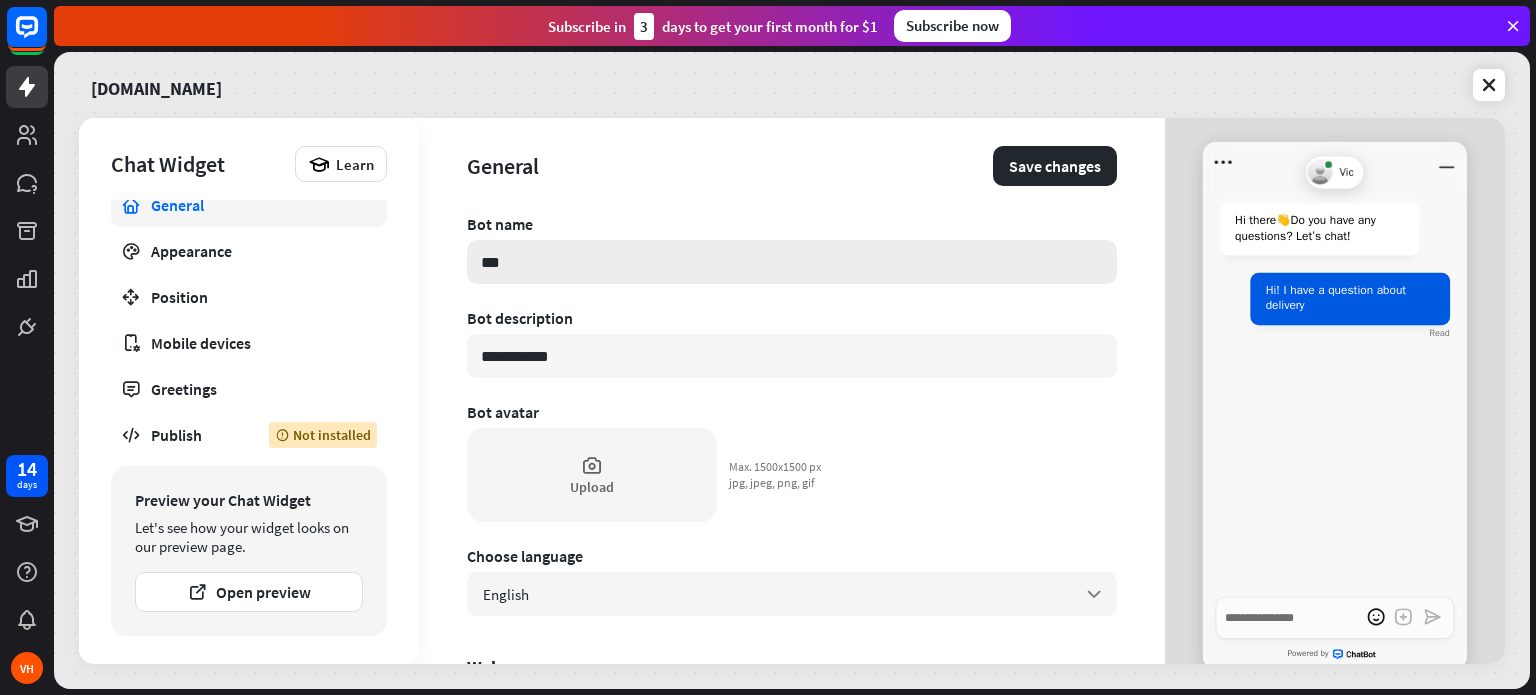 type on "*" 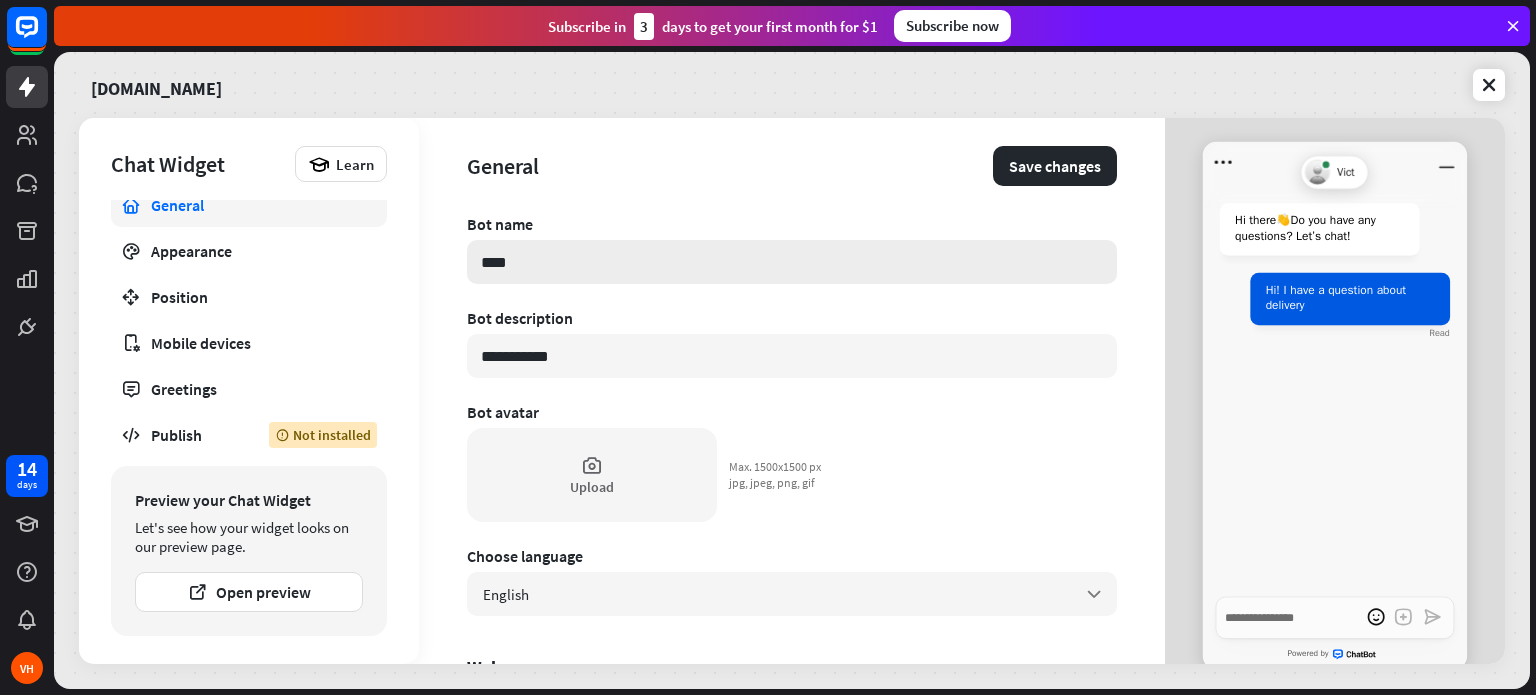 type on "*" 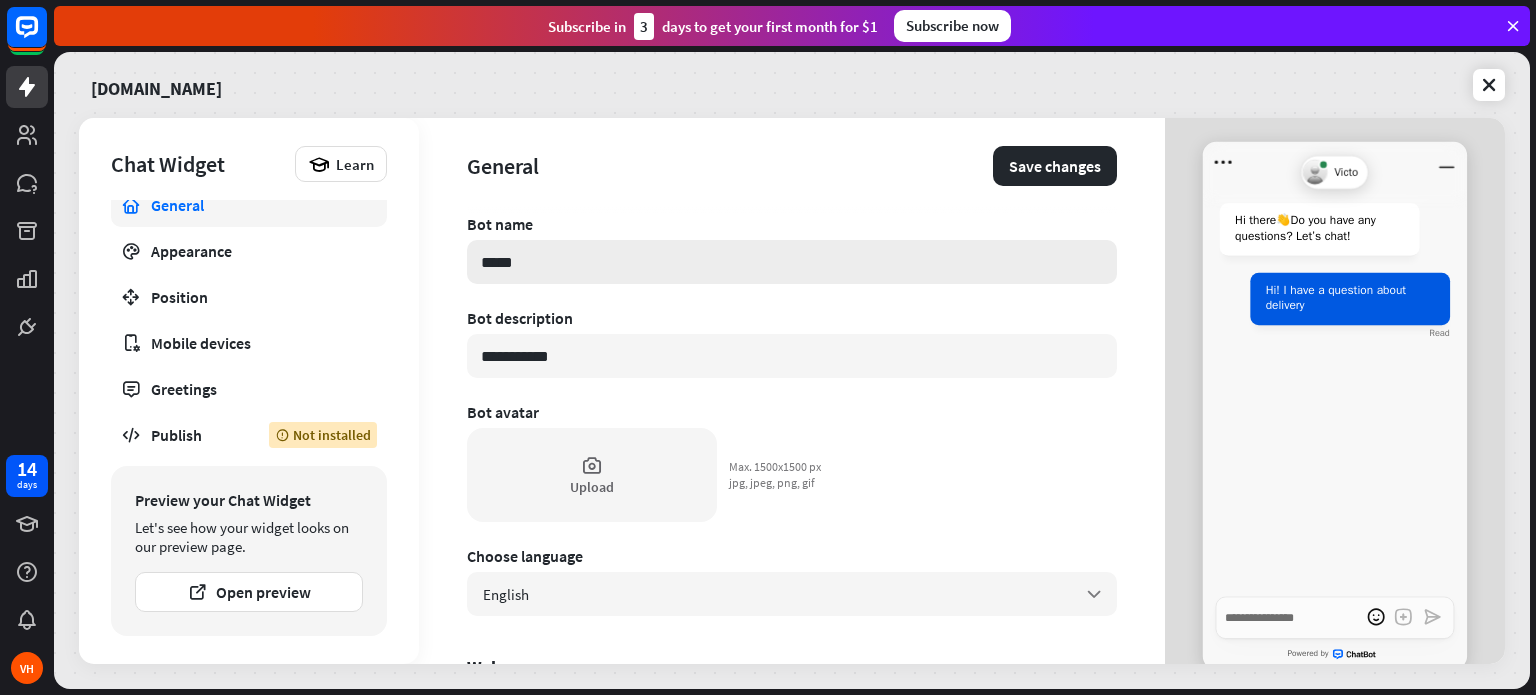 type on "*" 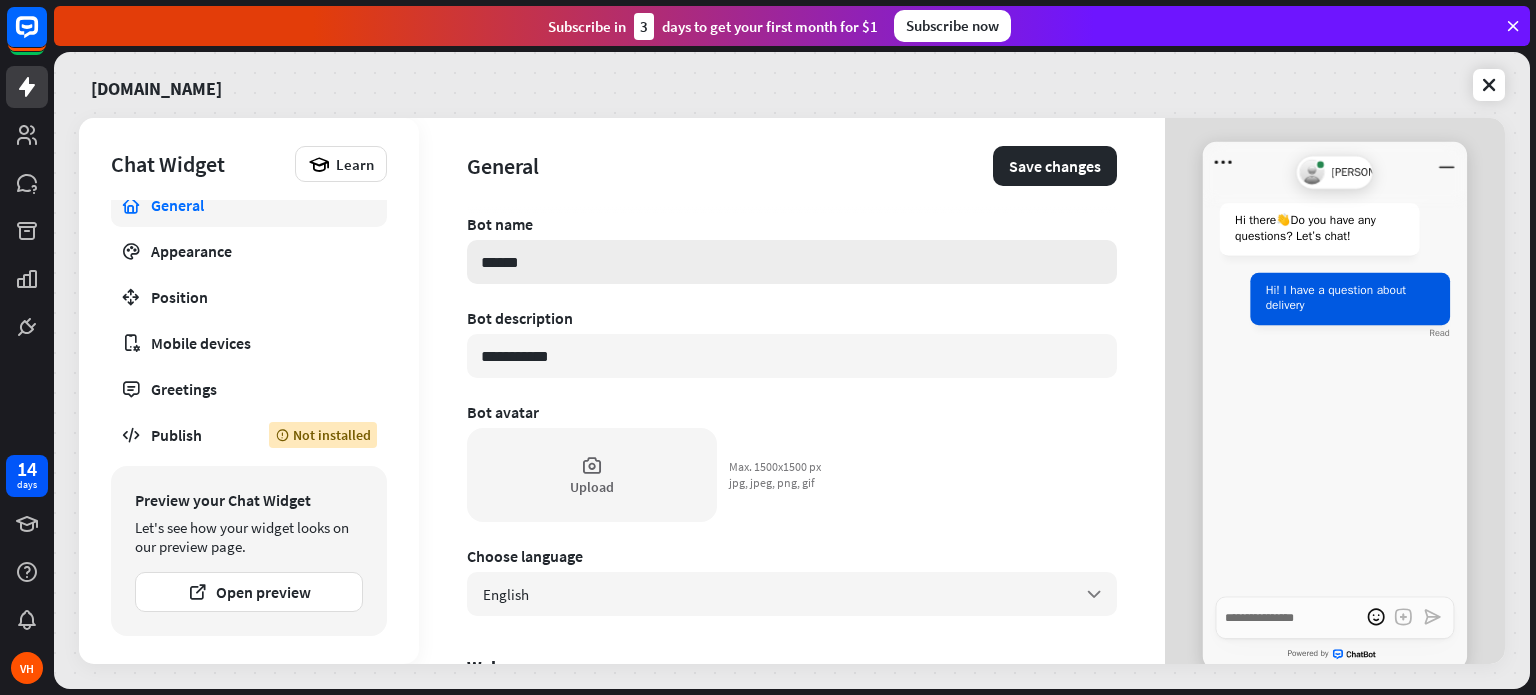 type on "*" 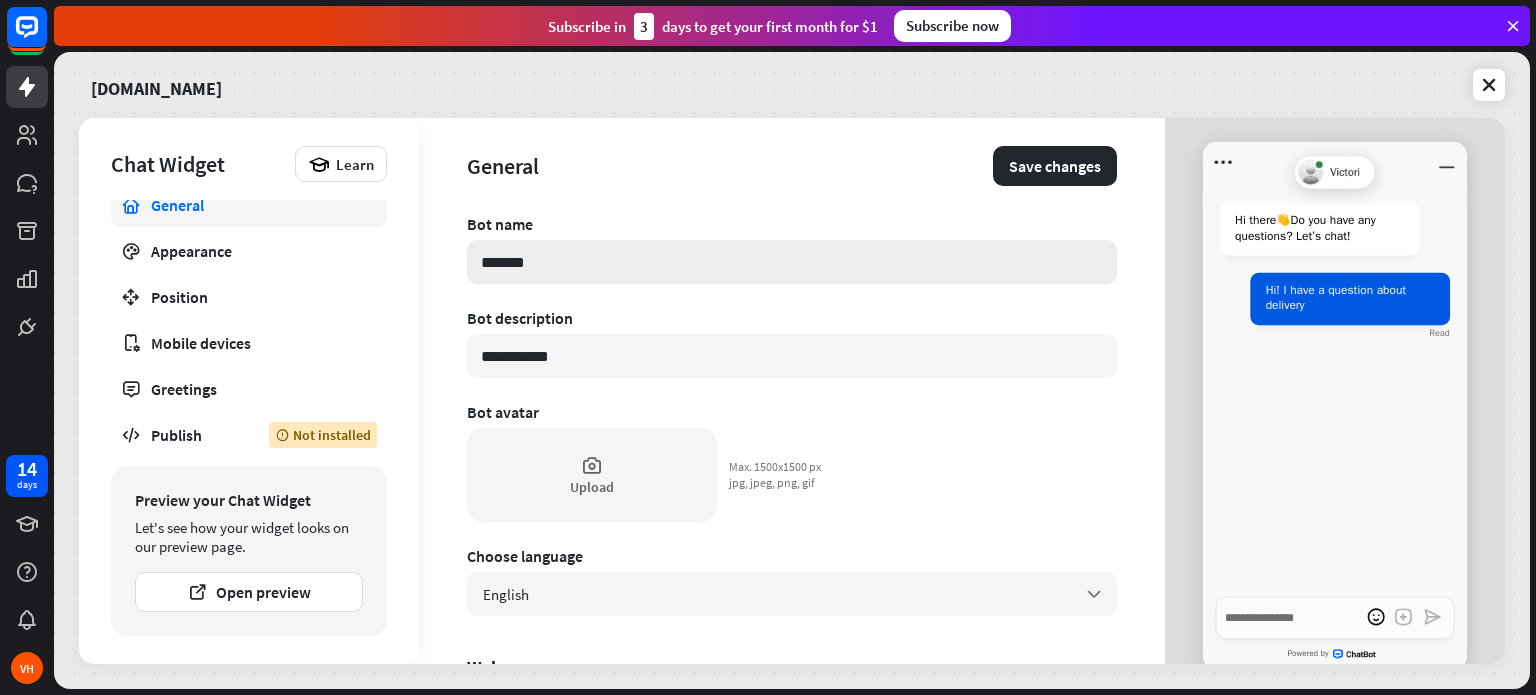 type on "*" 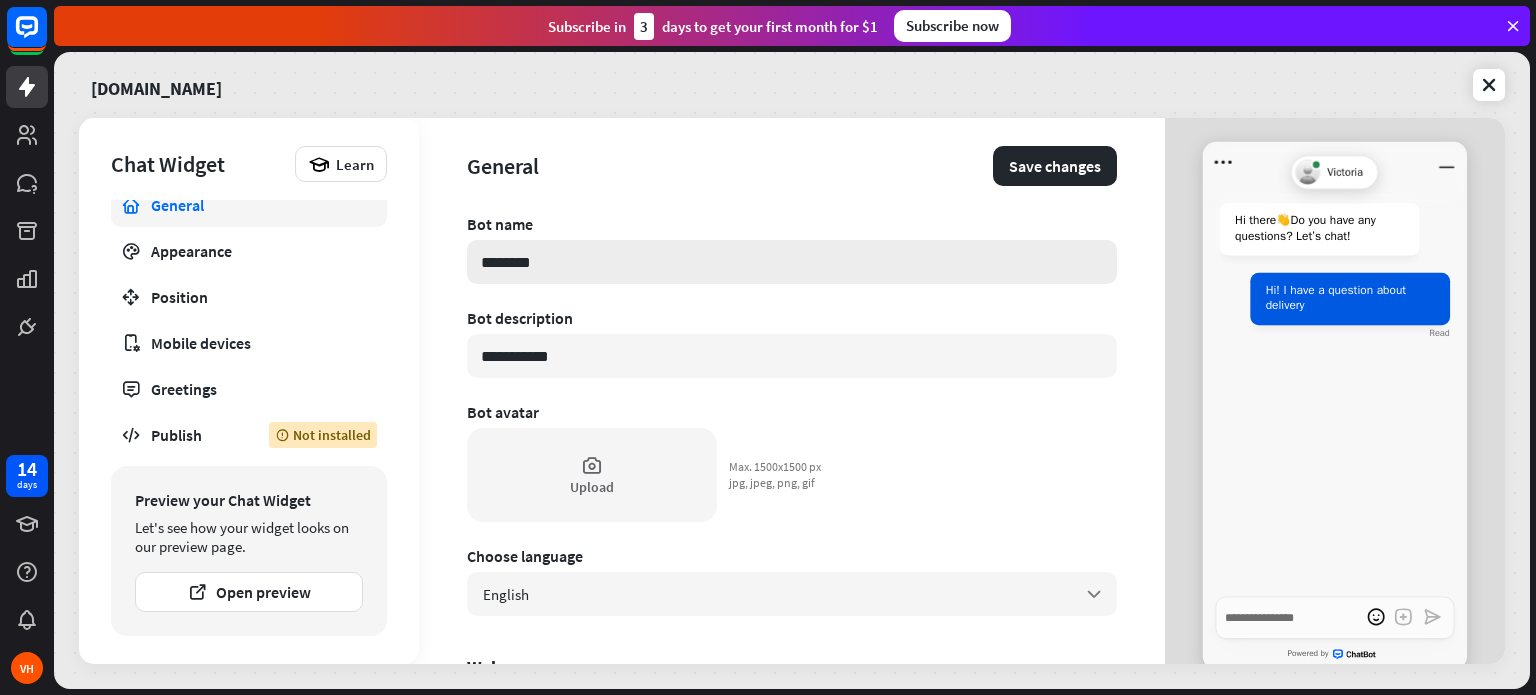 type on "*" 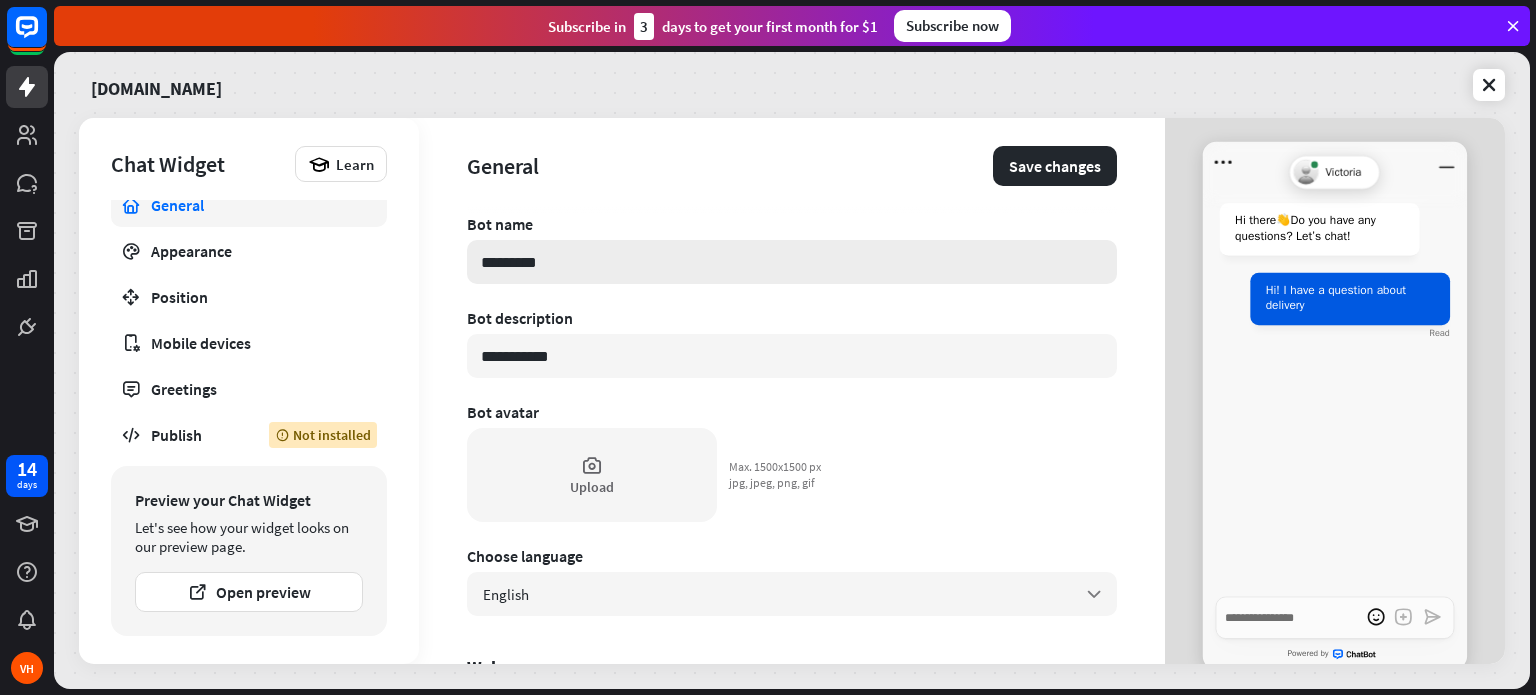 type on "*" 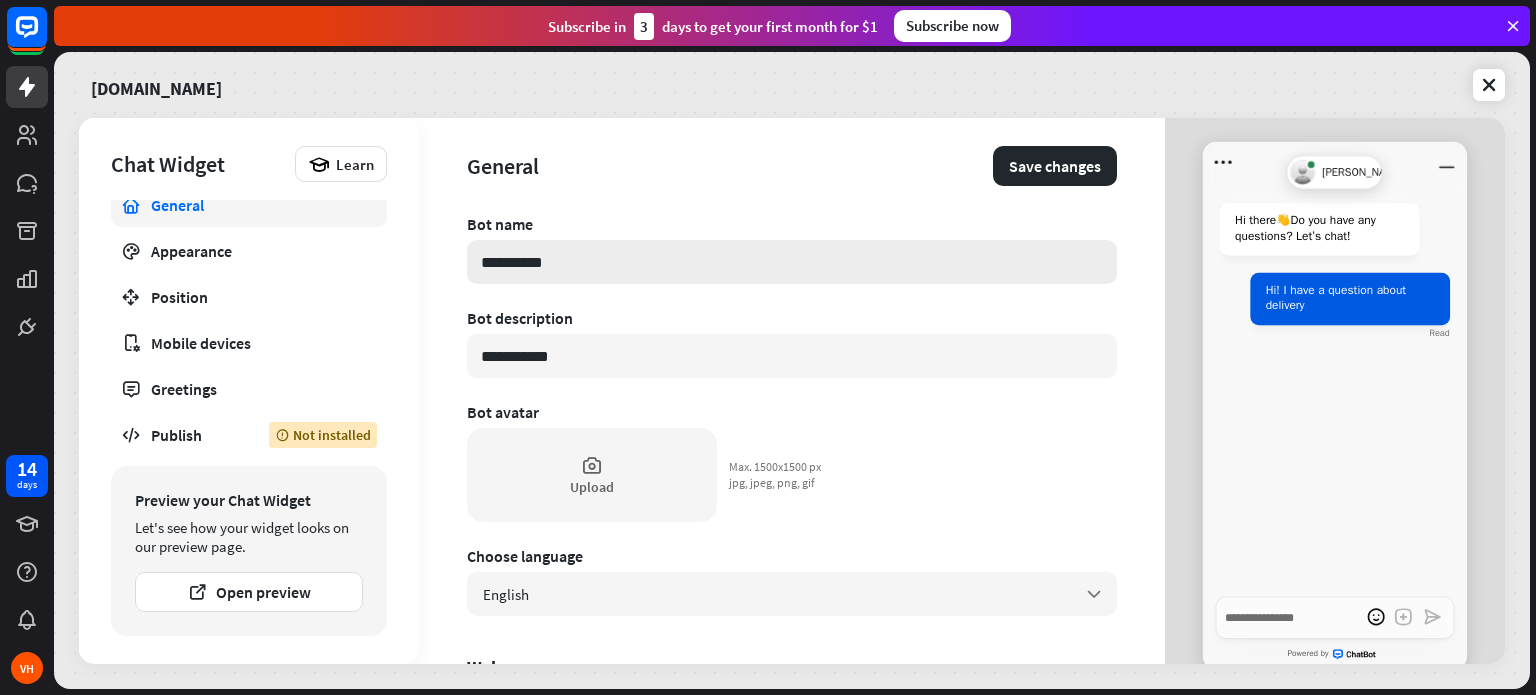 type on "*" 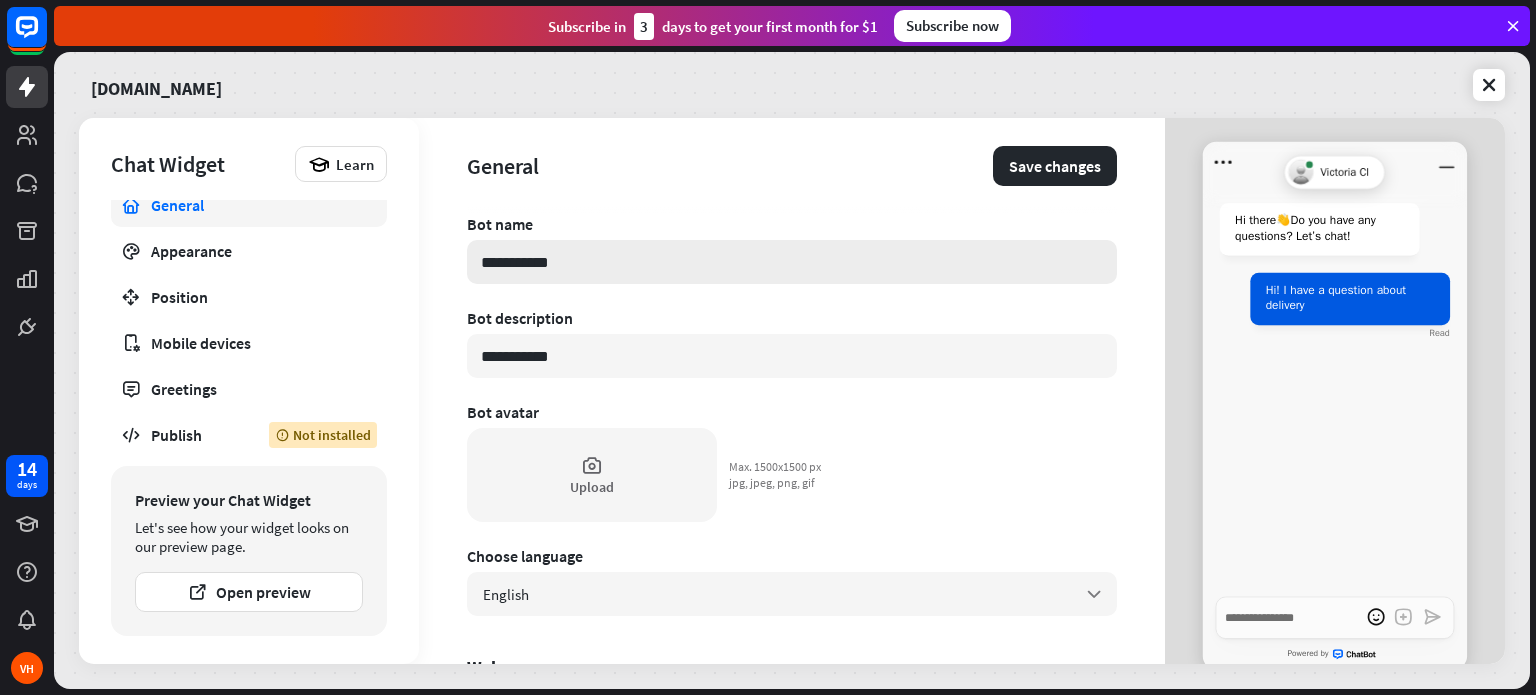 type on "*" 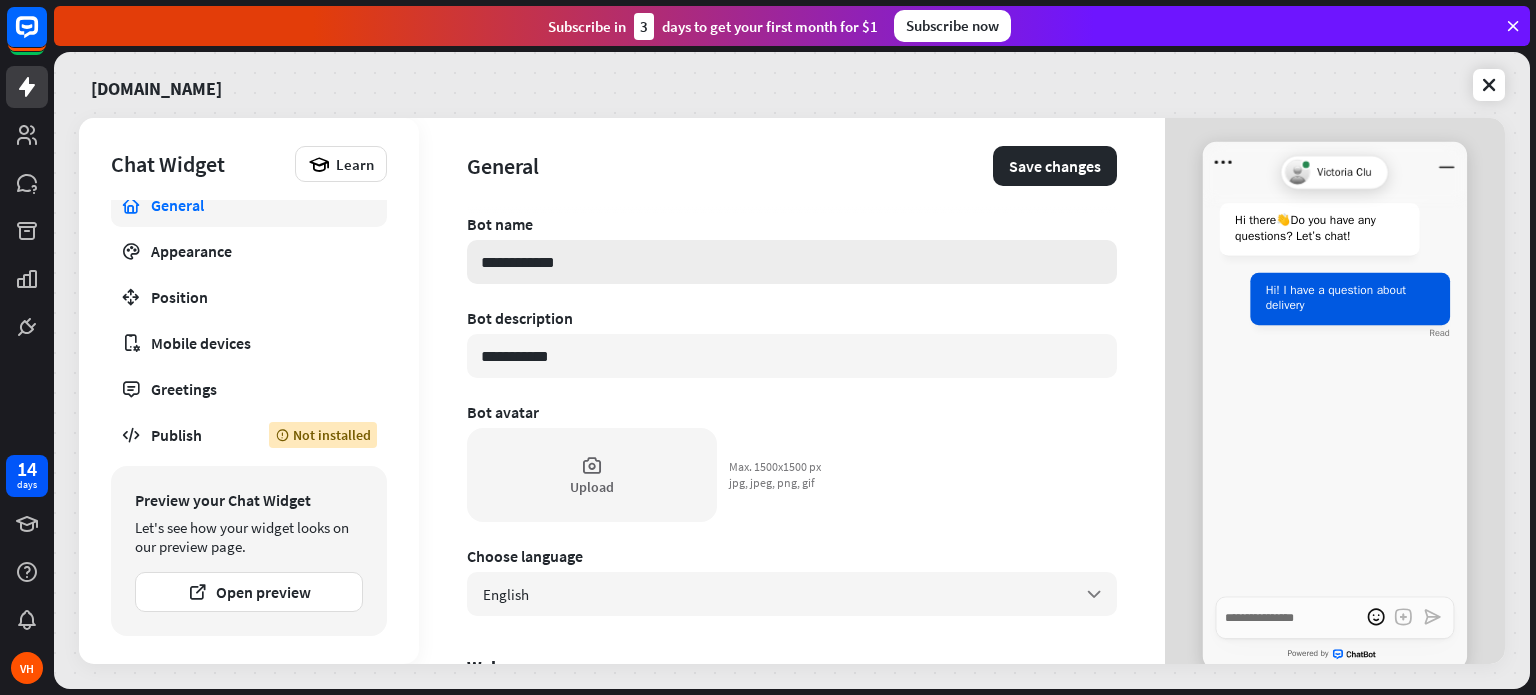 type on "*" 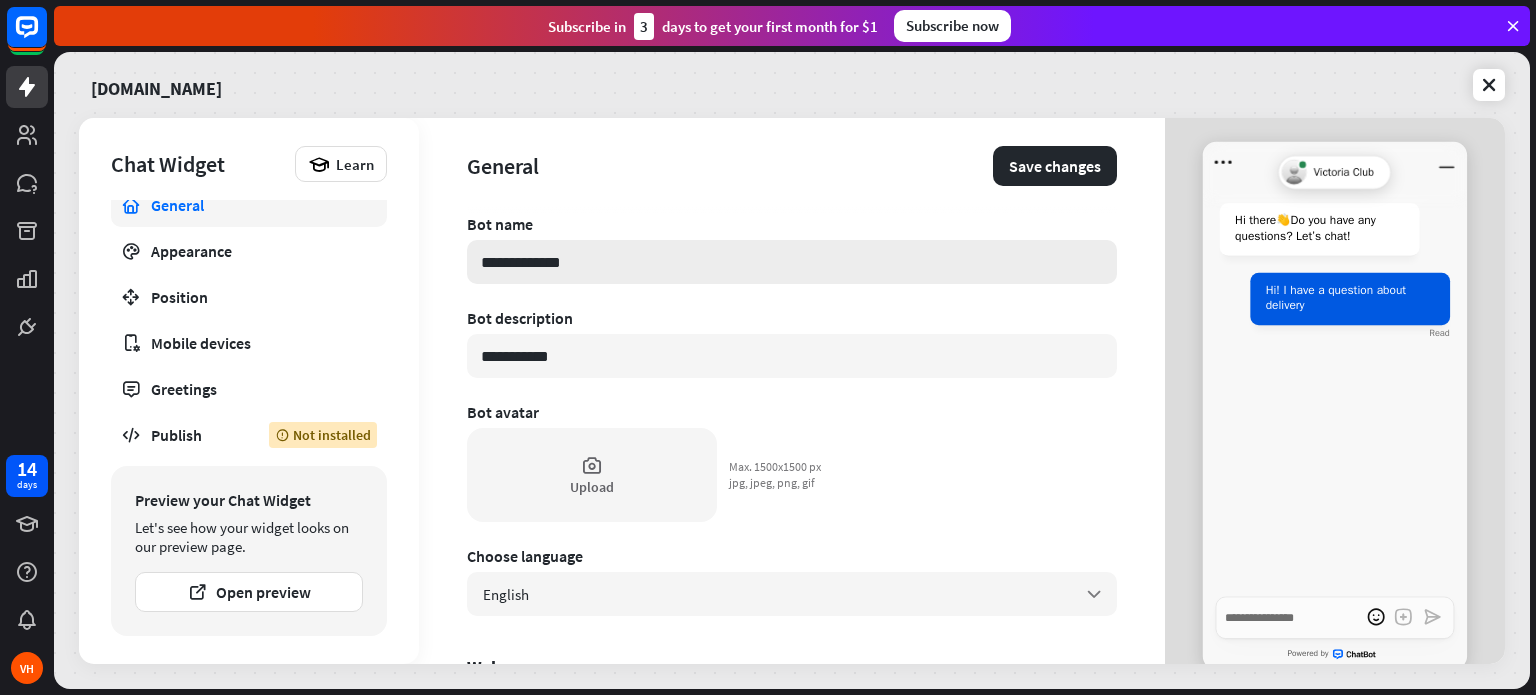 type on "*" 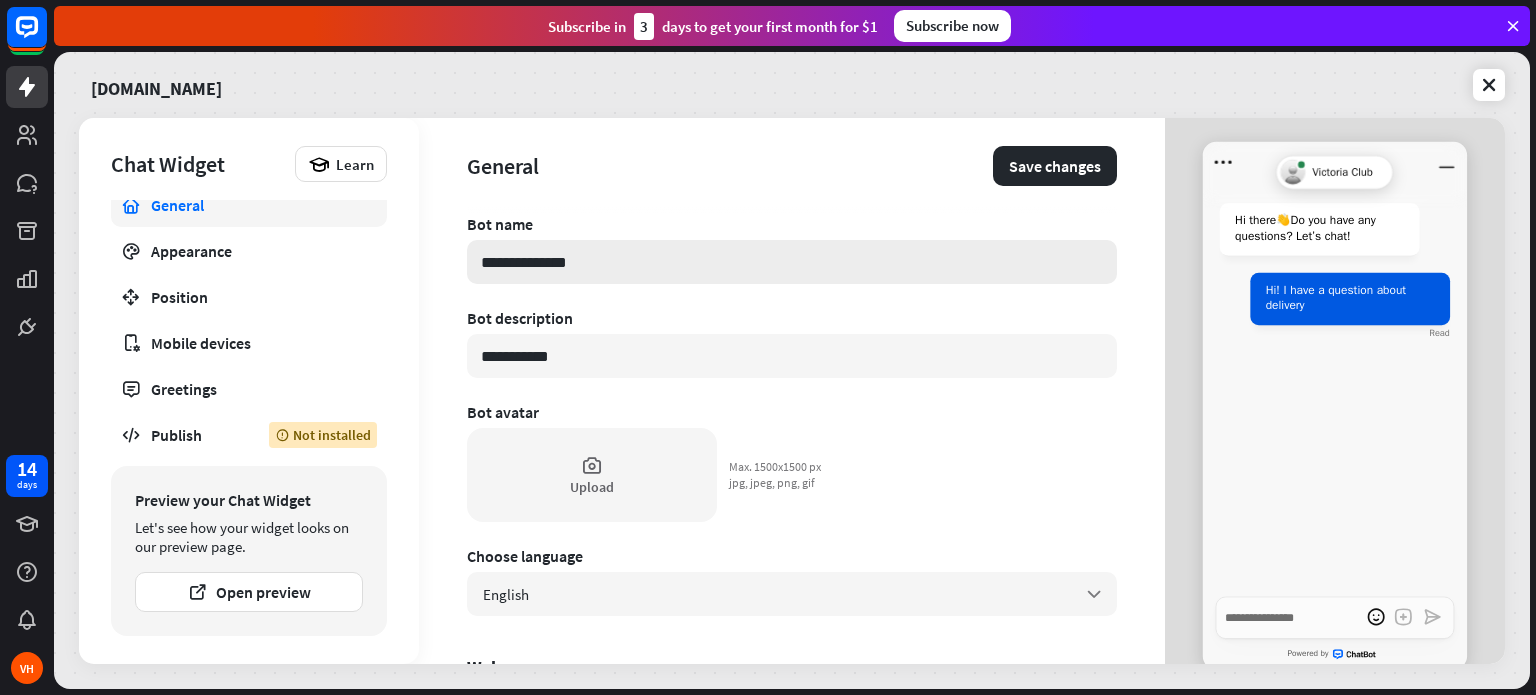 type on "*" 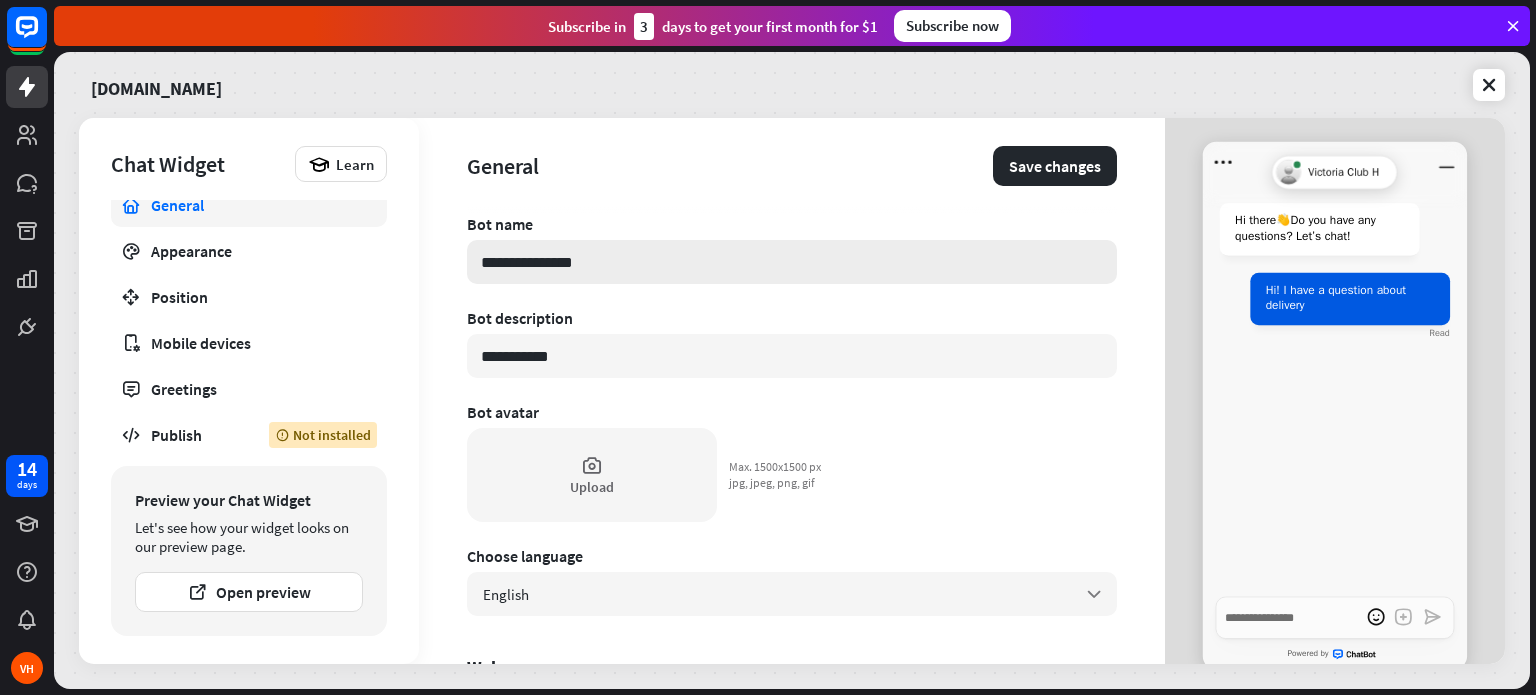 type on "*" 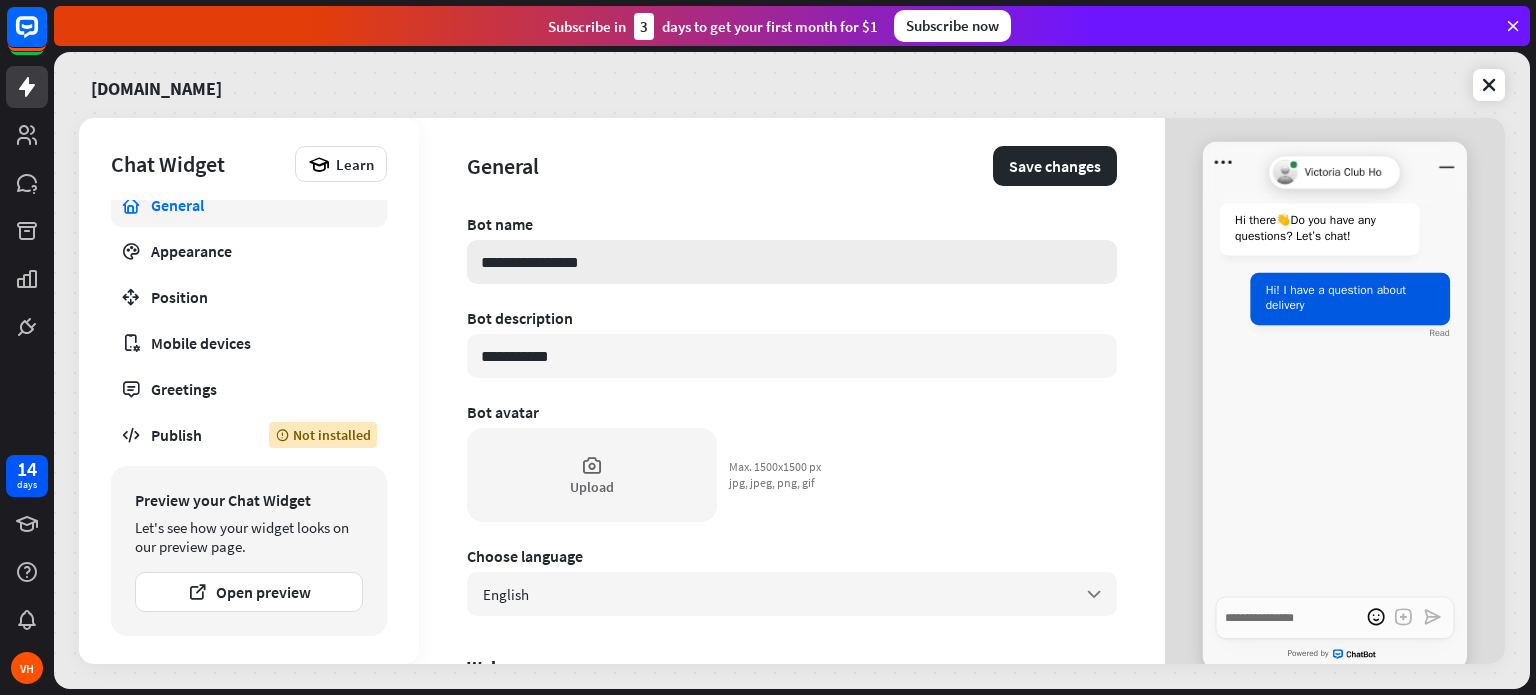 type on "*" 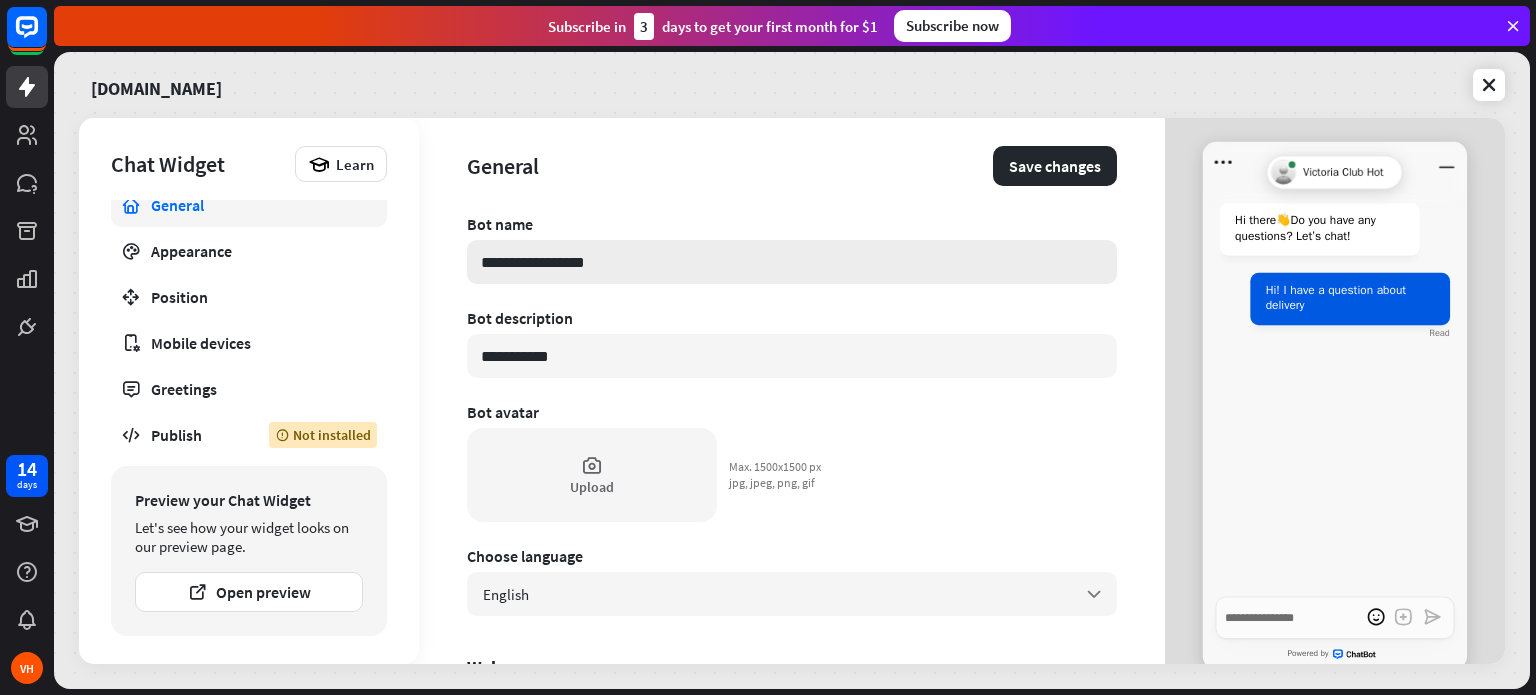 type on "*" 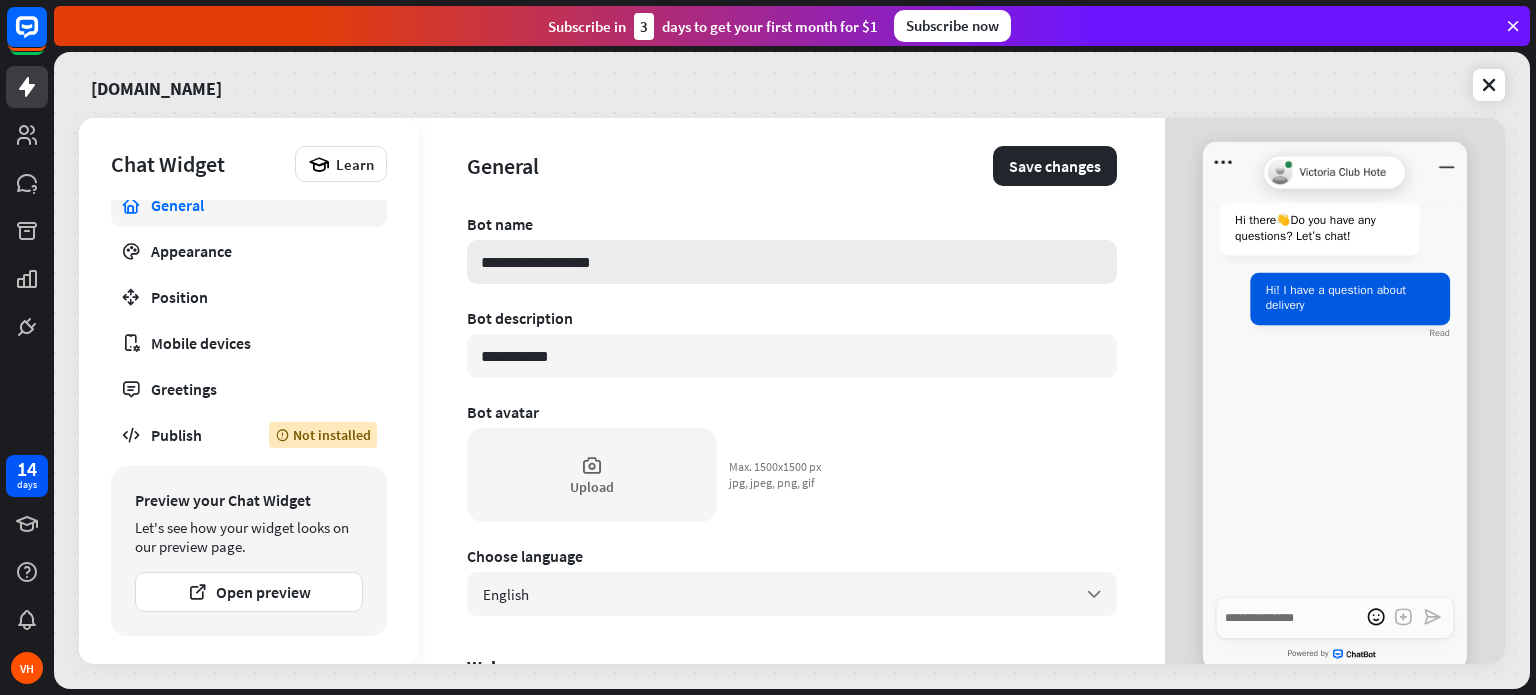 type on "*" 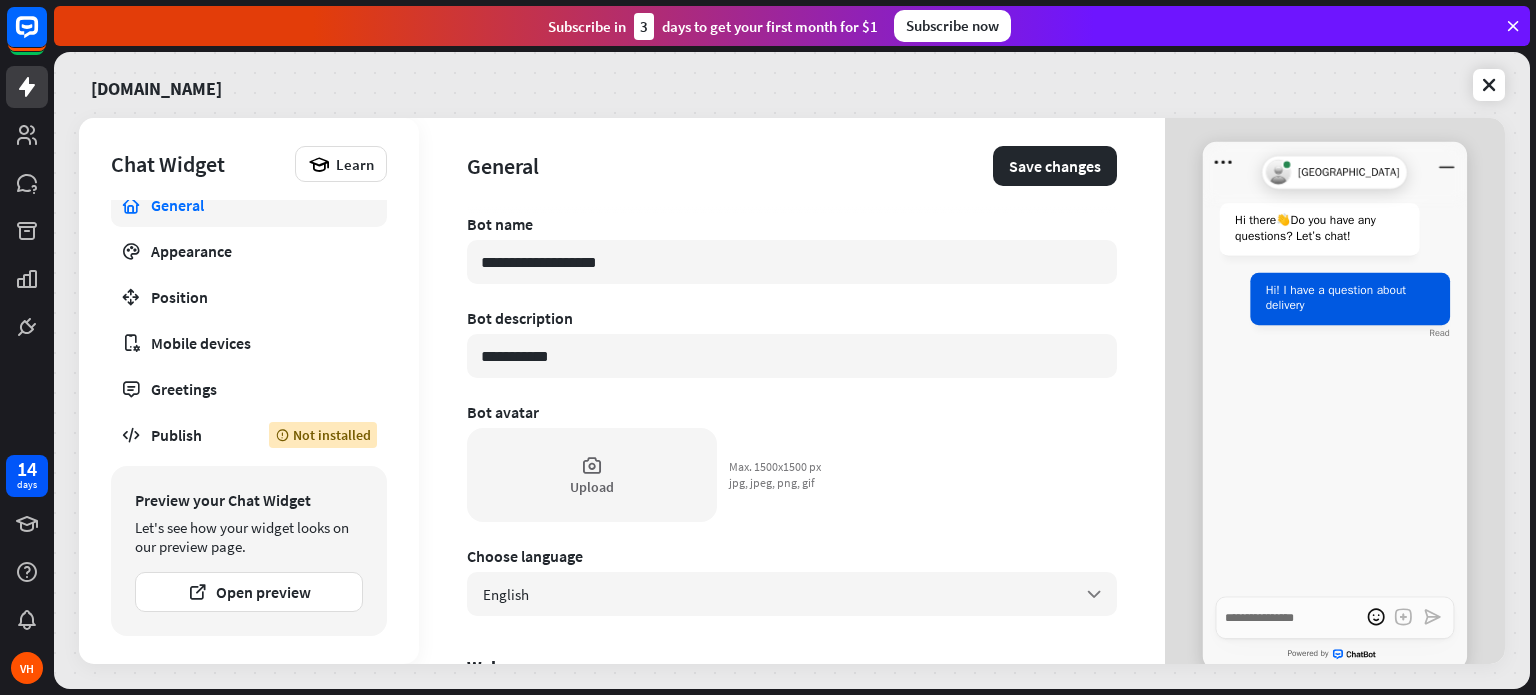 type on "**********" 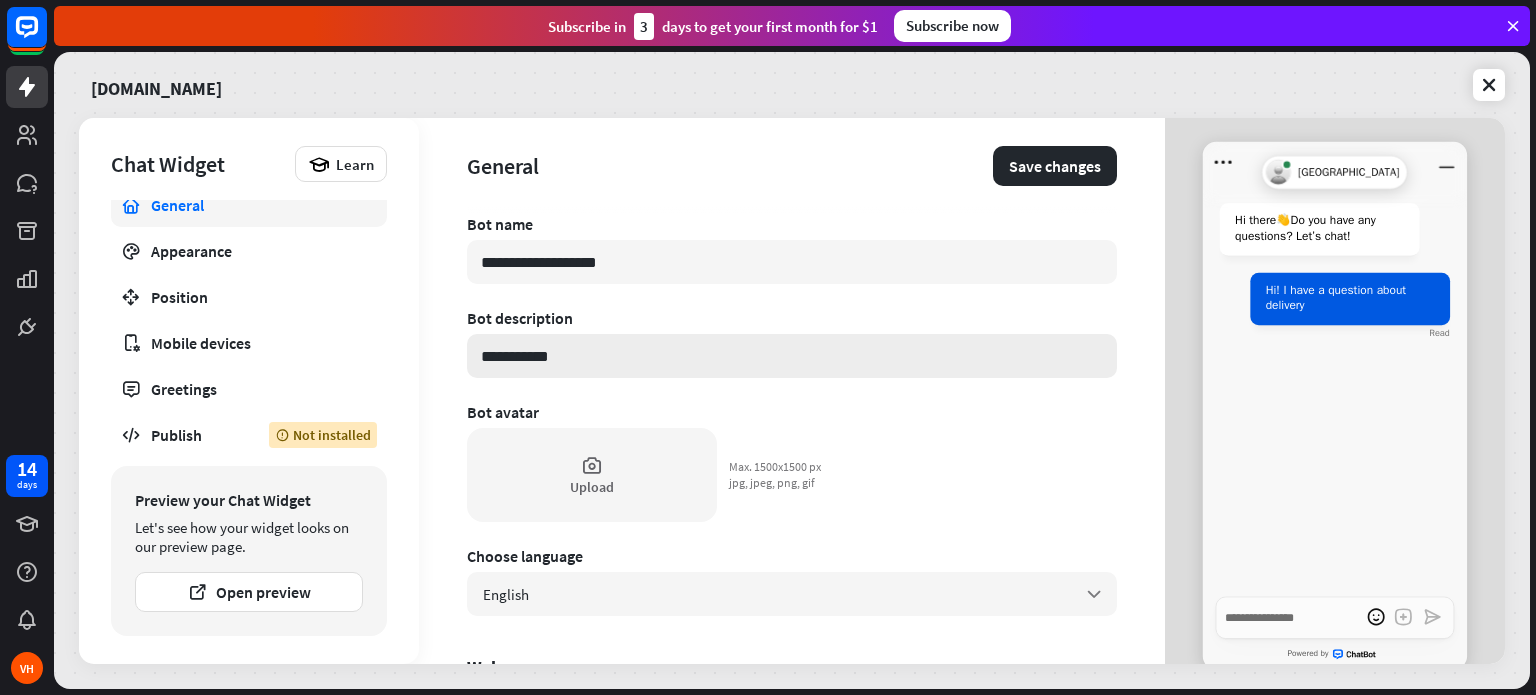 click on "**********" at bounding box center (792, 356) 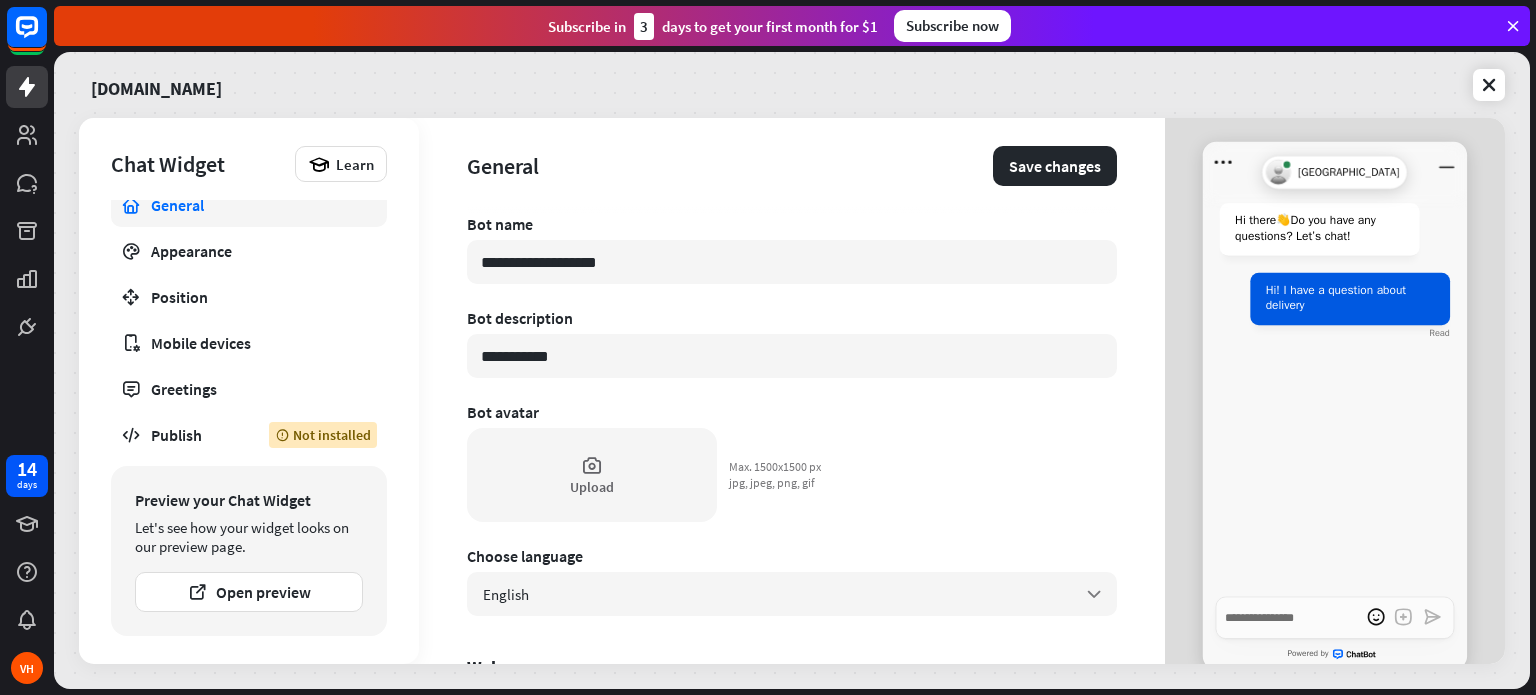 drag, startPoint x: 583, startPoint y: 364, endPoint x: 456, endPoint y: 358, distance: 127.141655 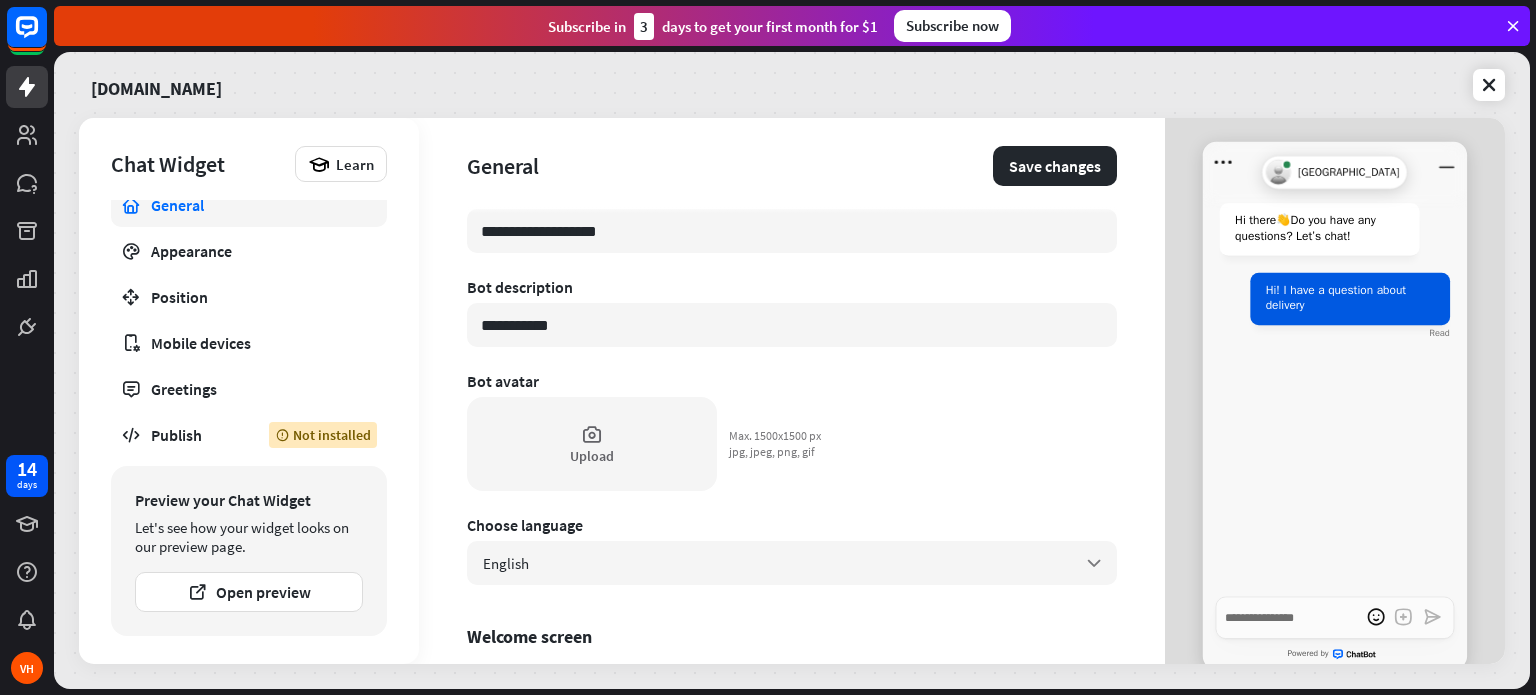 scroll, scrollTop: 0, scrollLeft: 0, axis: both 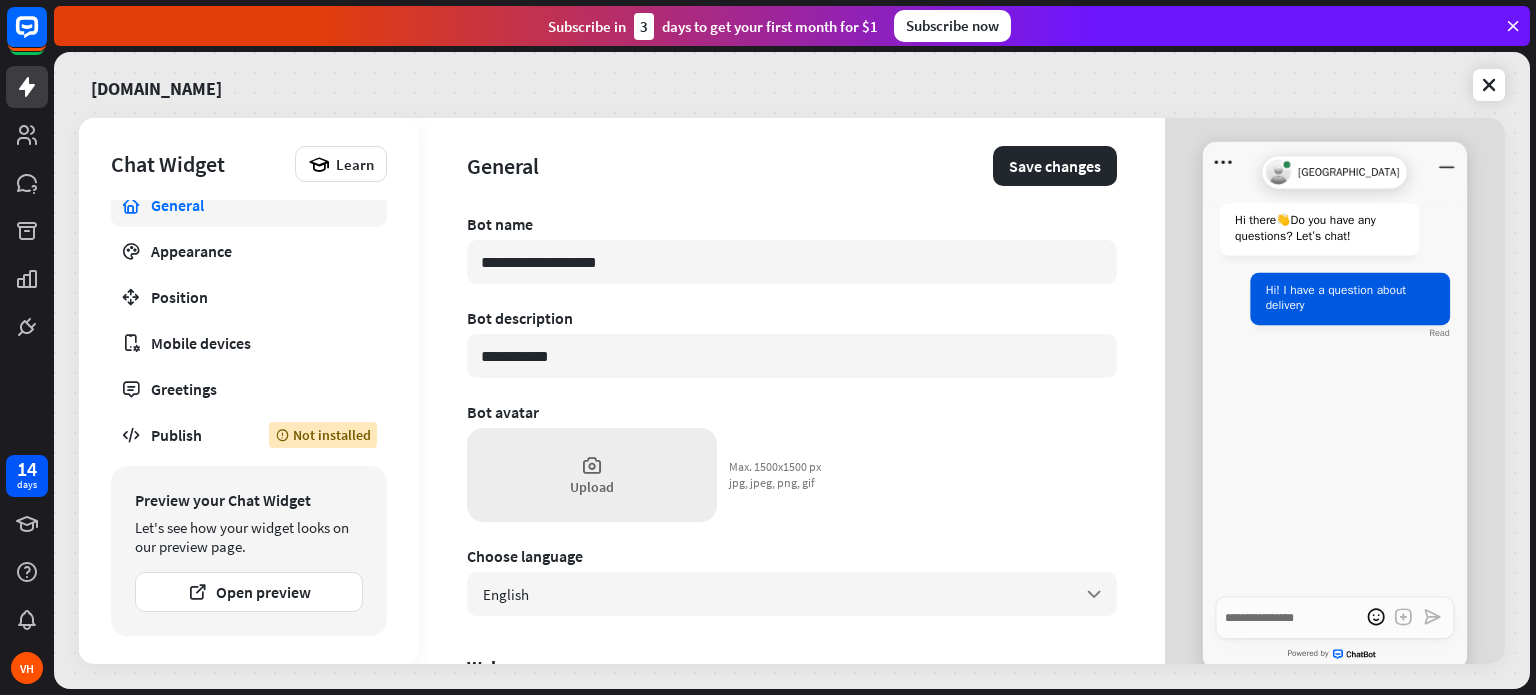 click at bounding box center (592, 465) 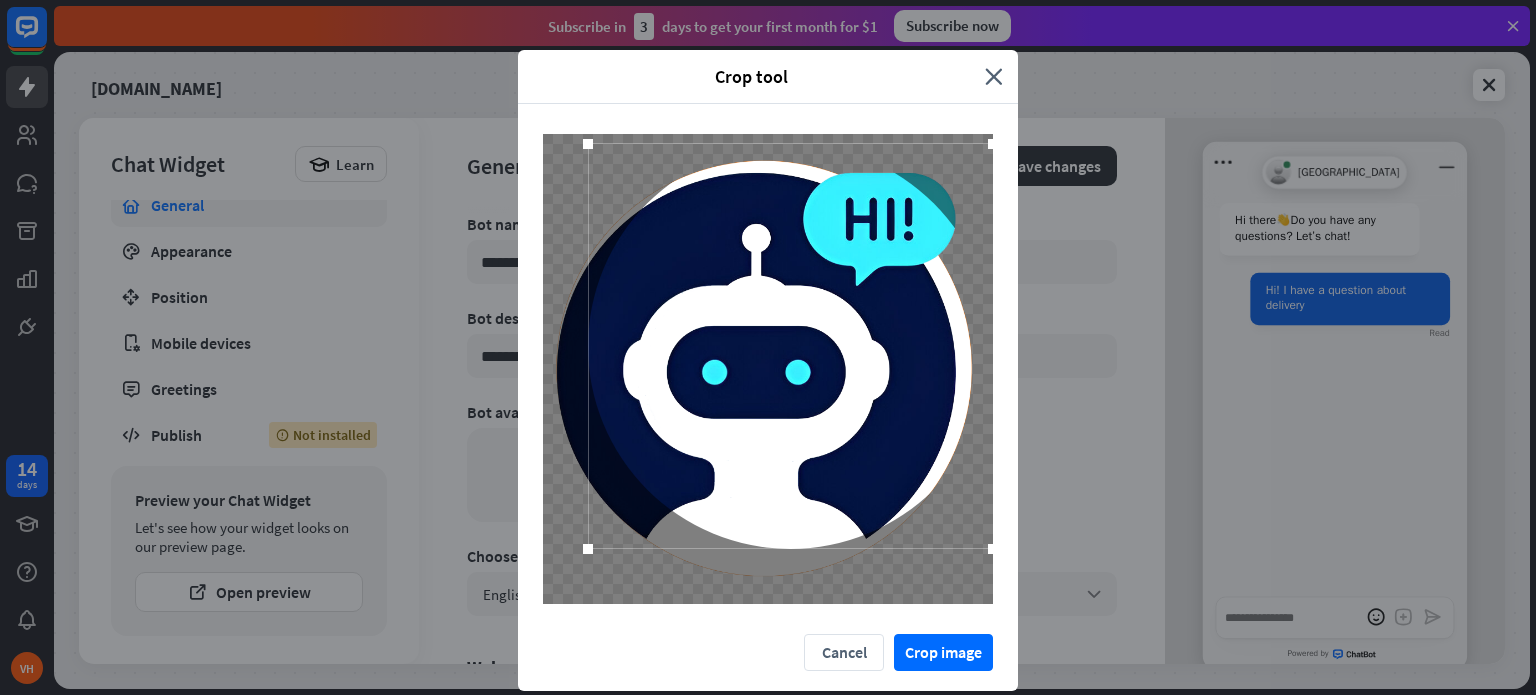 drag, startPoint x: 941, startPoint y: 188, endPoint x: 996, endPoint y: 120, distance: 87.458565 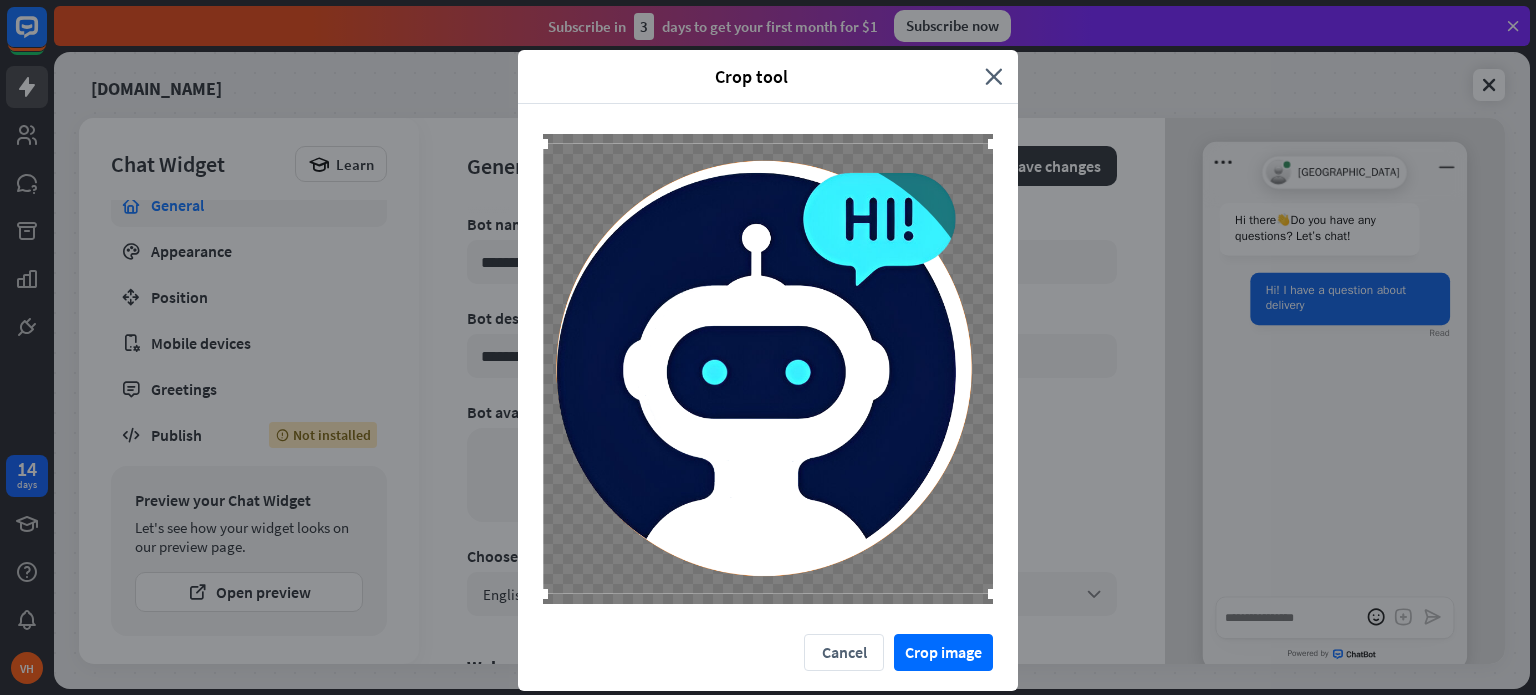 drag, startPoint x: 580, startPoint y: 546, endPoint x: 511, endPoint y: 607, distance: 92.09777 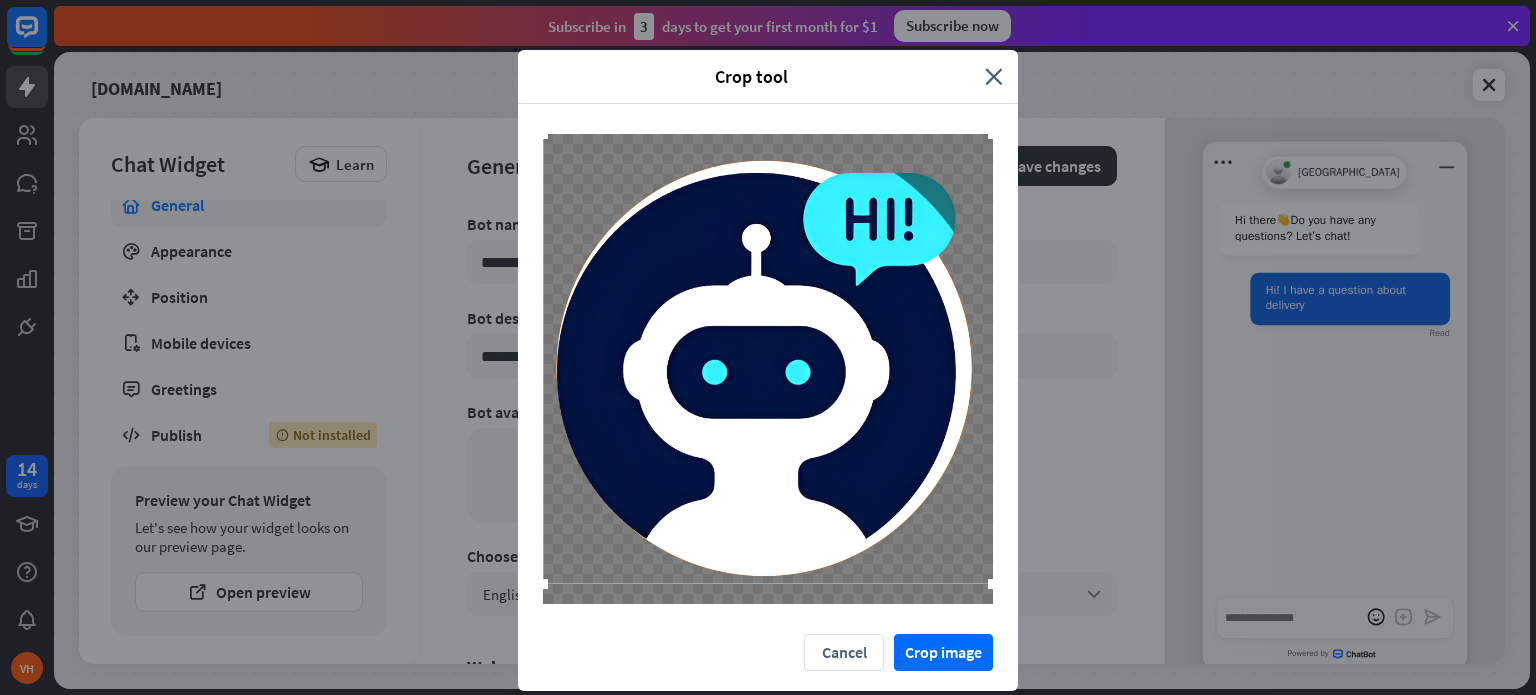 drag, startPoint x: 812, startPoint y: 219, endPoint x: 849, endPoint y: 185, distance: 50.24938 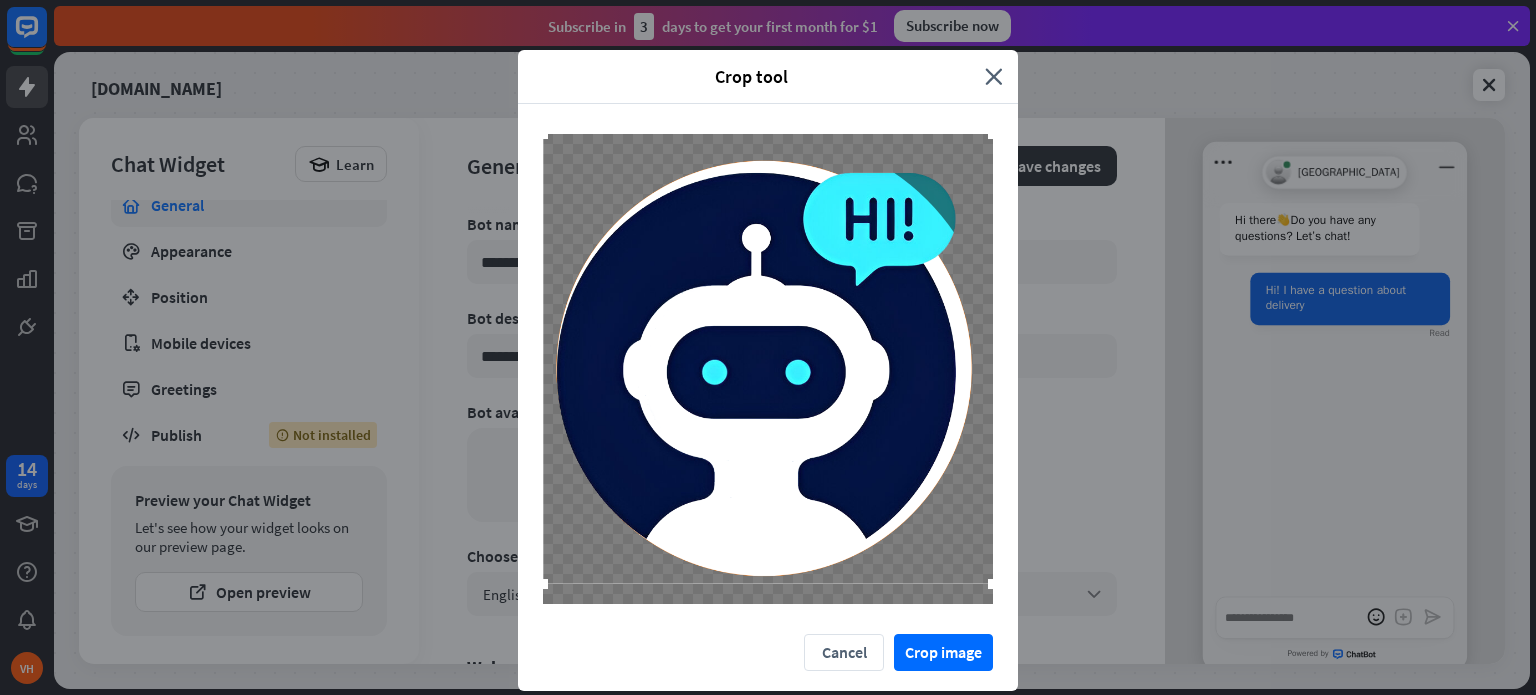 drag, startPoint x: 538, startPoint y: 582, endPoint x: 506, endPoint y: 652, distance: 76.96753 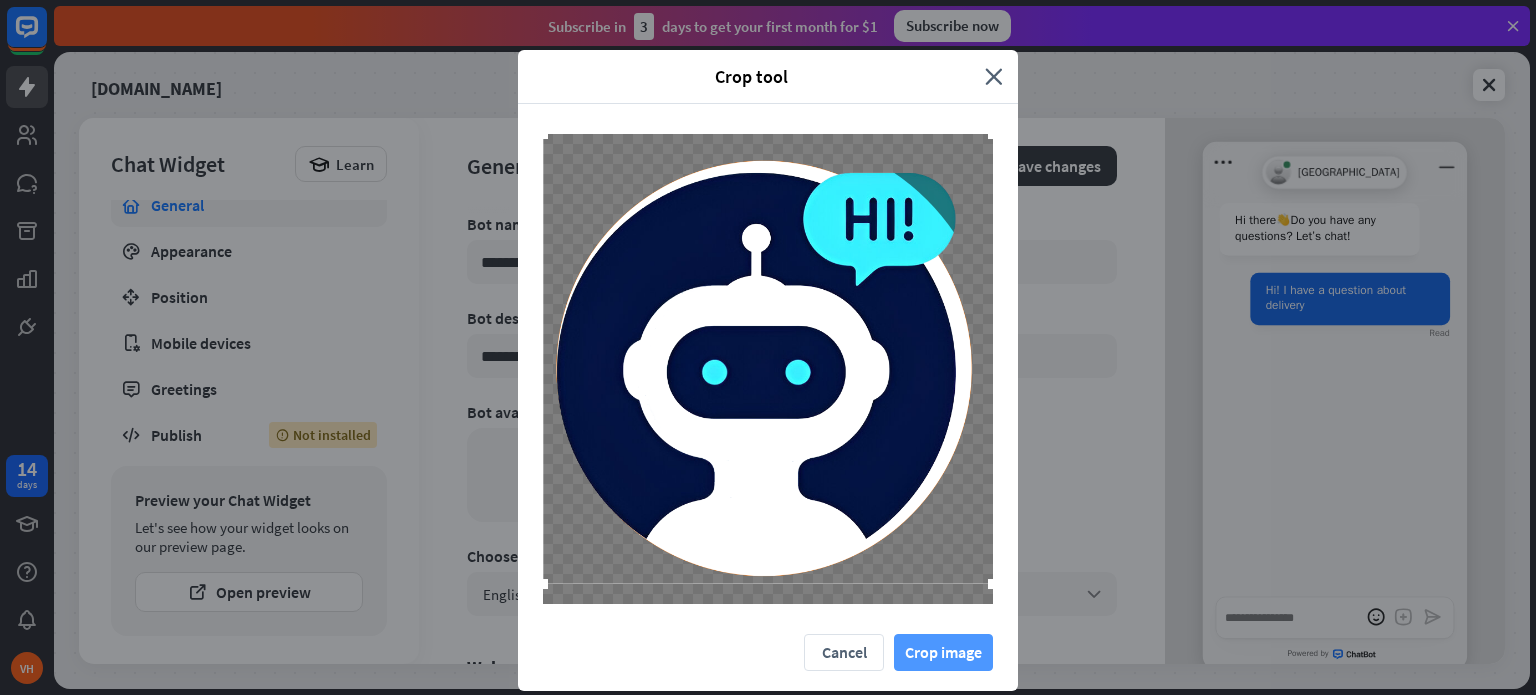 click on "Crop image" at bounding box center (943, 652) 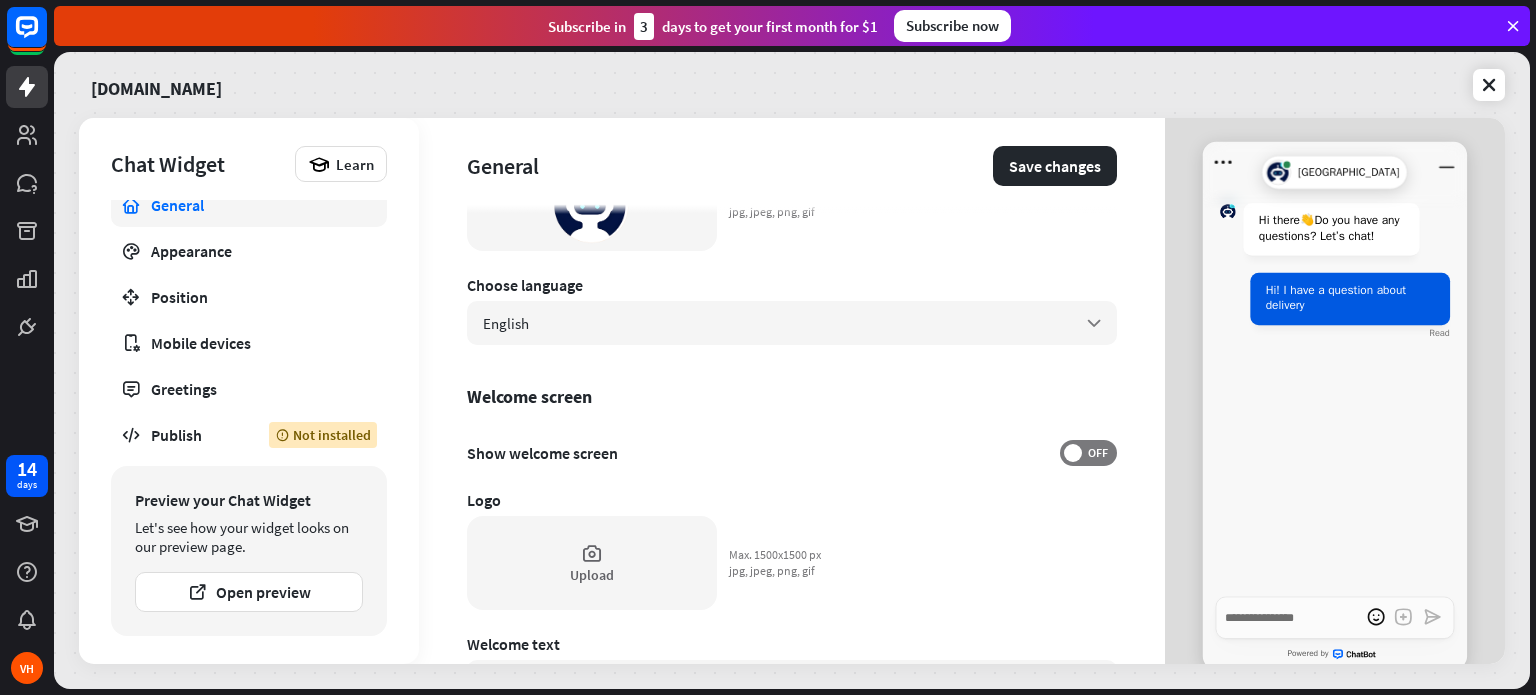 scroll, scrollTop: 333, scrollLeft: 0, axis: vertical 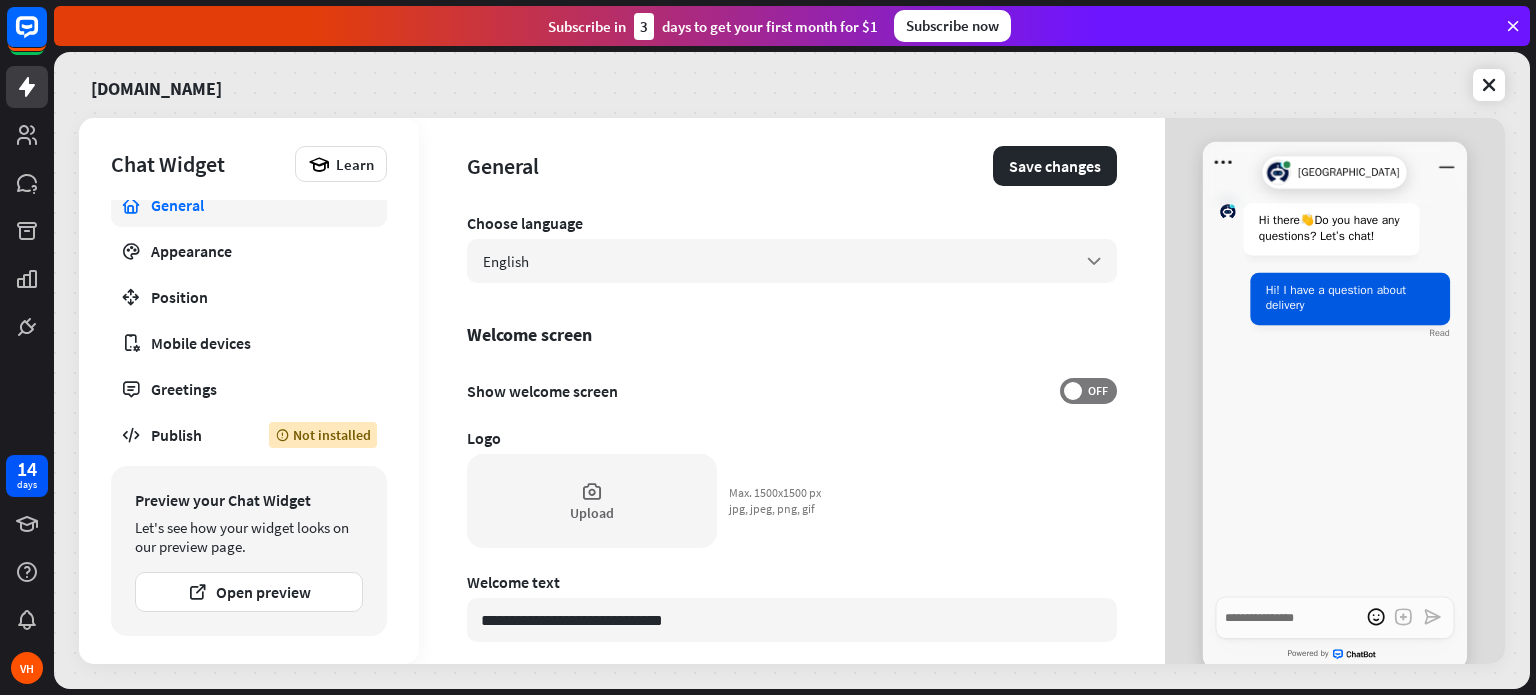 drag, startPoint x: 596, startPoint y: 492, endPoint x: 1004, endPoint y: 451, distance: 410.05487 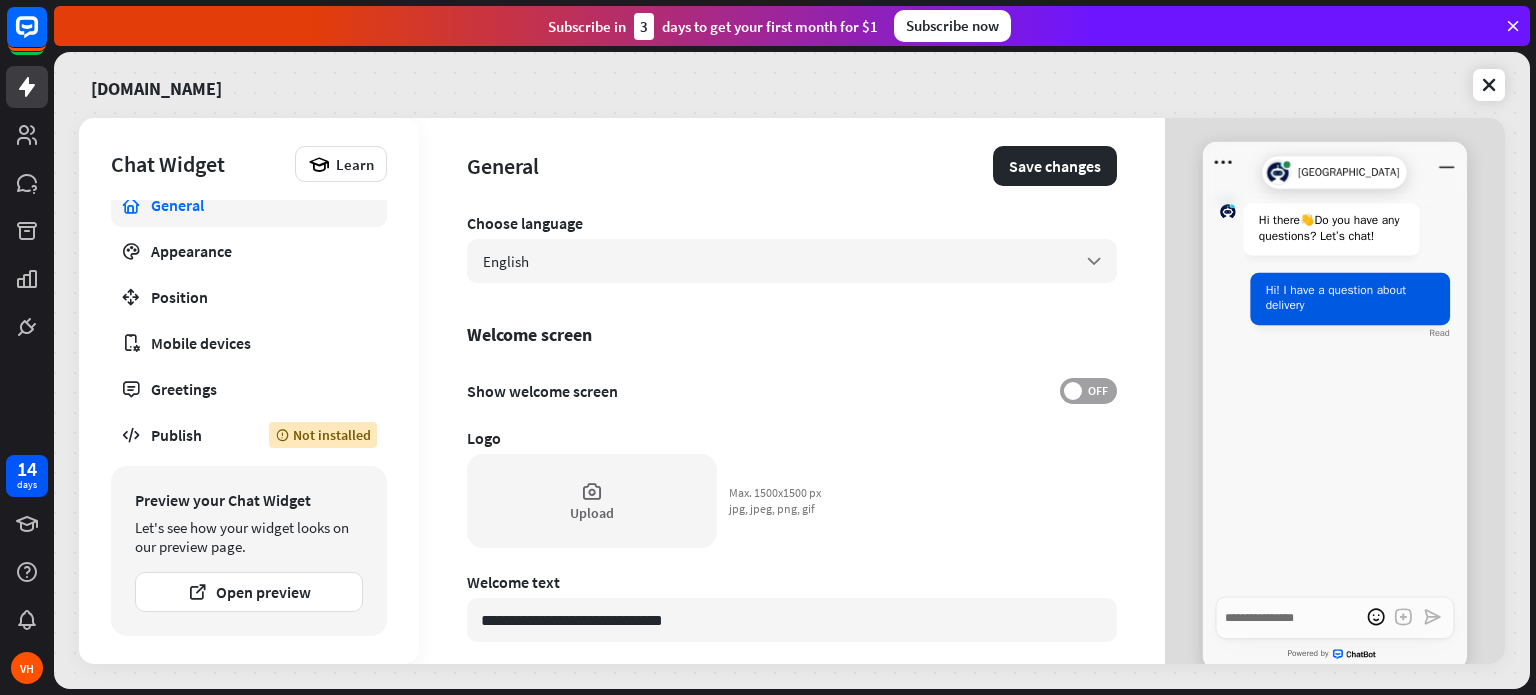 click on "OFF" at bounding box center (1097, 391) 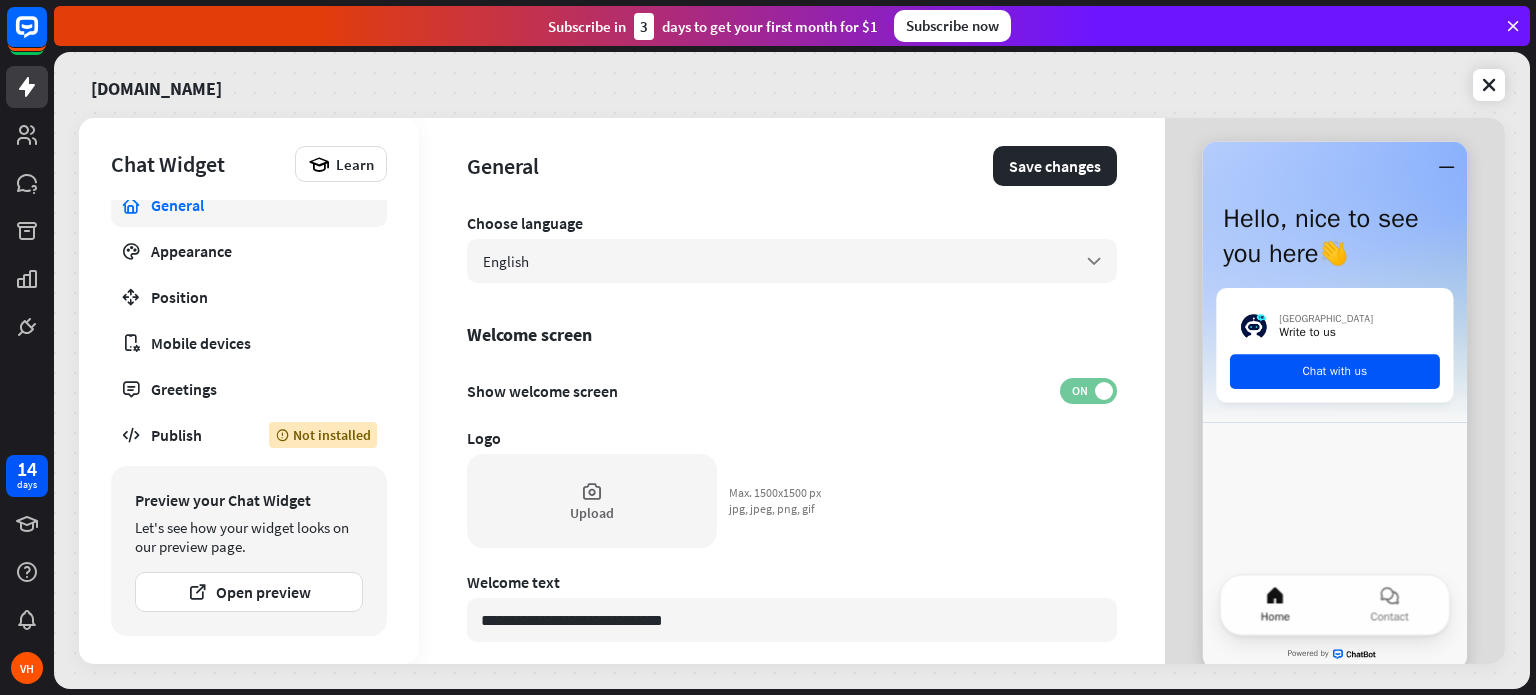 click on "ON" at bounding box center [1079, 391] 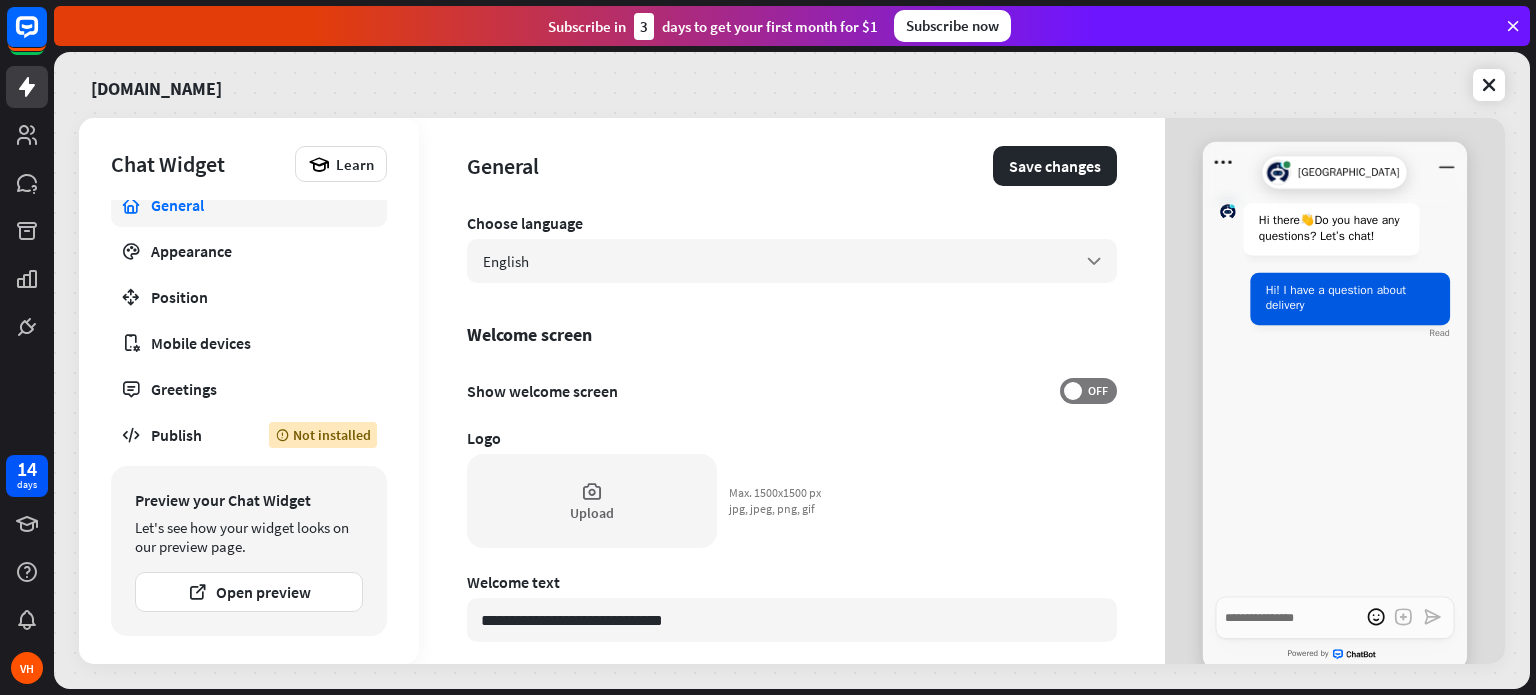 click on "Show welcome screen
OFF" at bounding box center [792, 391] 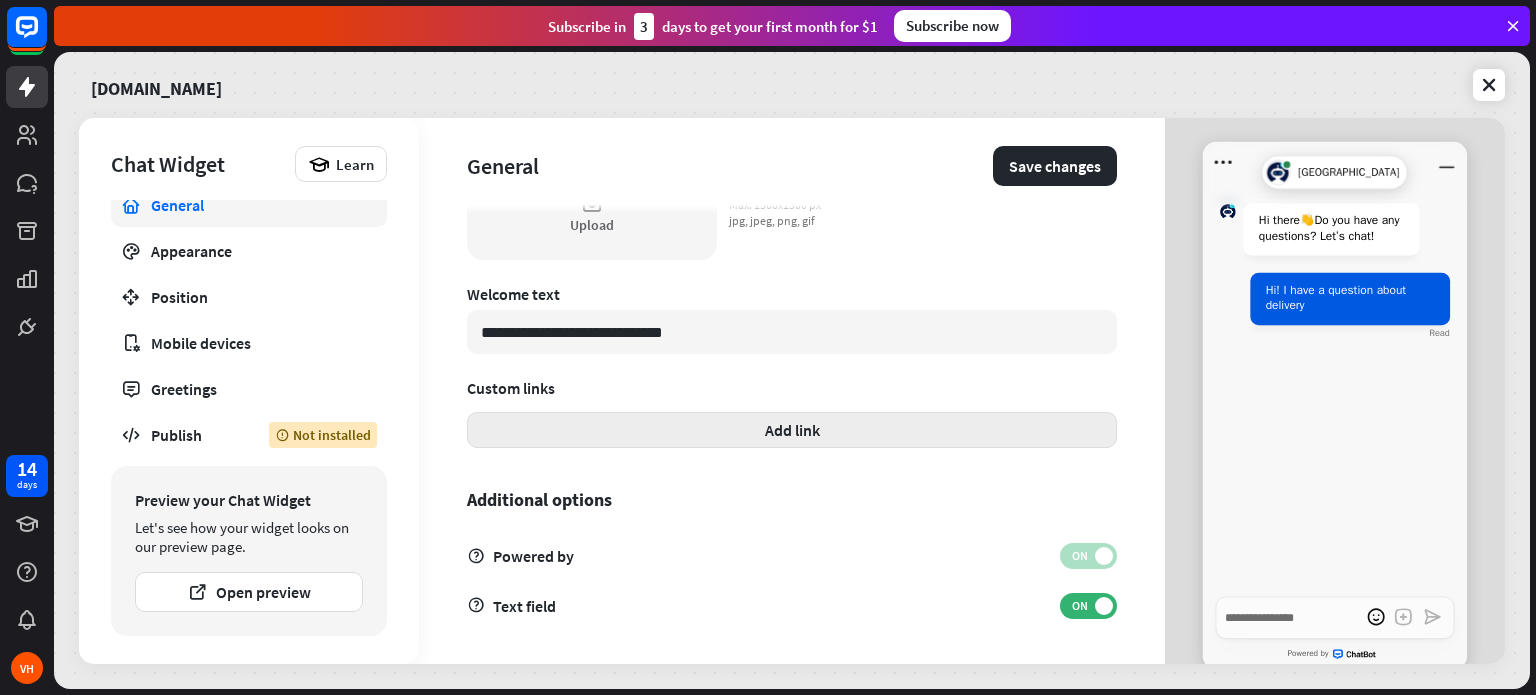 click on "Add link" at bounding box center [792, 430] 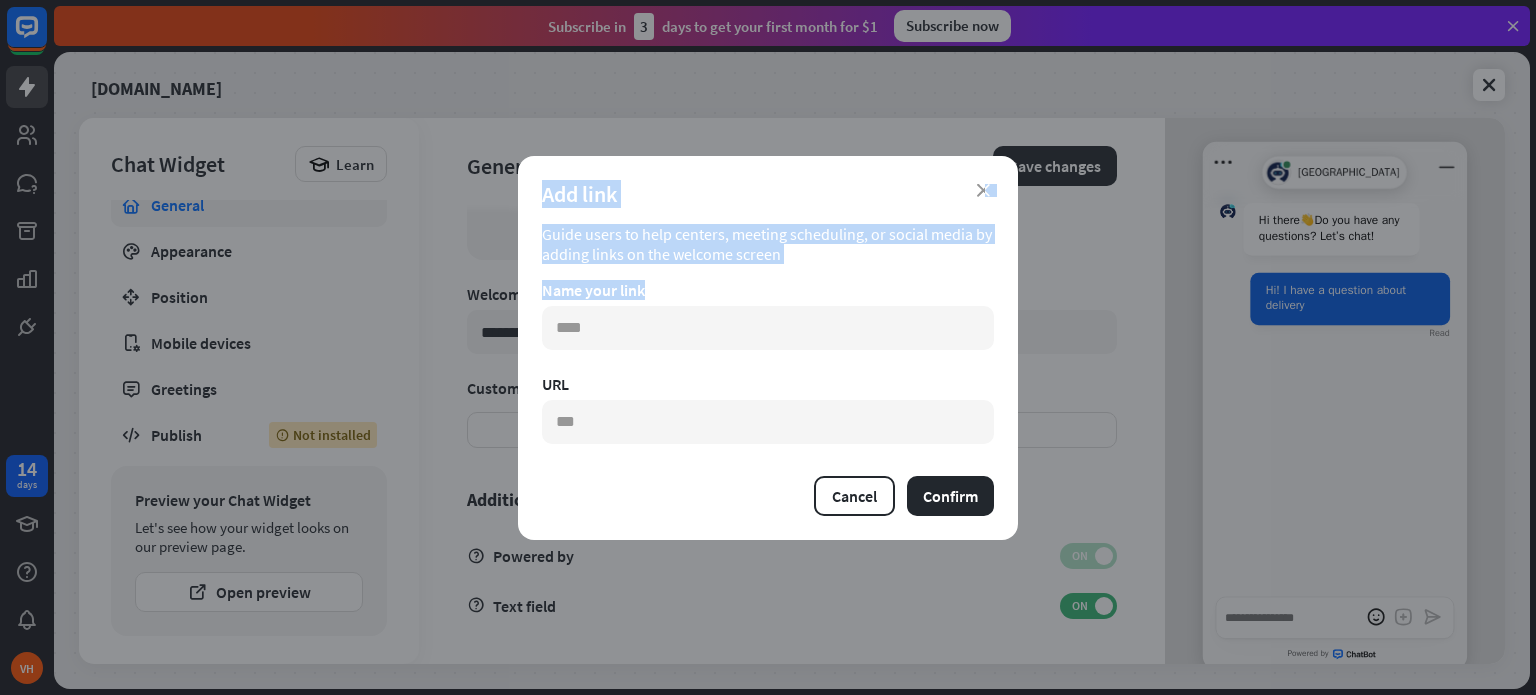 drag, startPoint x: 984, startPoint y: 189, endPoint x: 812, endPoint y: 350, distance: 235.59499 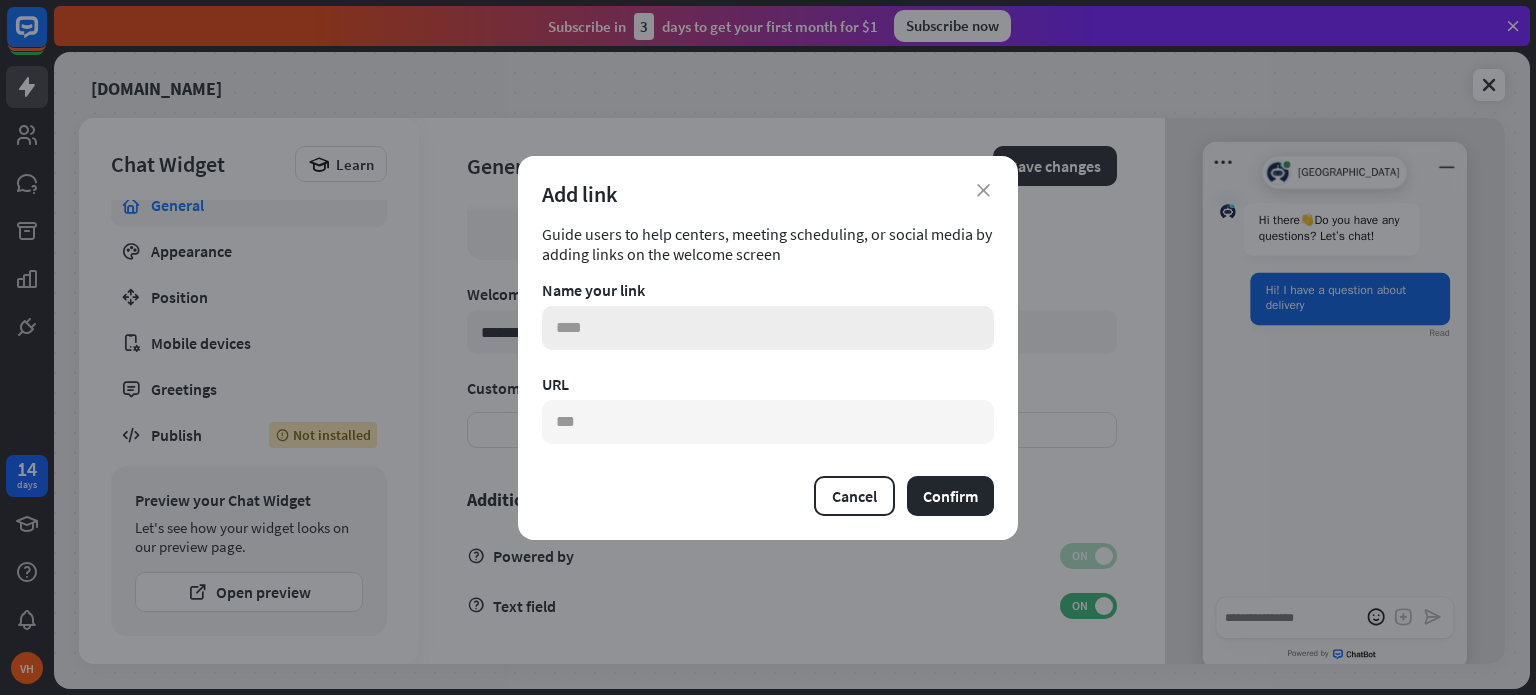 click at bounding box center [768, 328] 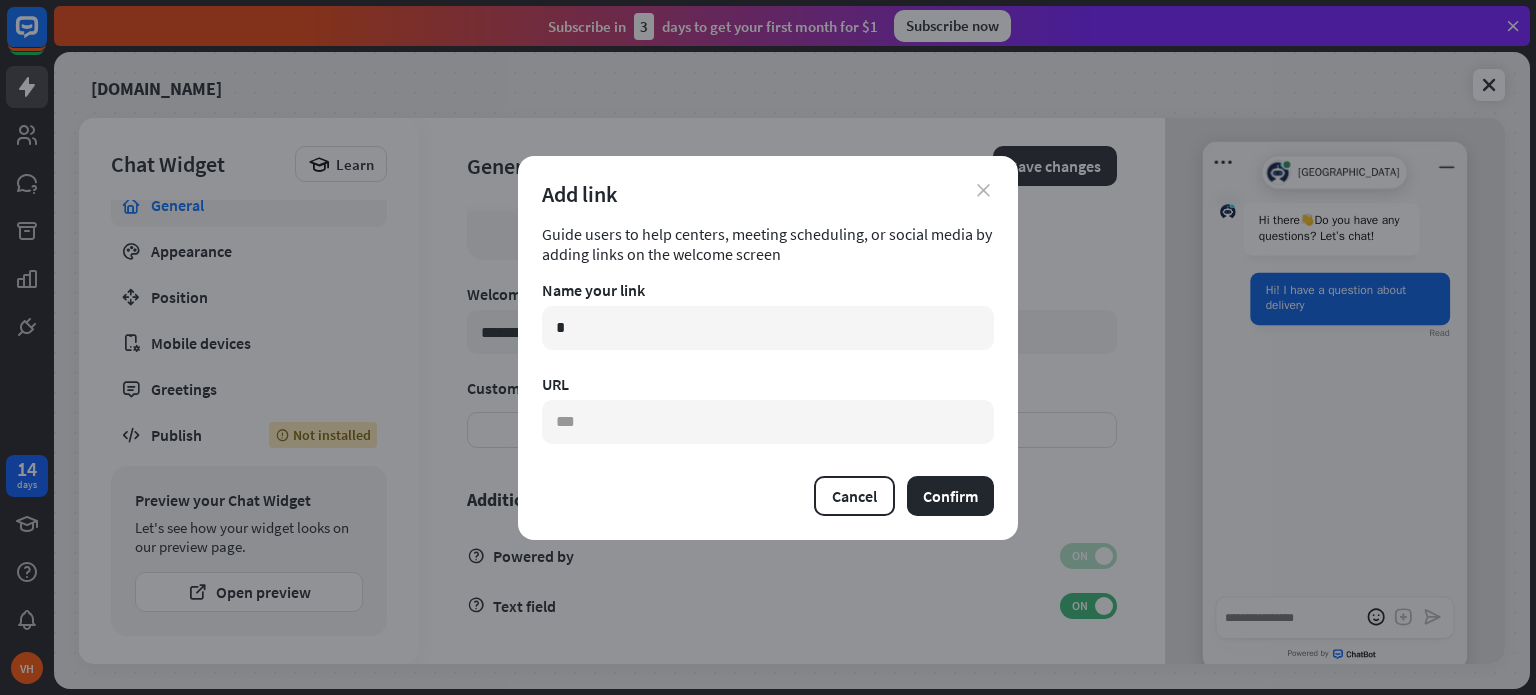 type on "*" 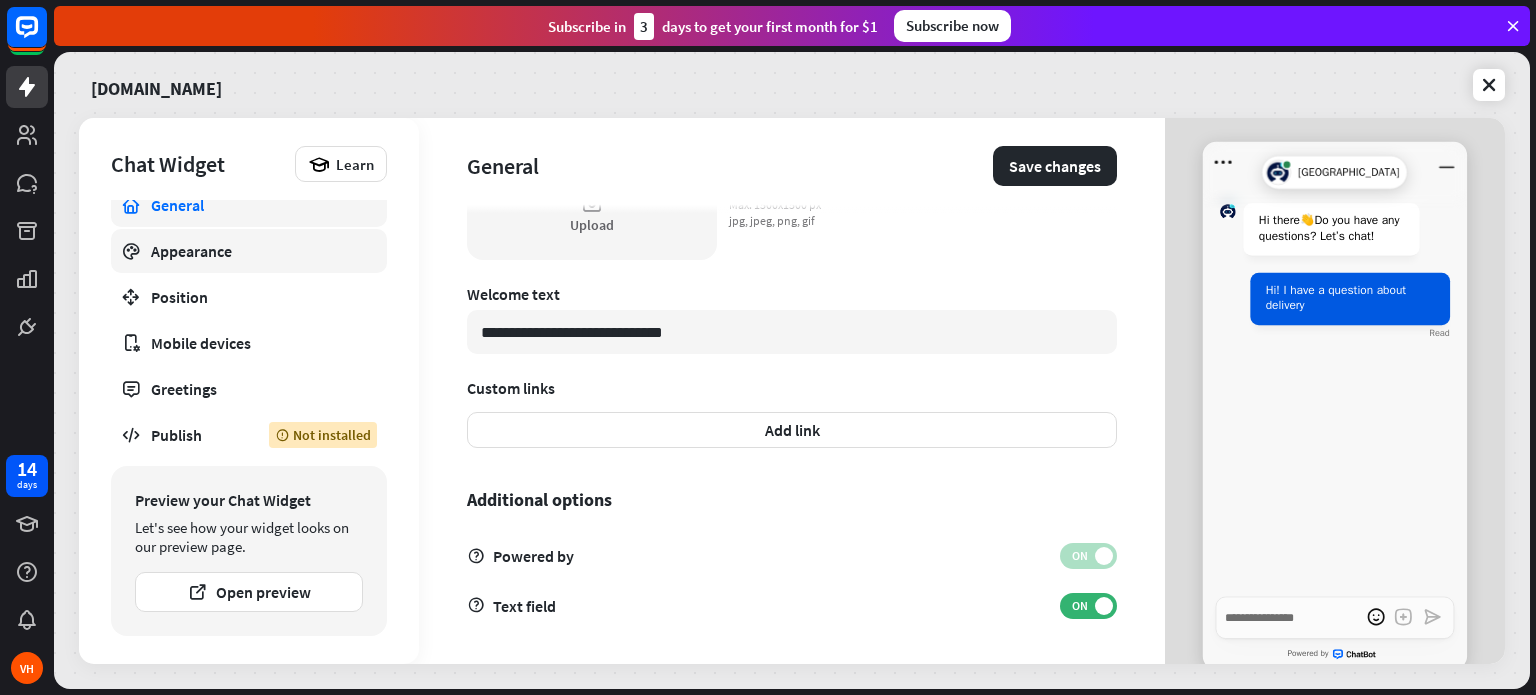 click on "Appearance" at bounding box center [249, 251] 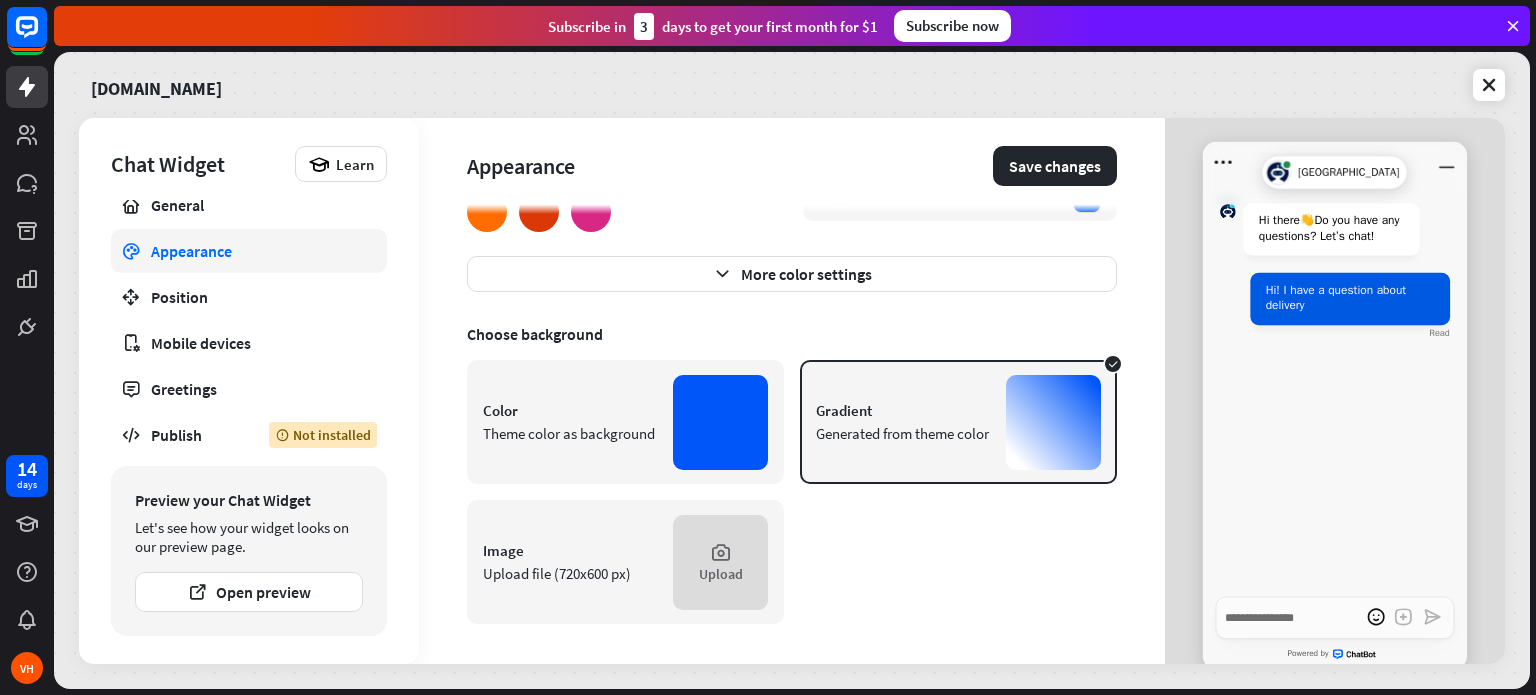 scroll, scrollTop: 0, scrollLeft: 0, axis: both 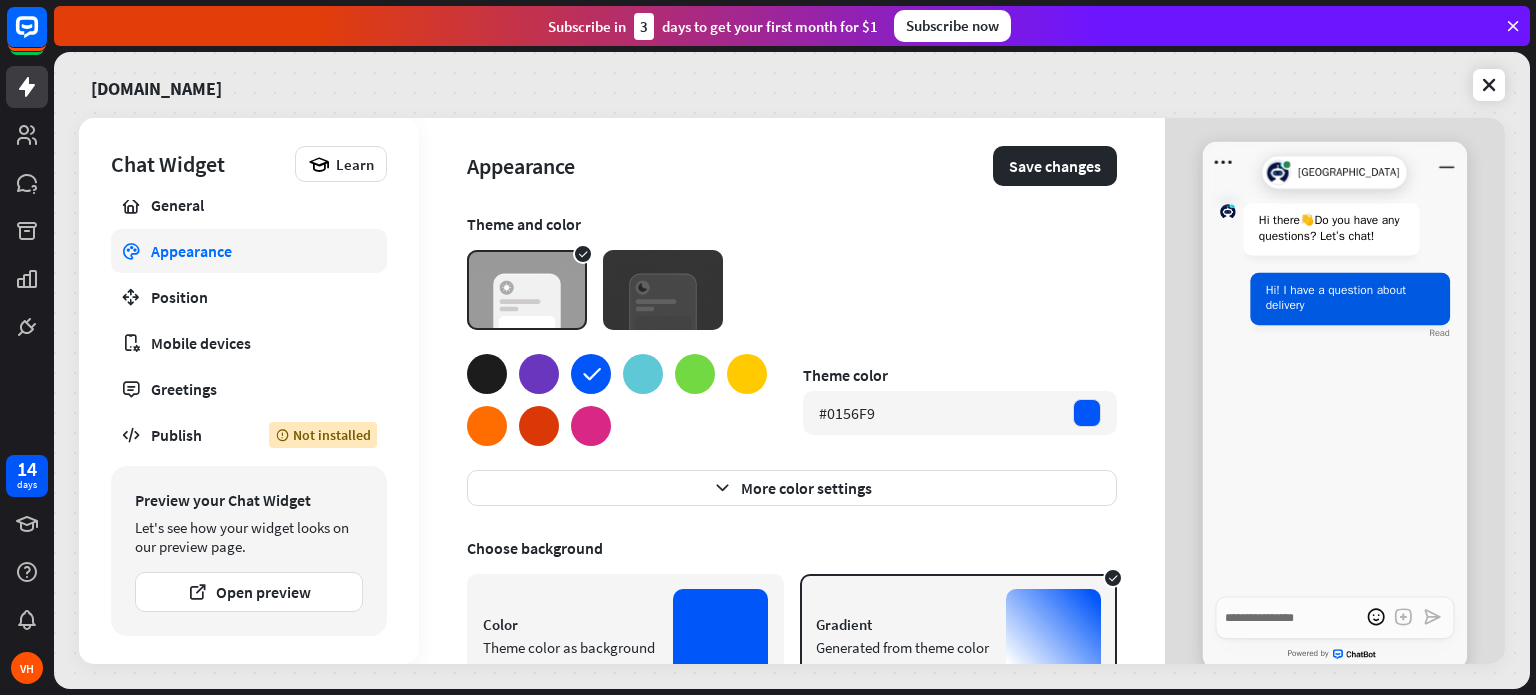 click at bounding box center (487, 426) 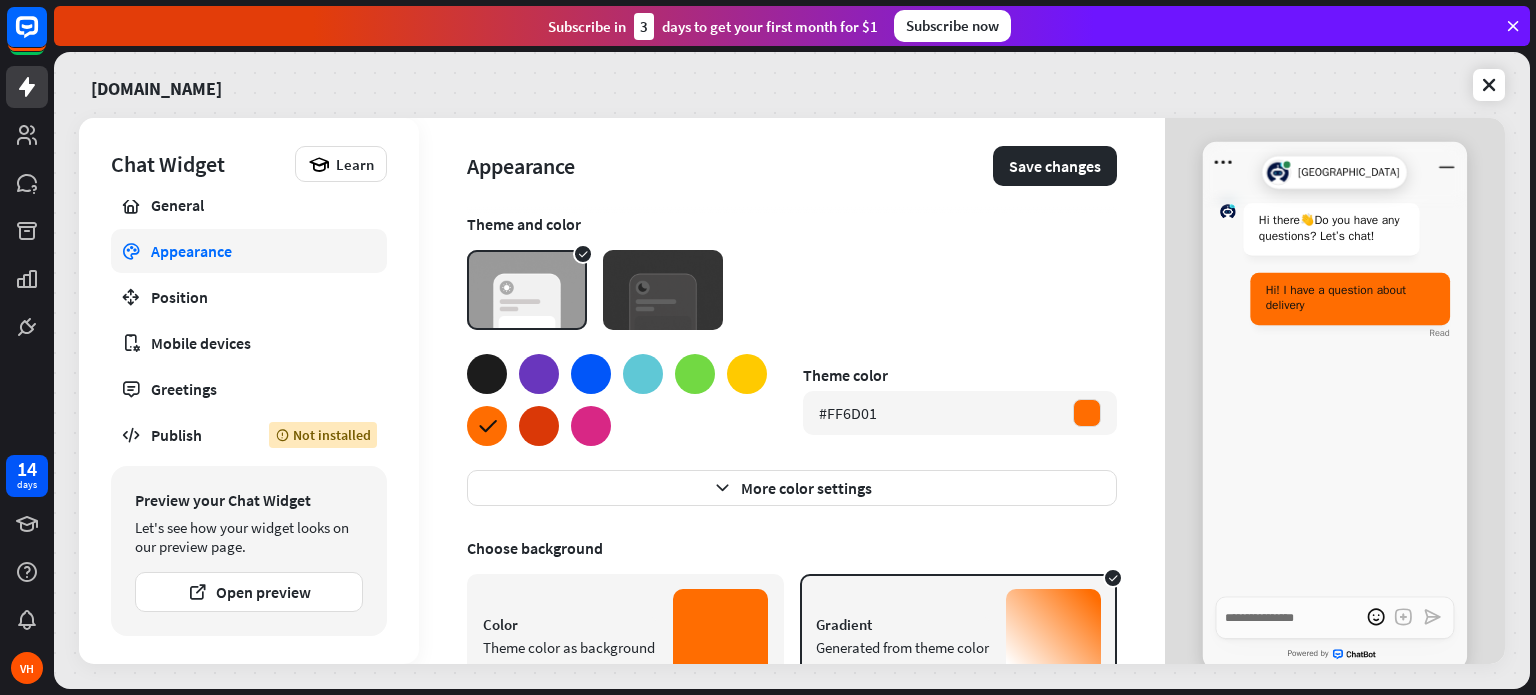 click at bounding box center [539, 374] 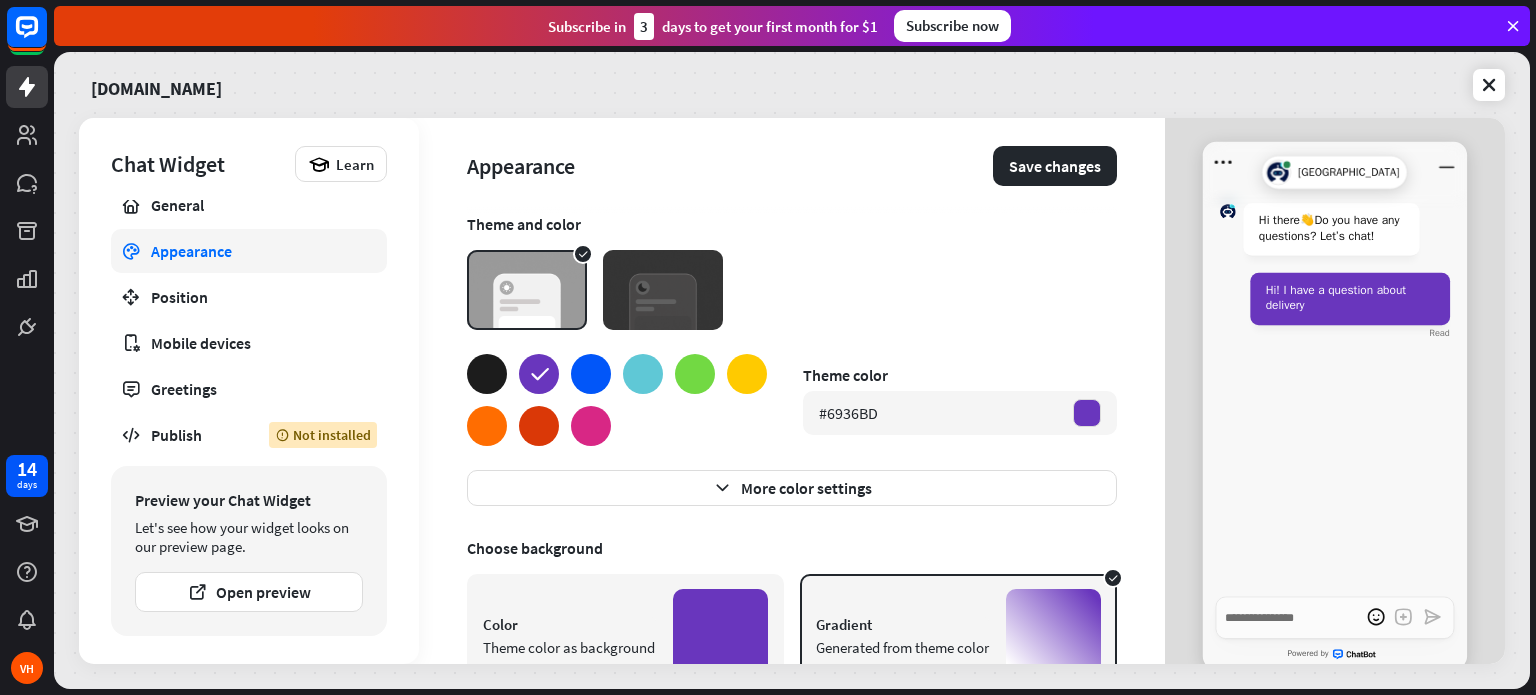 click at bounding box center [591, 374] 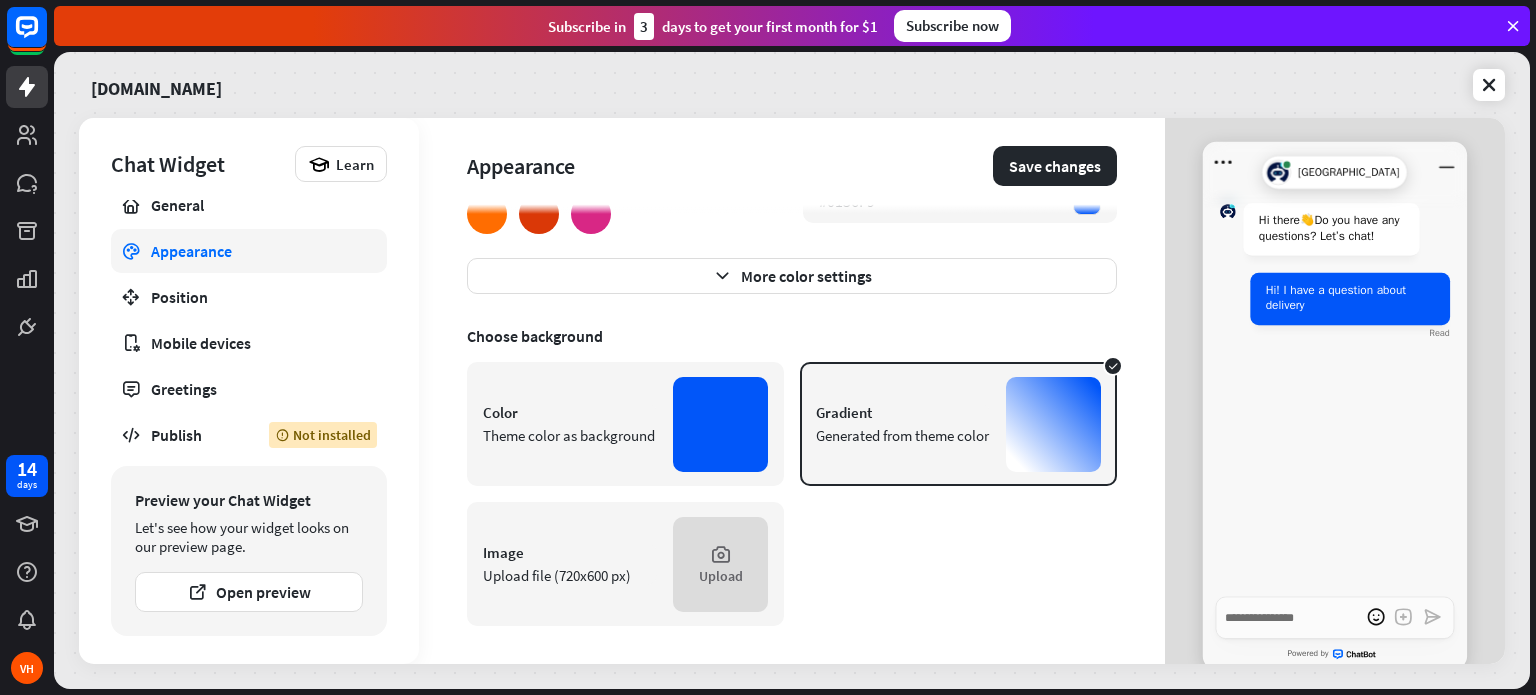 scroll, scrollTop: 213, scrollLeft: 0, axis: vertical 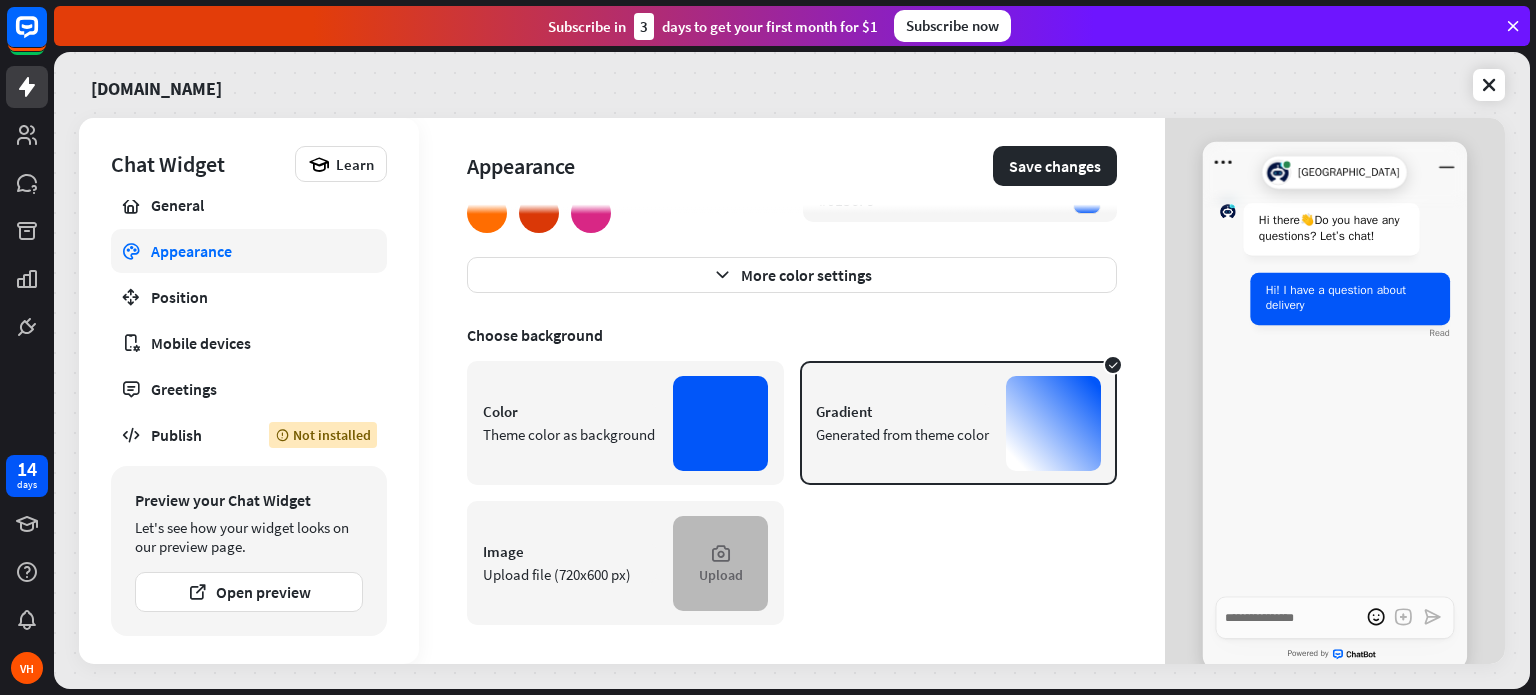 click on "Upload" at bounding box center [720, 563] 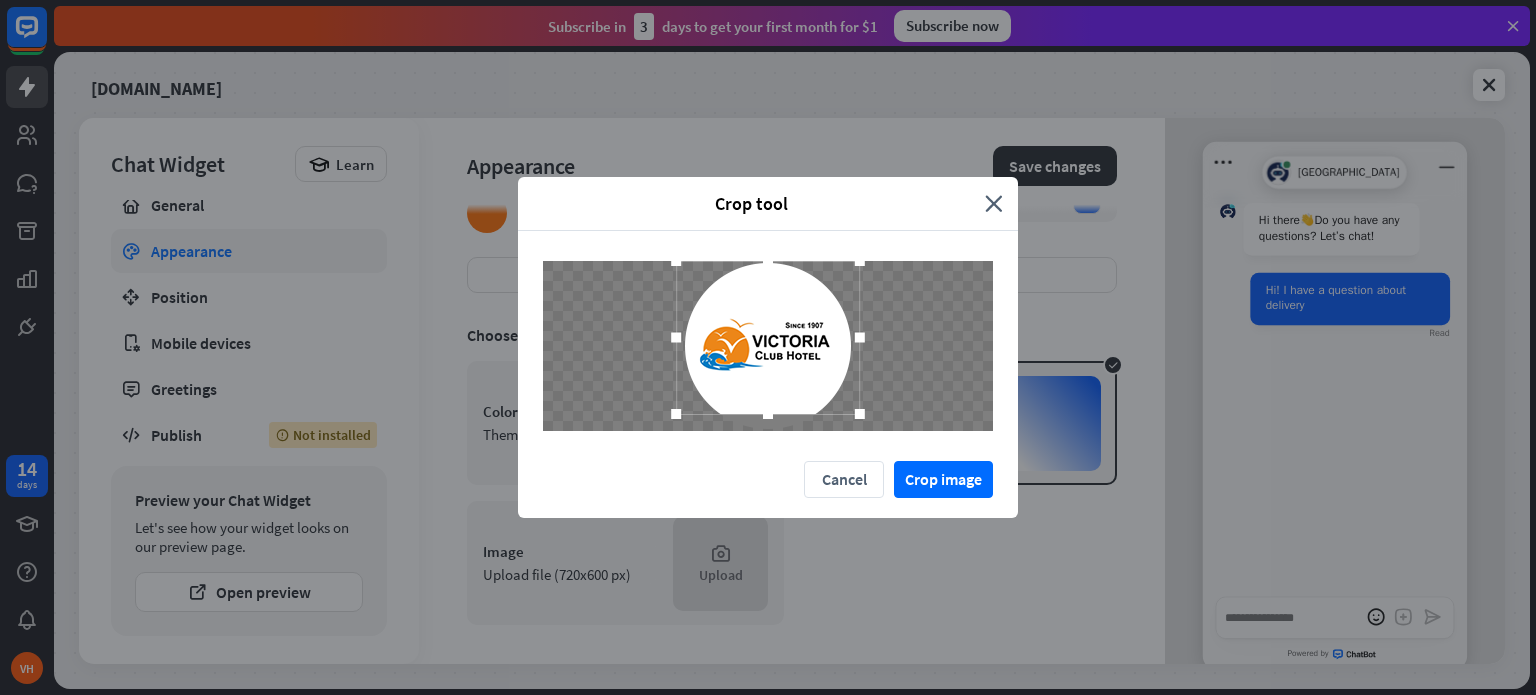 drag, startPoint x: 765, startPoint y: 275, endPoint x: 772, endPoint y: 233, distance: 42.579338 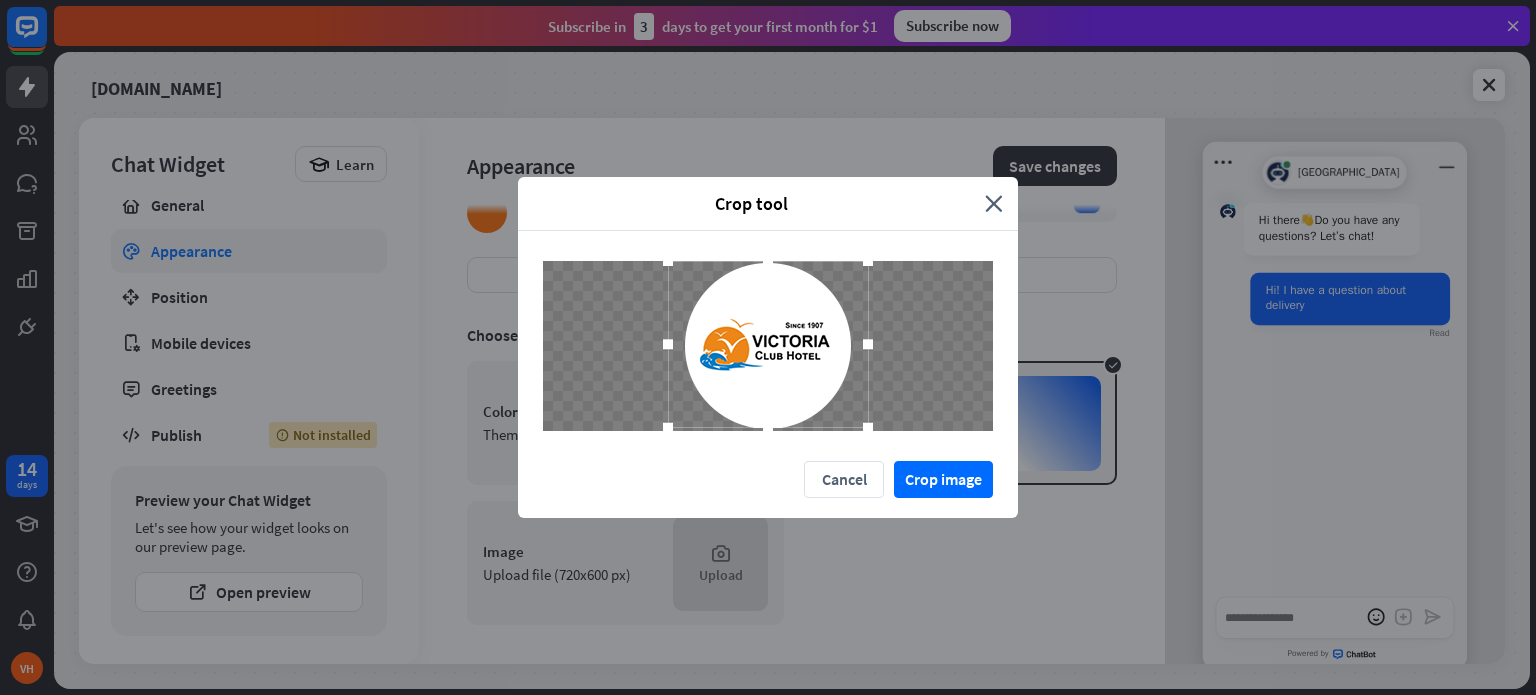 drag, startPoint x: 768, startPoint y: 414, endPoint x: 770, endPoint y: 473, distance: 59.03389 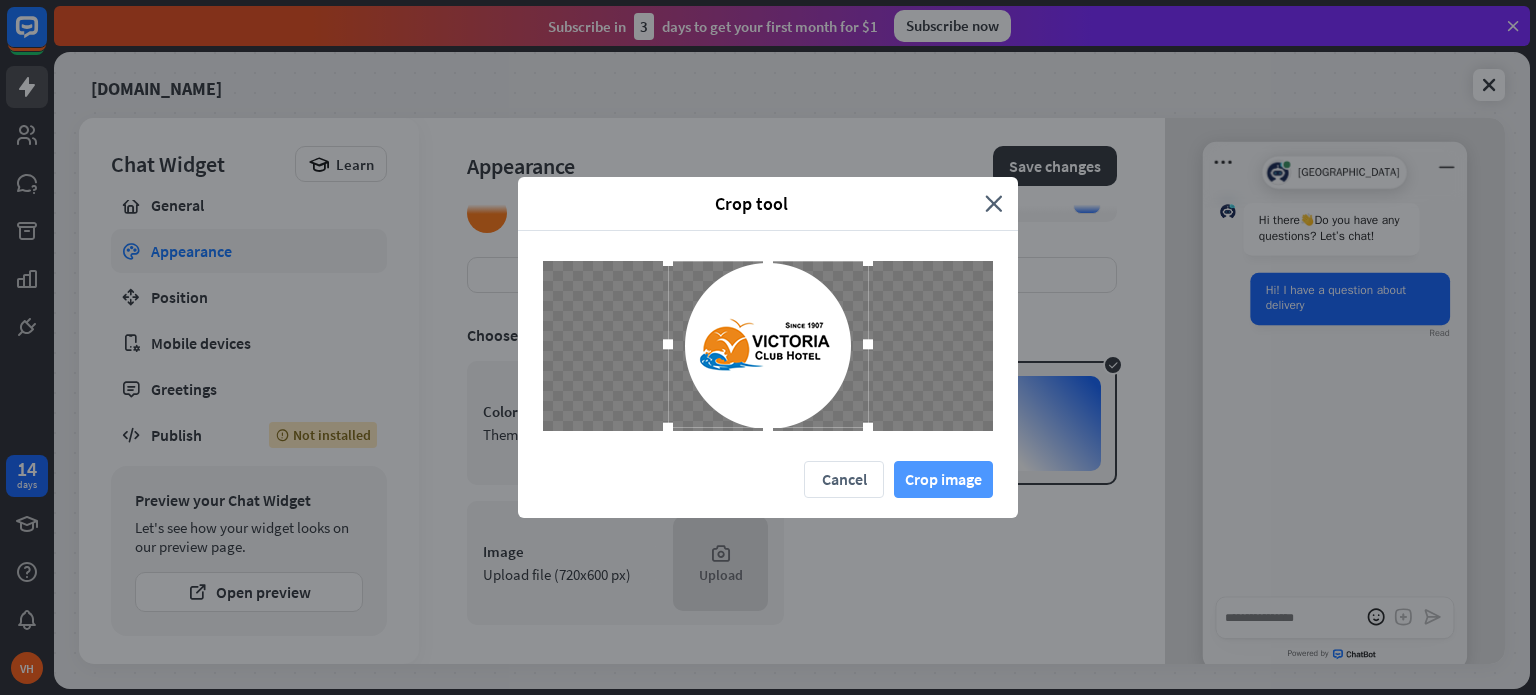 click on "Crop image" at bounding box center (943, 479) 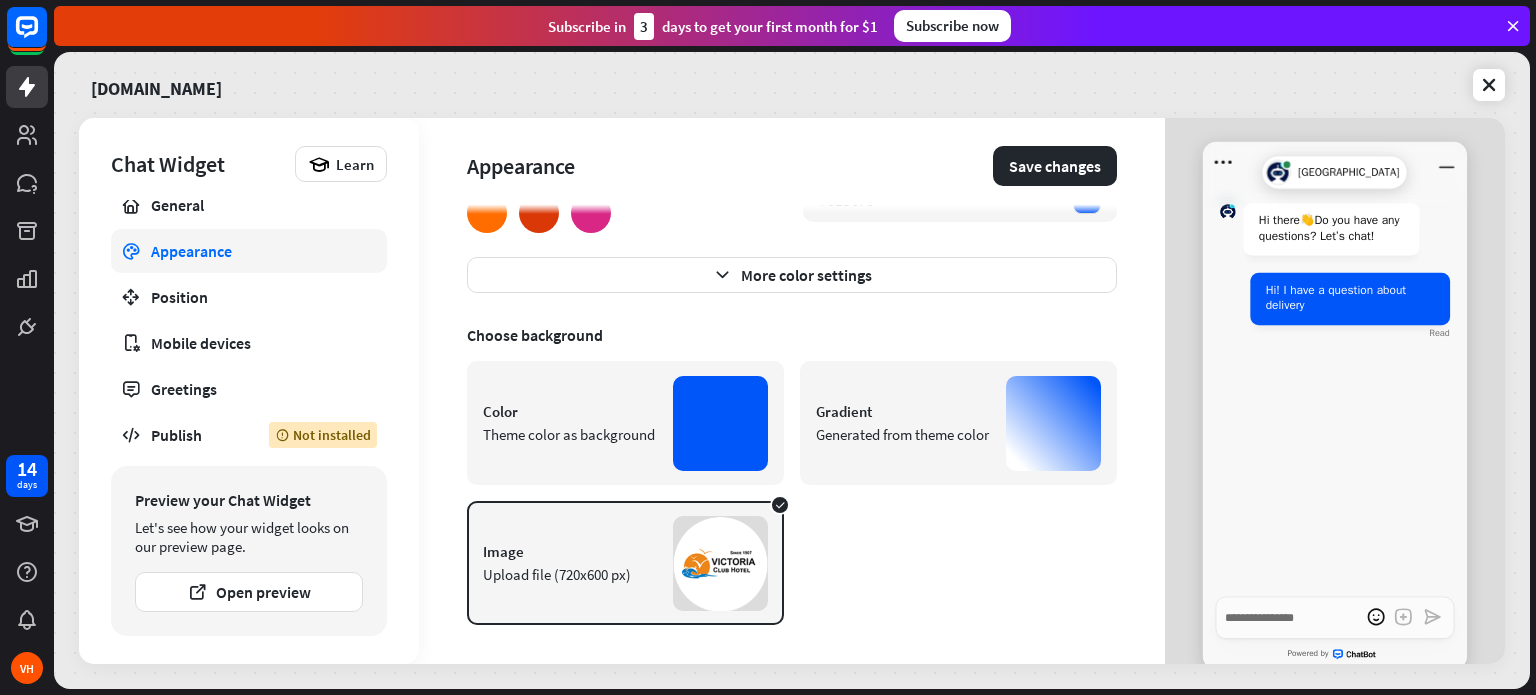 click on "Color
Theme color as background
Gradient
Generated from theme color
Image
Upload file (720x600 px)
Change image" at bounding box center [792, 493] 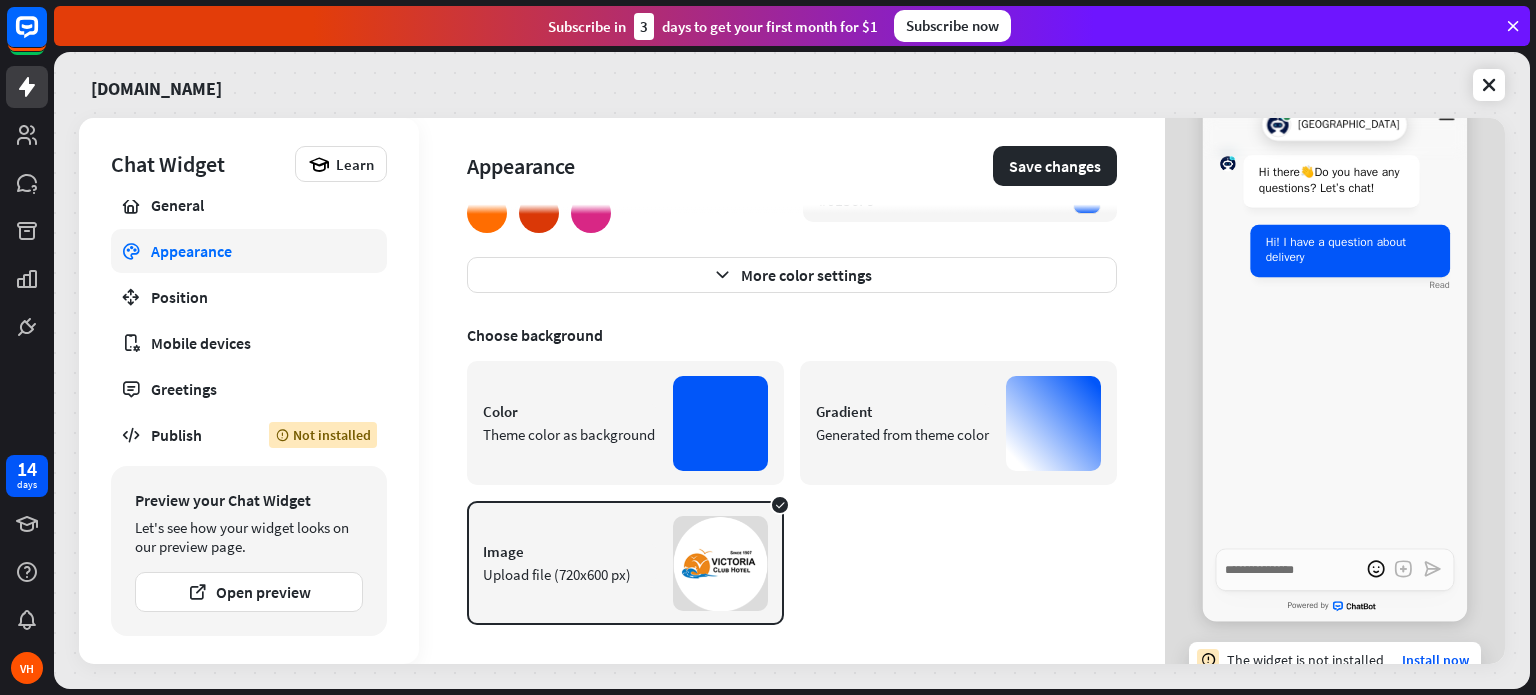 scroll, scrollTop: 73, scrollLeft: 0, axis: vertical 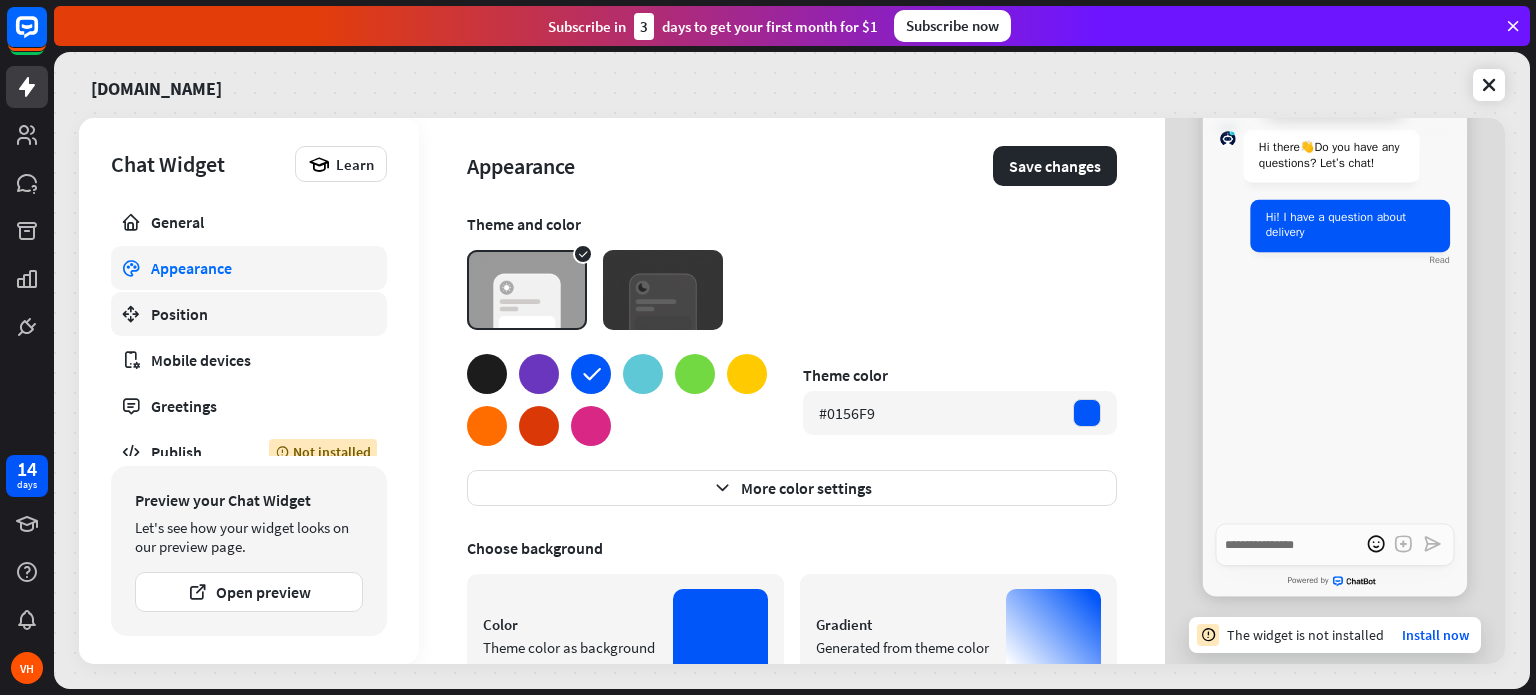 click on "Position" at bounding box center [249, 314] 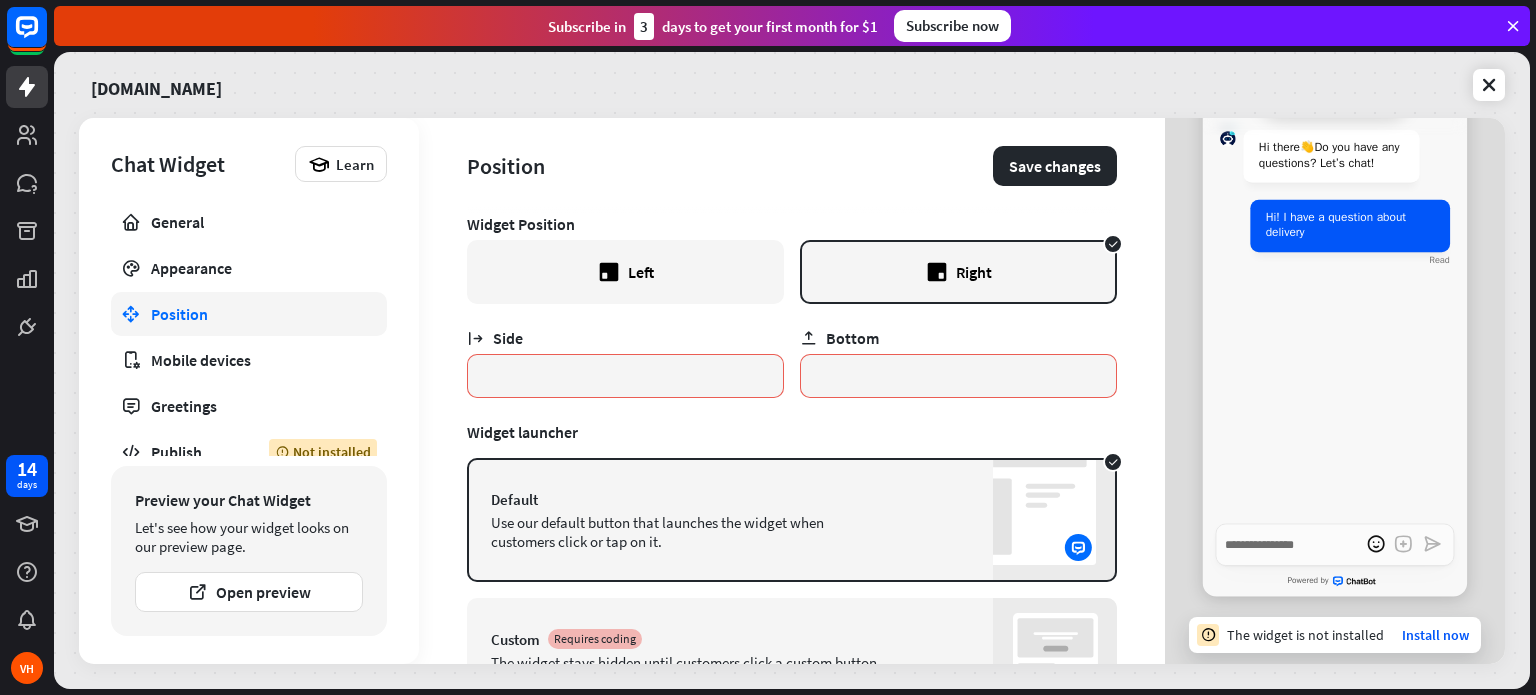 click on "Left" at bounding box center [625, 272] 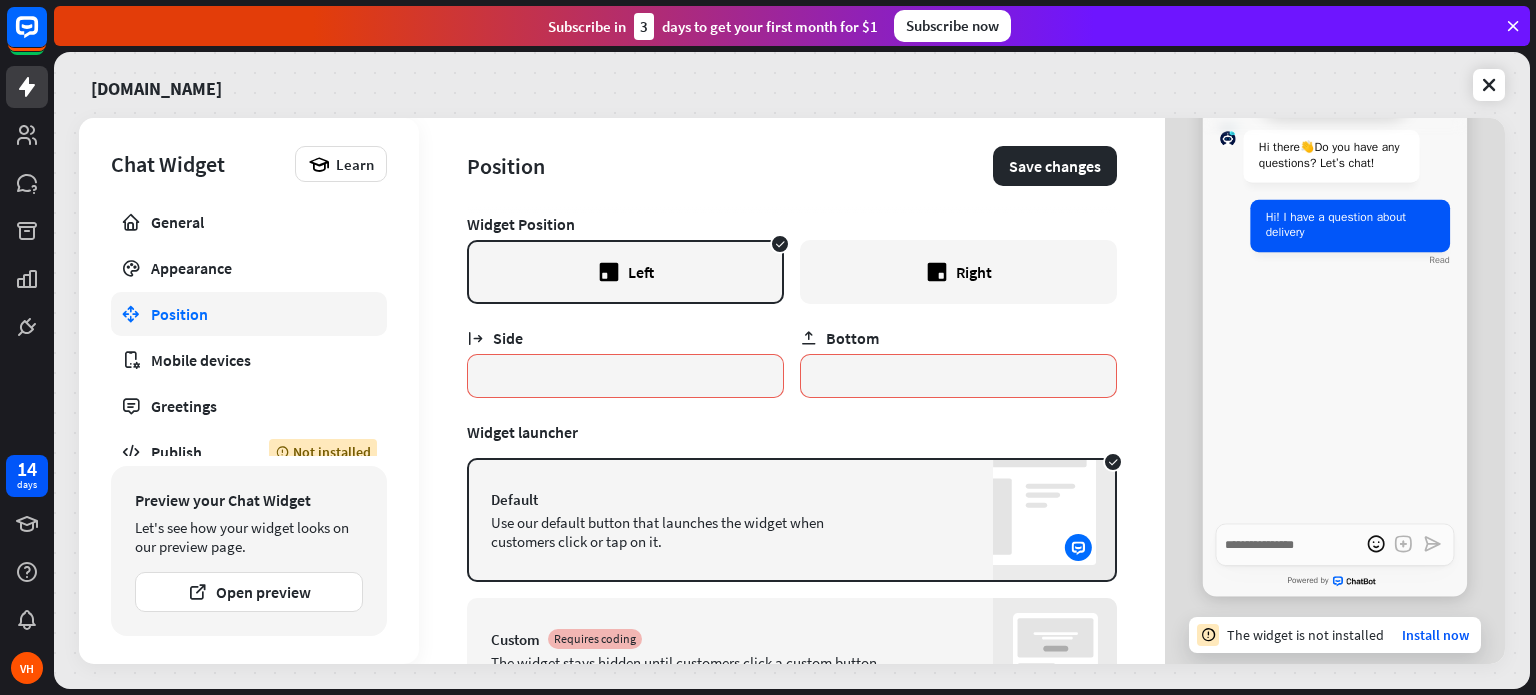 click on "Right" at bounding box center (958, 272) 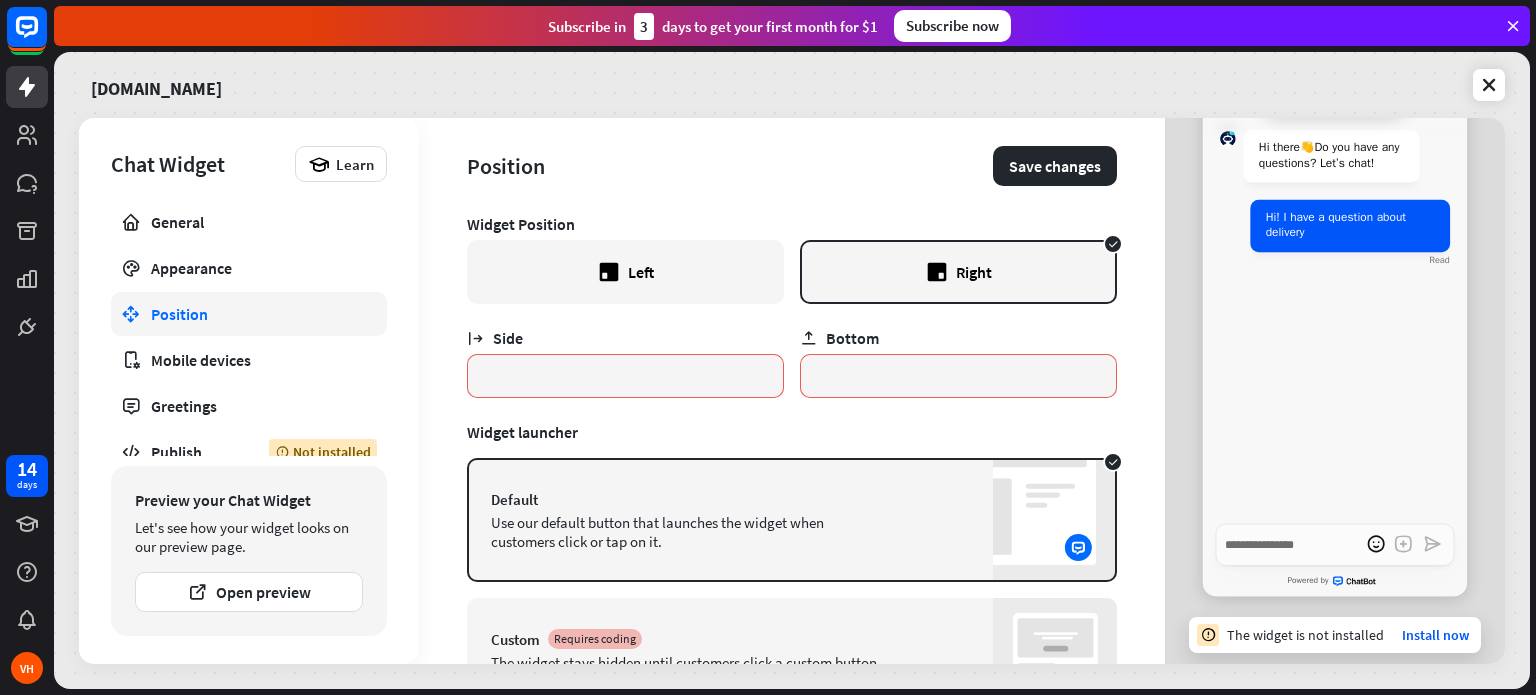 scroll, scrollTop: 113, scrollLeft: 0, axis: vertical 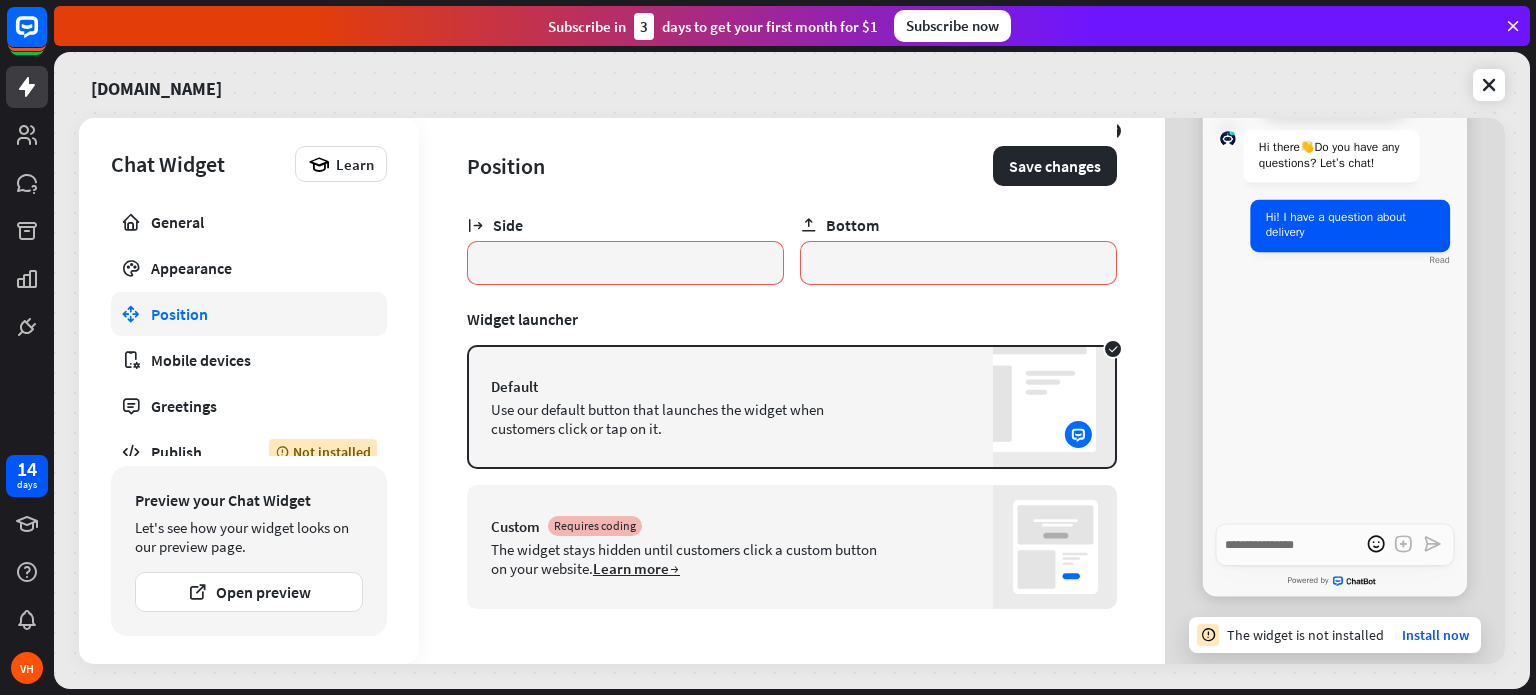 click on "Learn more" at bounding box center [636, 568] 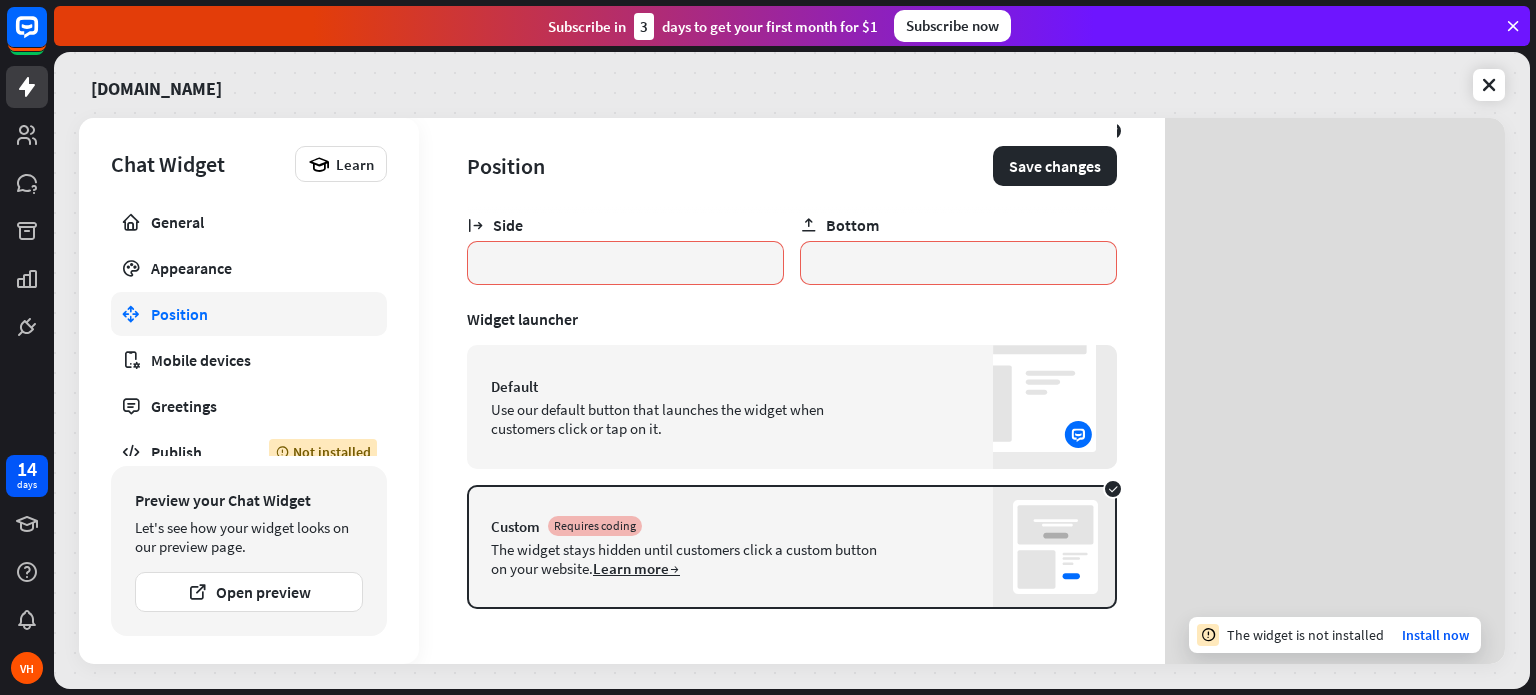 type on "*" 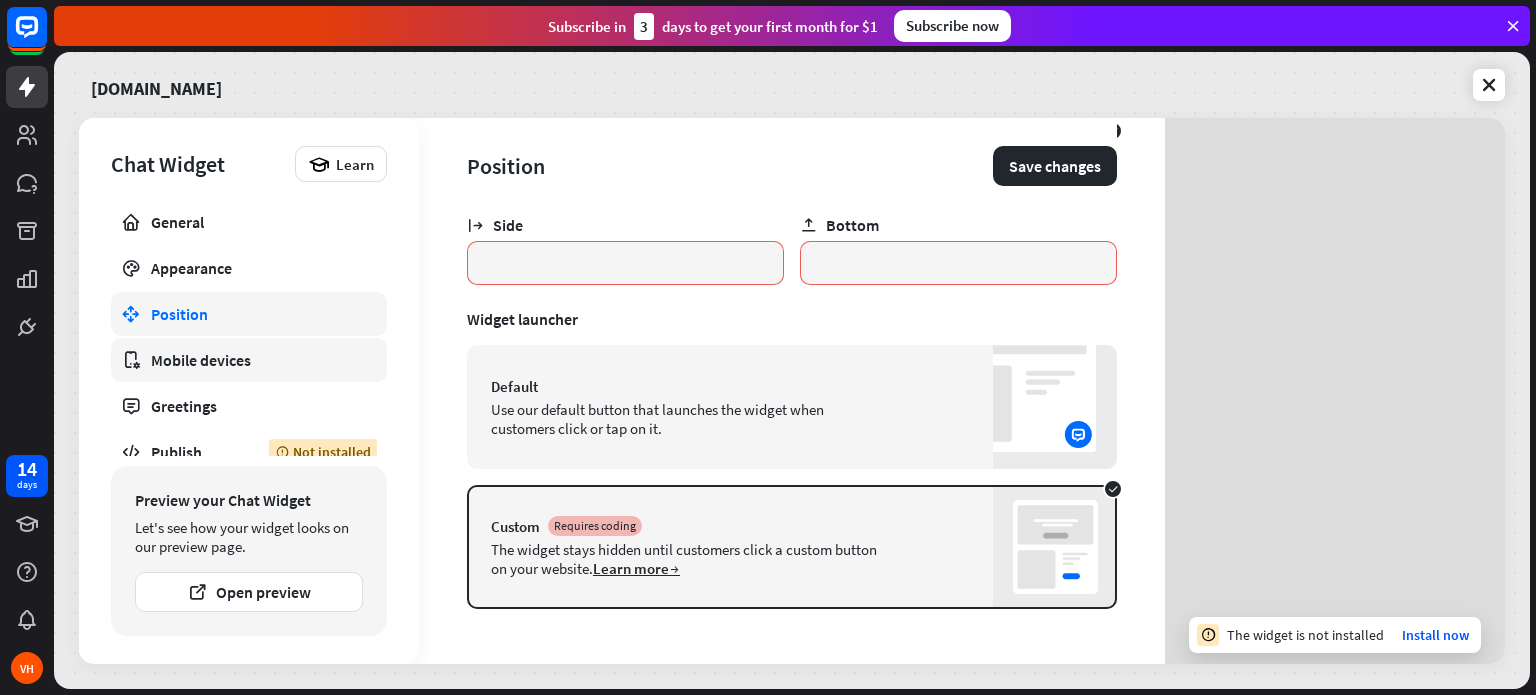 click on "Mobile devices" at bounding box center (249, 360) 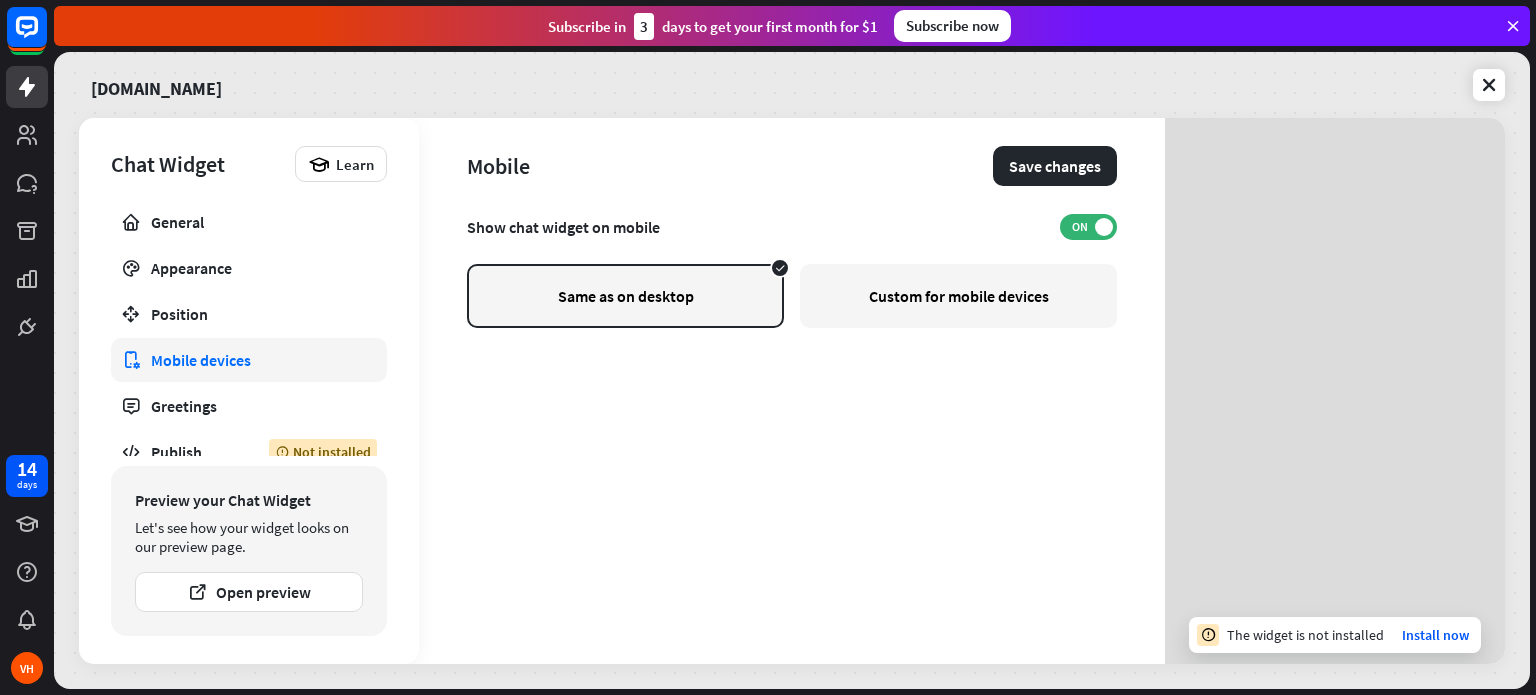 click on "Custom for mobile devices" at bounding box center [958, 296] 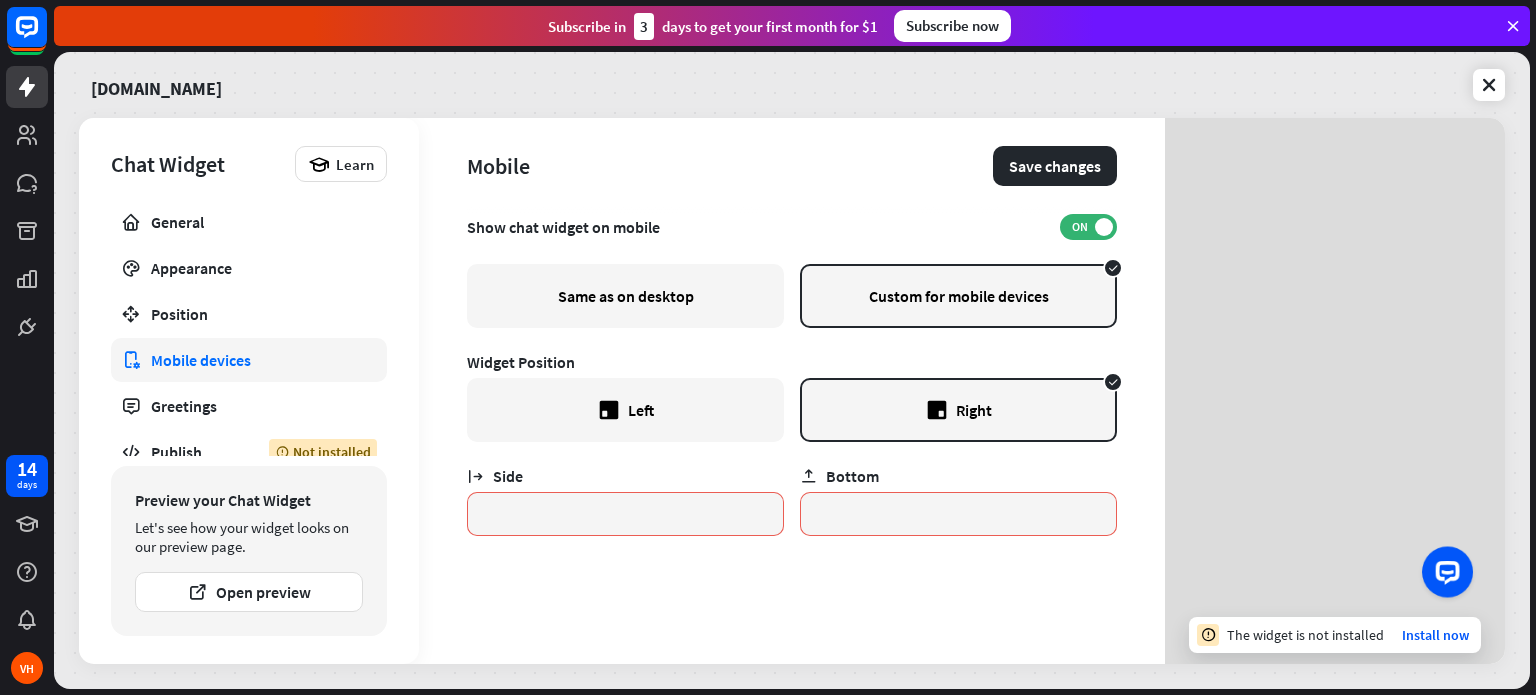 click on "Same as on desktop" at bounding box center [625, 296] 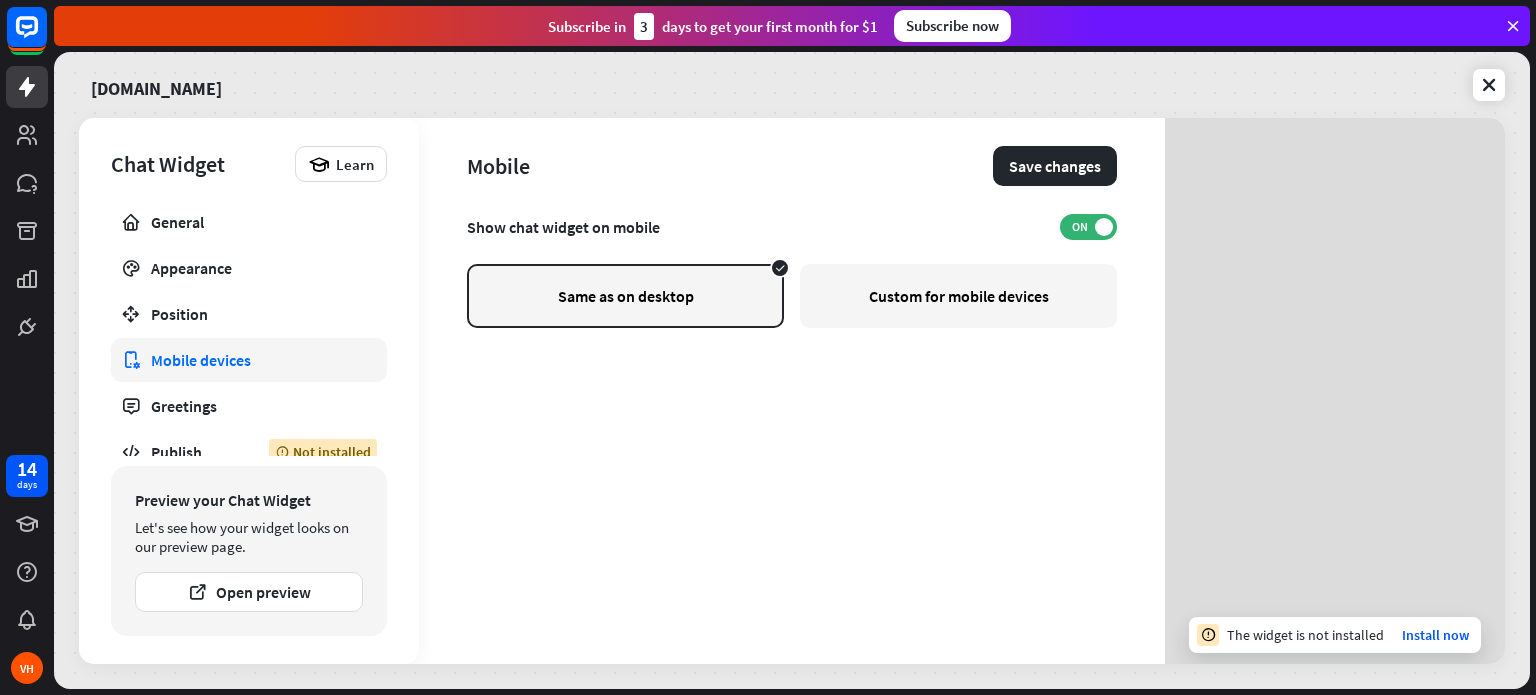 click on "Custom for mobile devices" at bounding box center [958, 296] 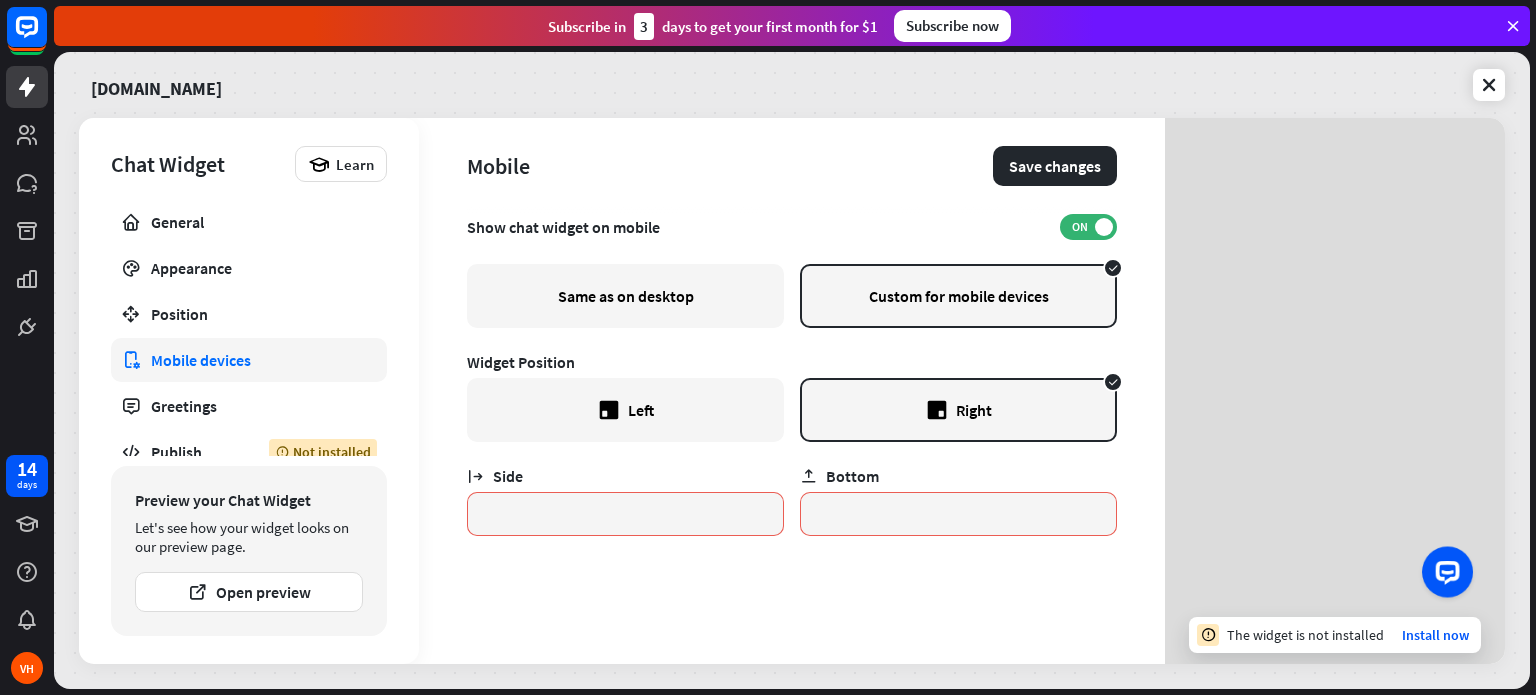 click on "Same as on desktop" at bounding box center [625, 296] 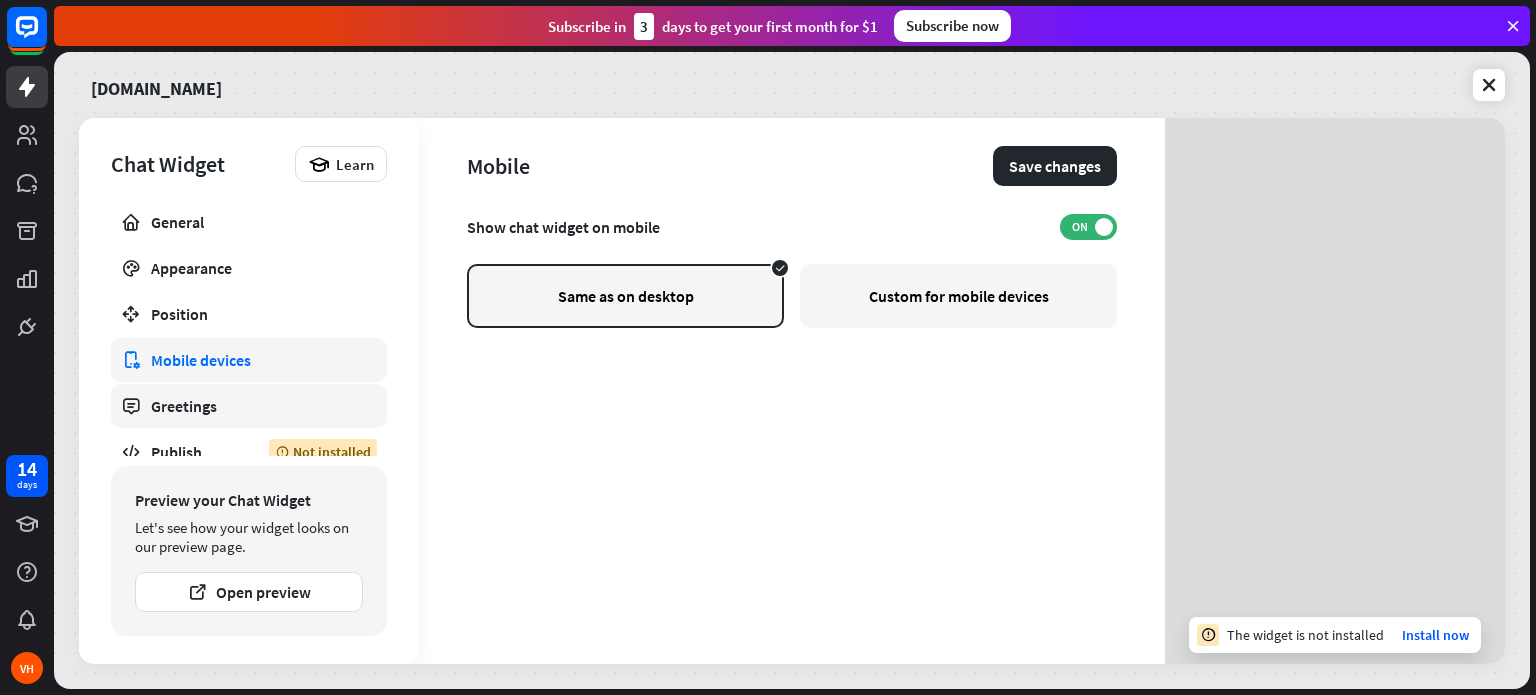 click on "Greetings" at bounding box center (249, 406) 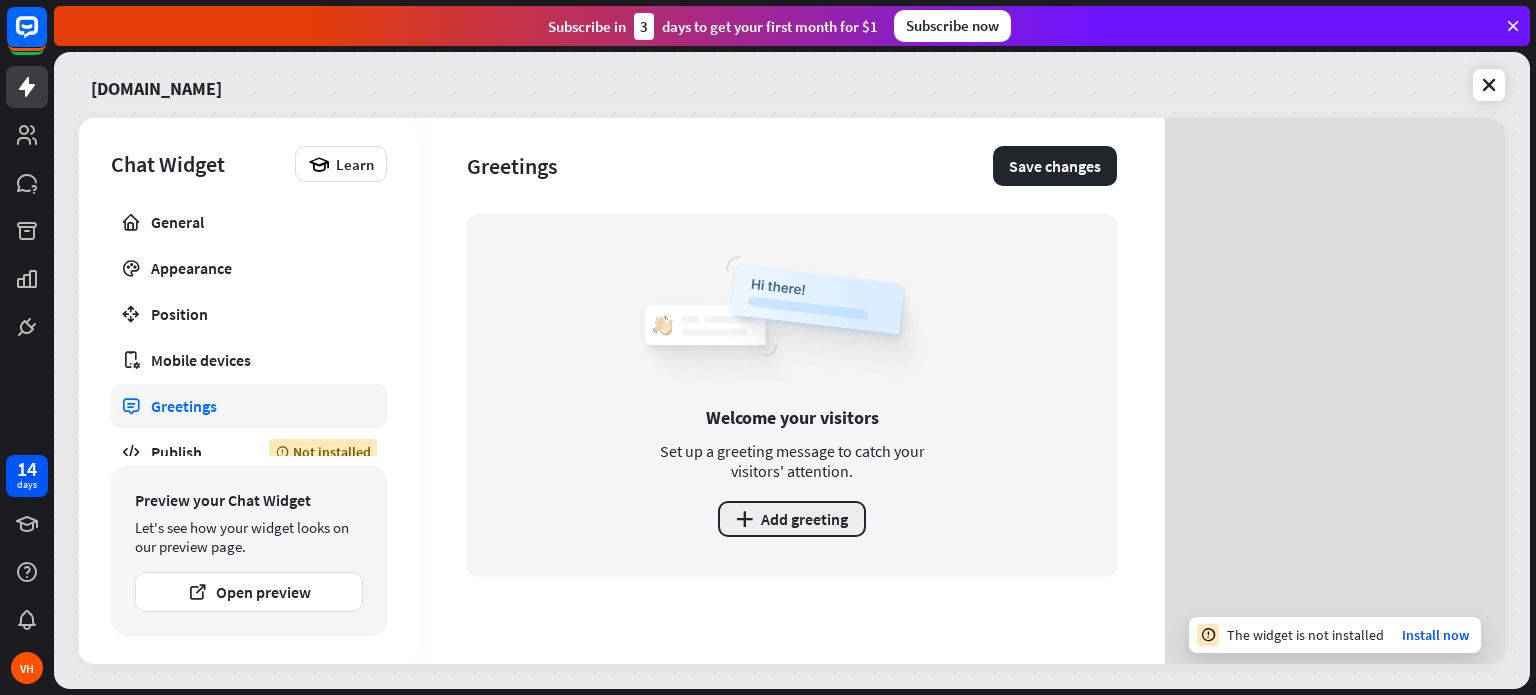 click on "plus
Add greeting" at bounding box center (792, 519) 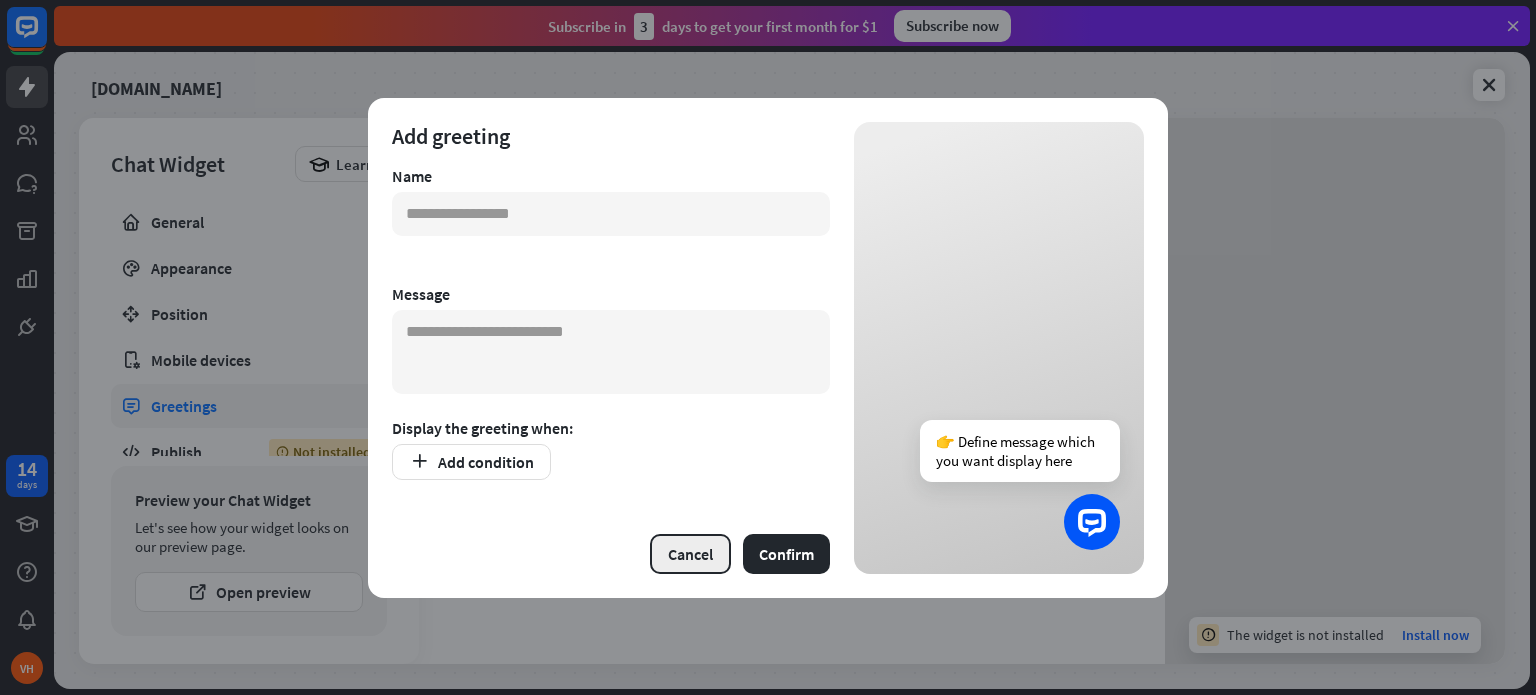 click on "Cancel" at bounding box center [690, 554] 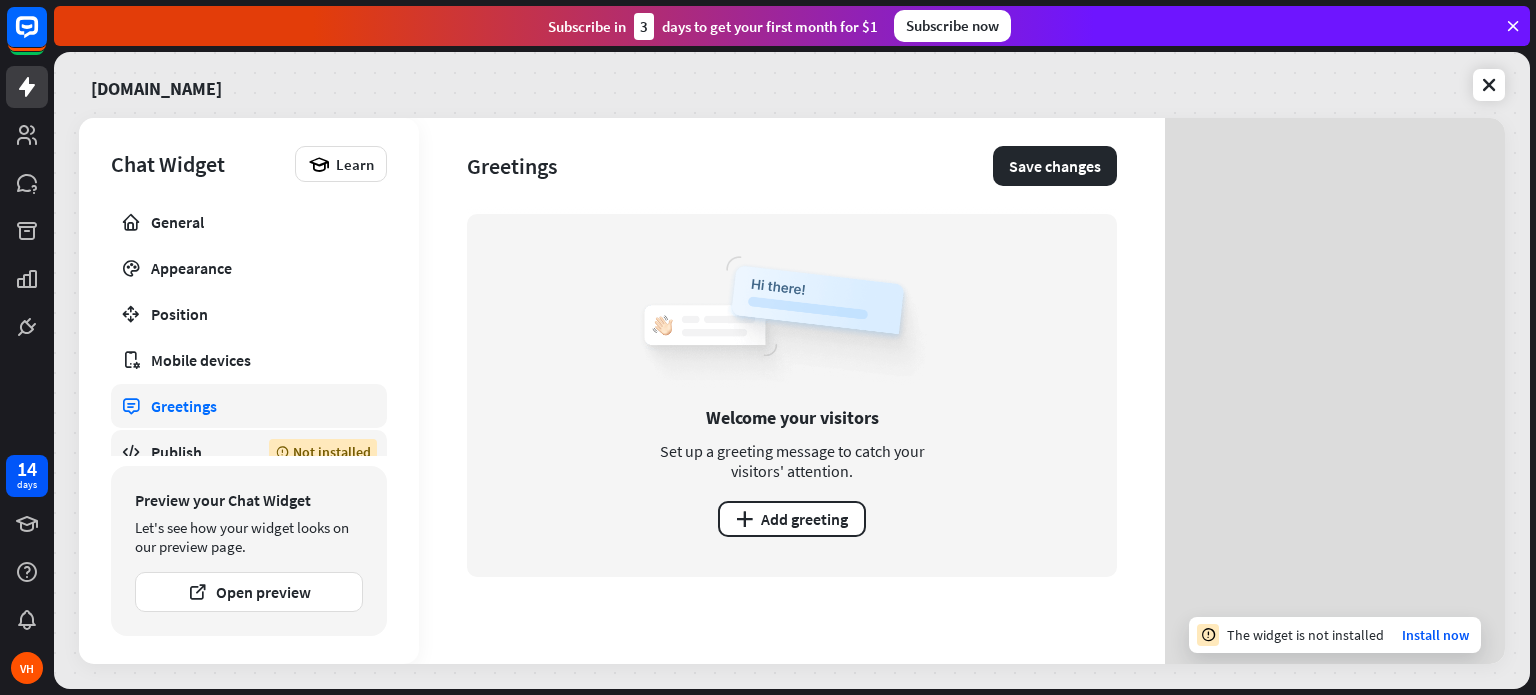 scroll, scrollTop: 17, scrollLeft: 0, axis: vertical 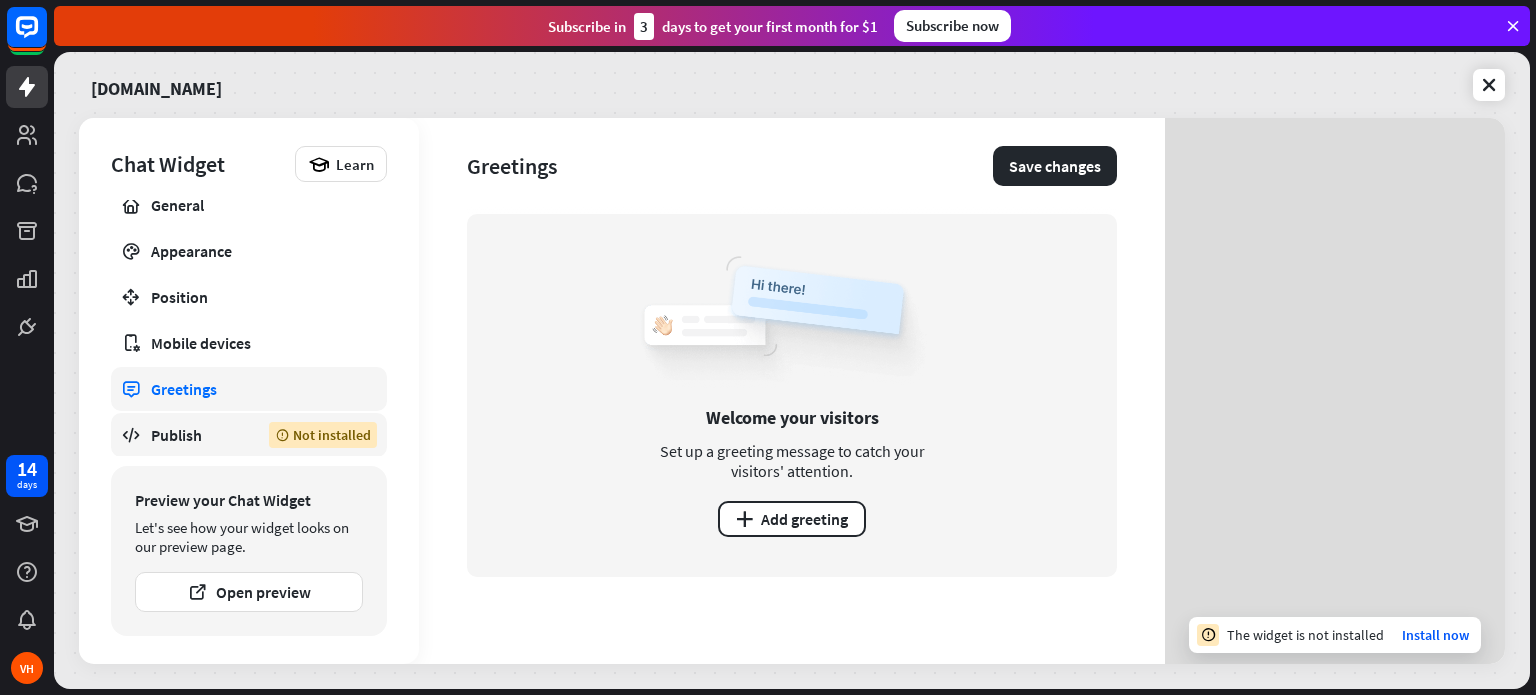 click on "Publish" at bounding box center [195, 435] 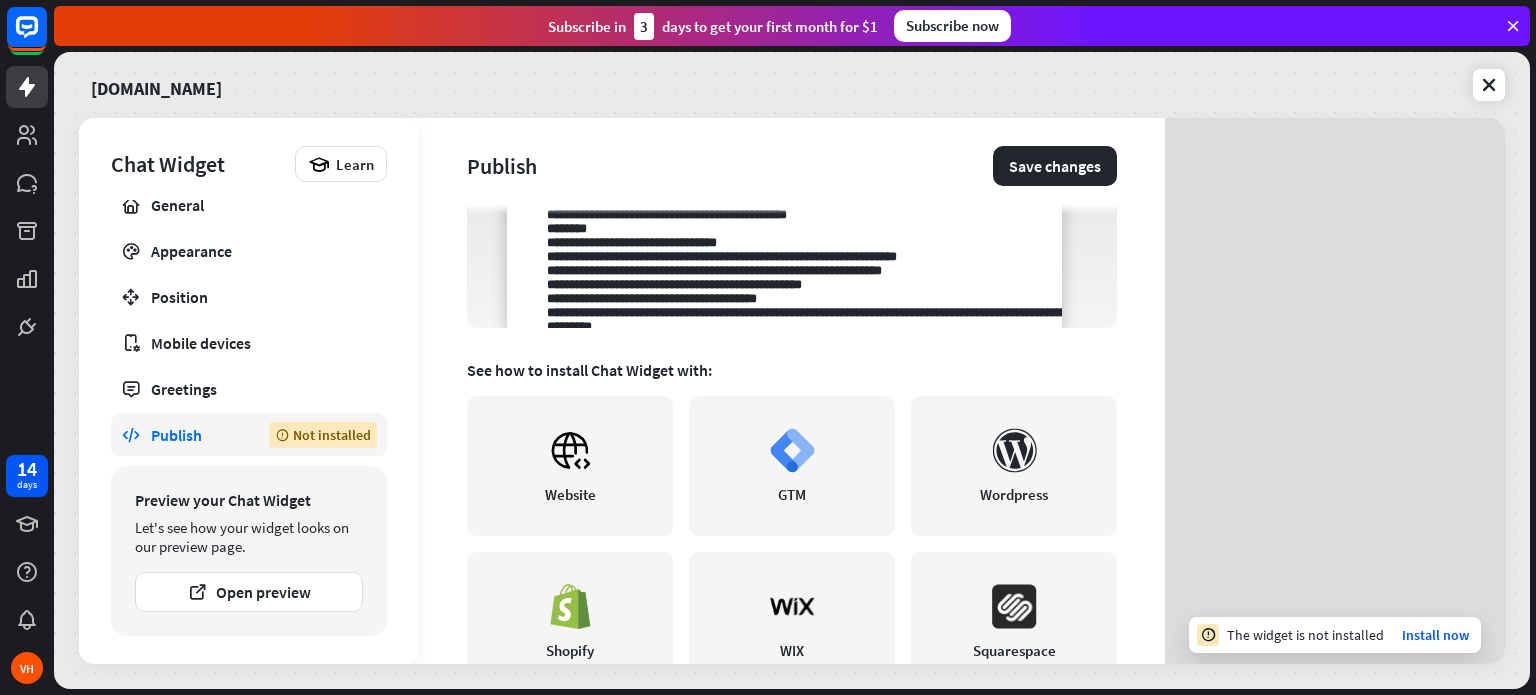 scroll, scrollTop: 333, scrollLeft: 0, axis: vertical 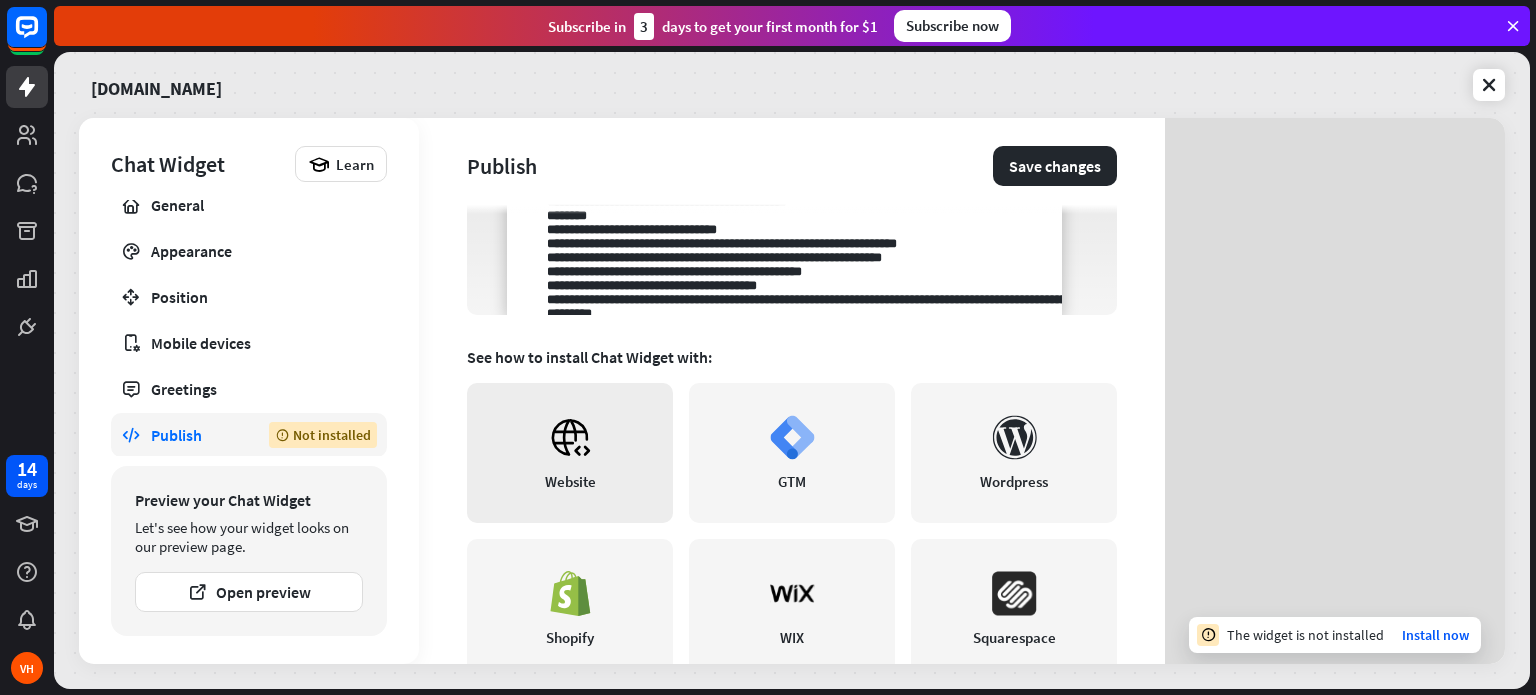 click 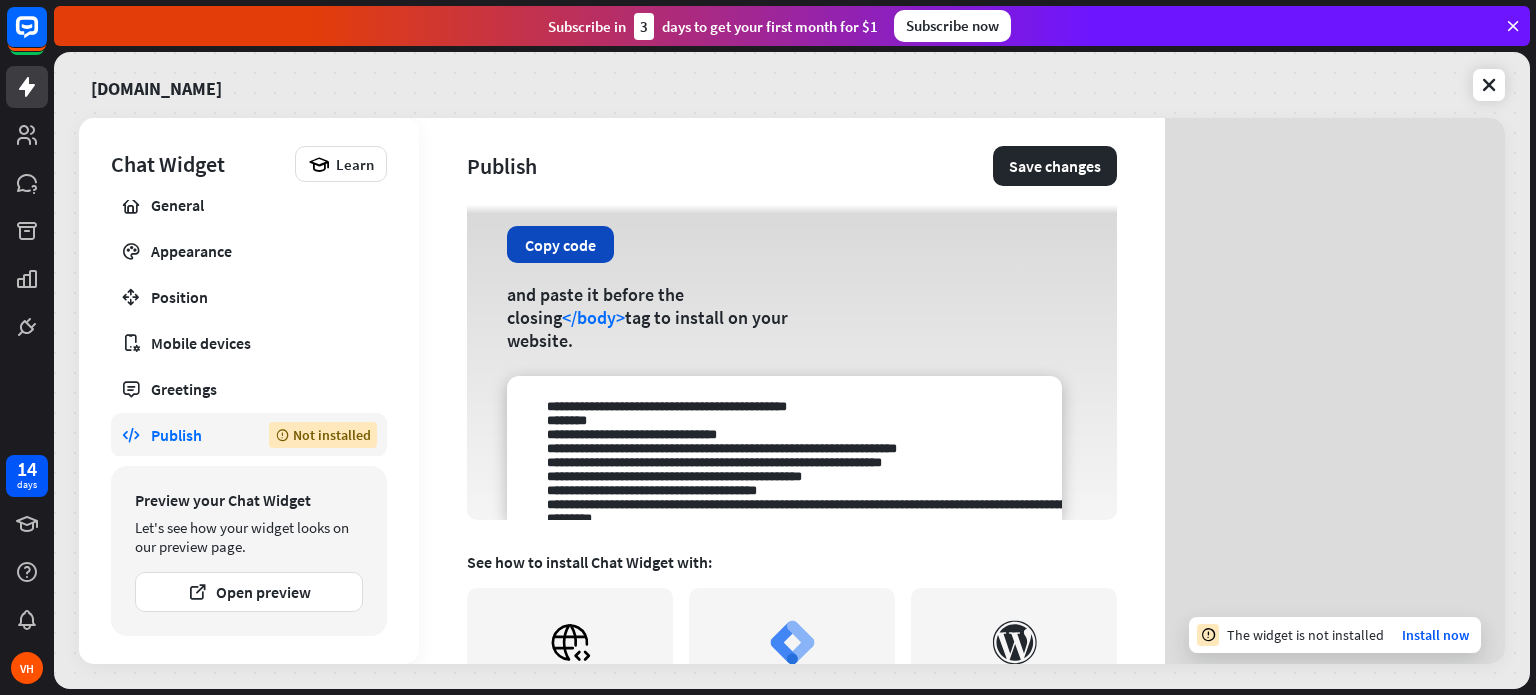 scroll, scrollTop: 166, scrollLeft: 0, axis: vertical 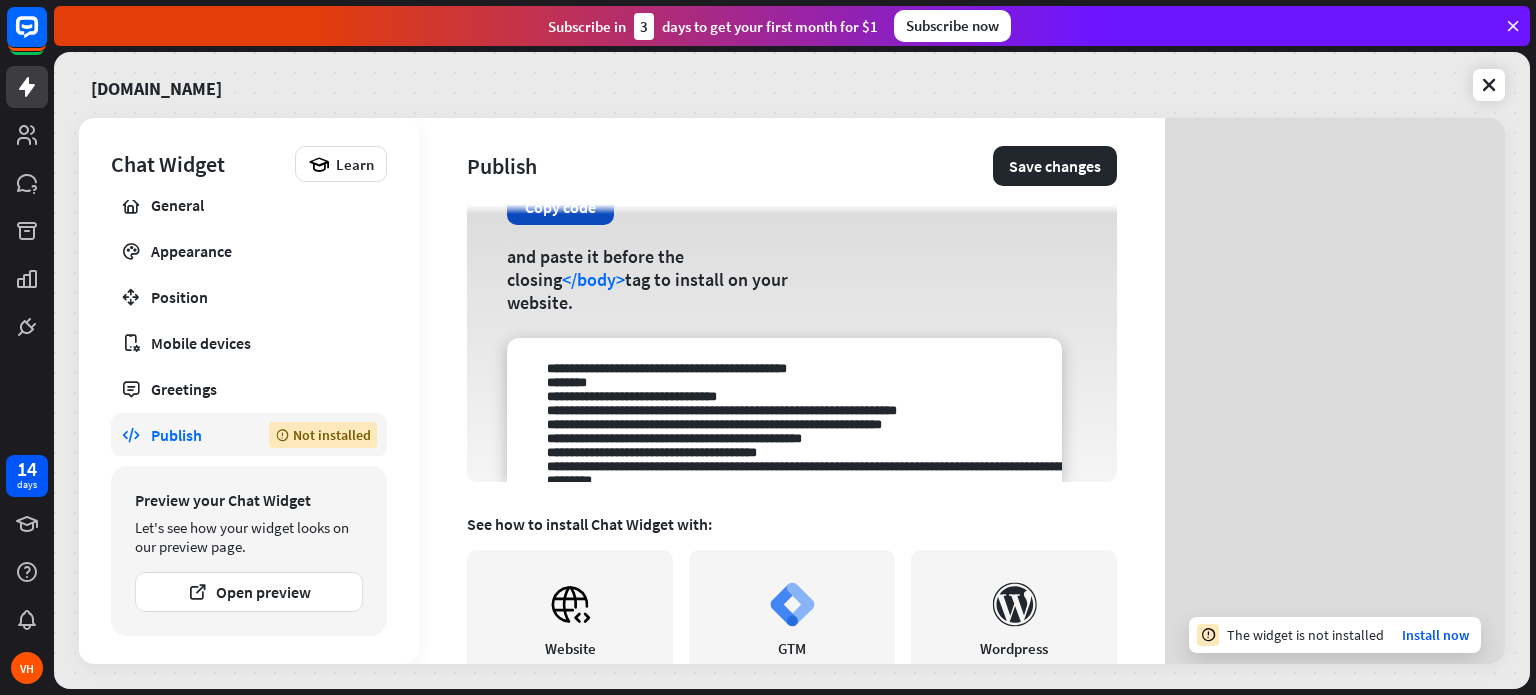 click on "Copy code" at bounding box center [560, 206] 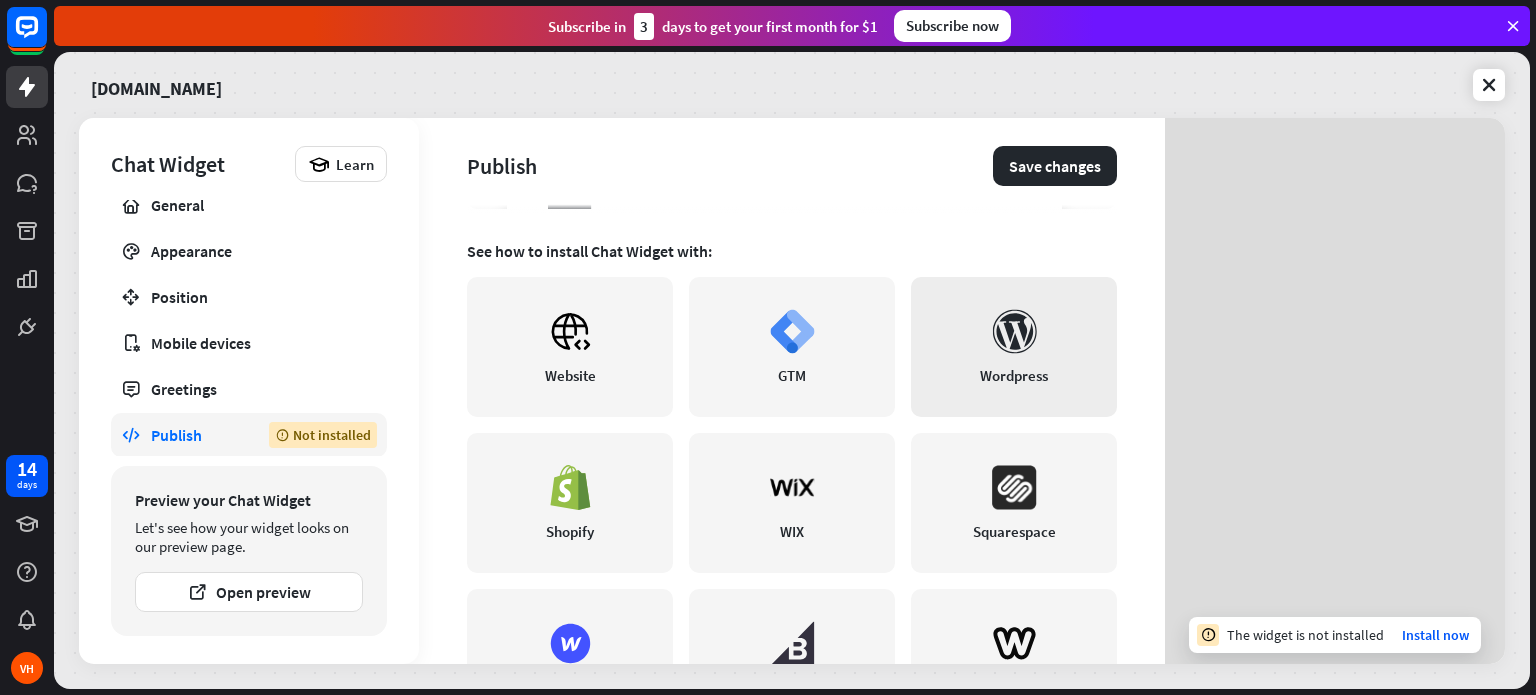 scroll, scrollTop: 500, scrollLeft: 0, axis: vertical 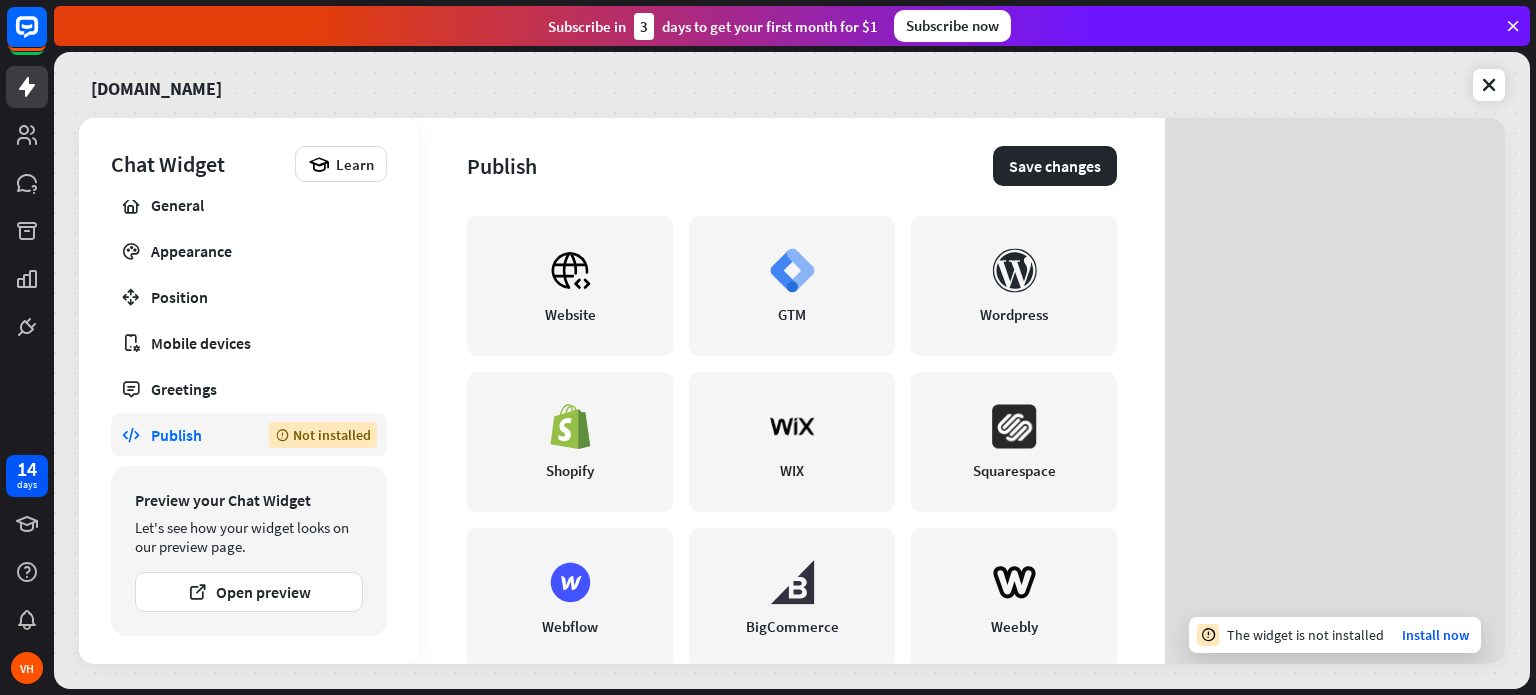 click on "[DOMAIN_NAME]" at bounding box center [792, 85] 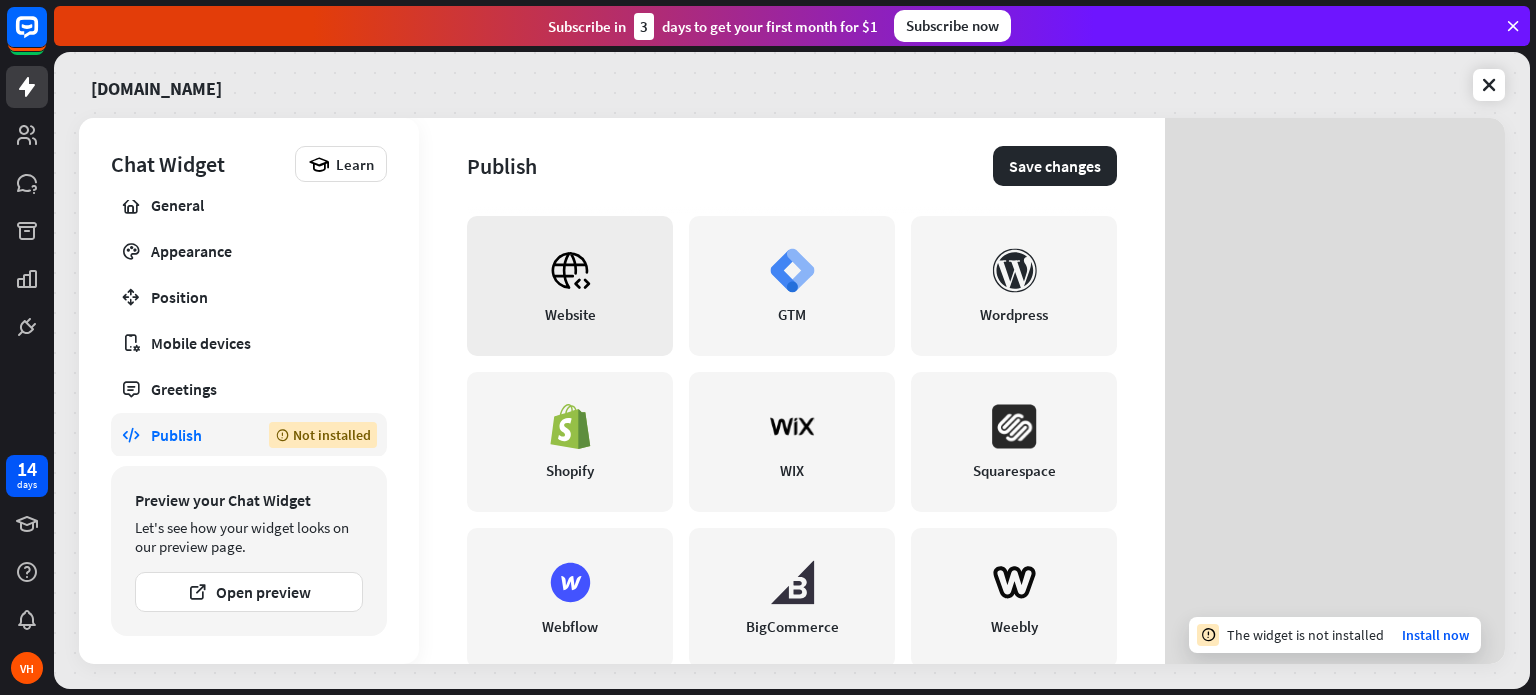 scroll, scrollTop: 166, scrollLeft: 0, axis: vertical 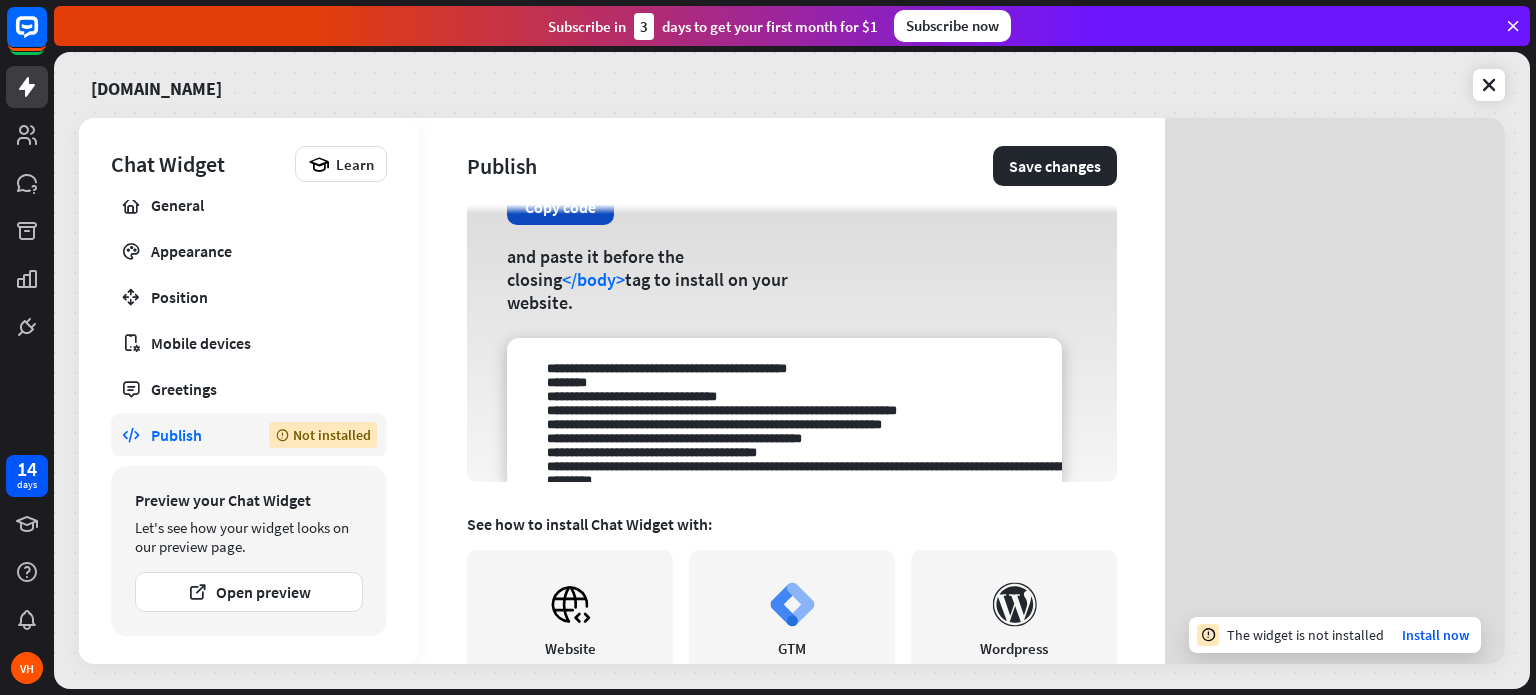 click on "Copy code" at bounding box center (560, 206) 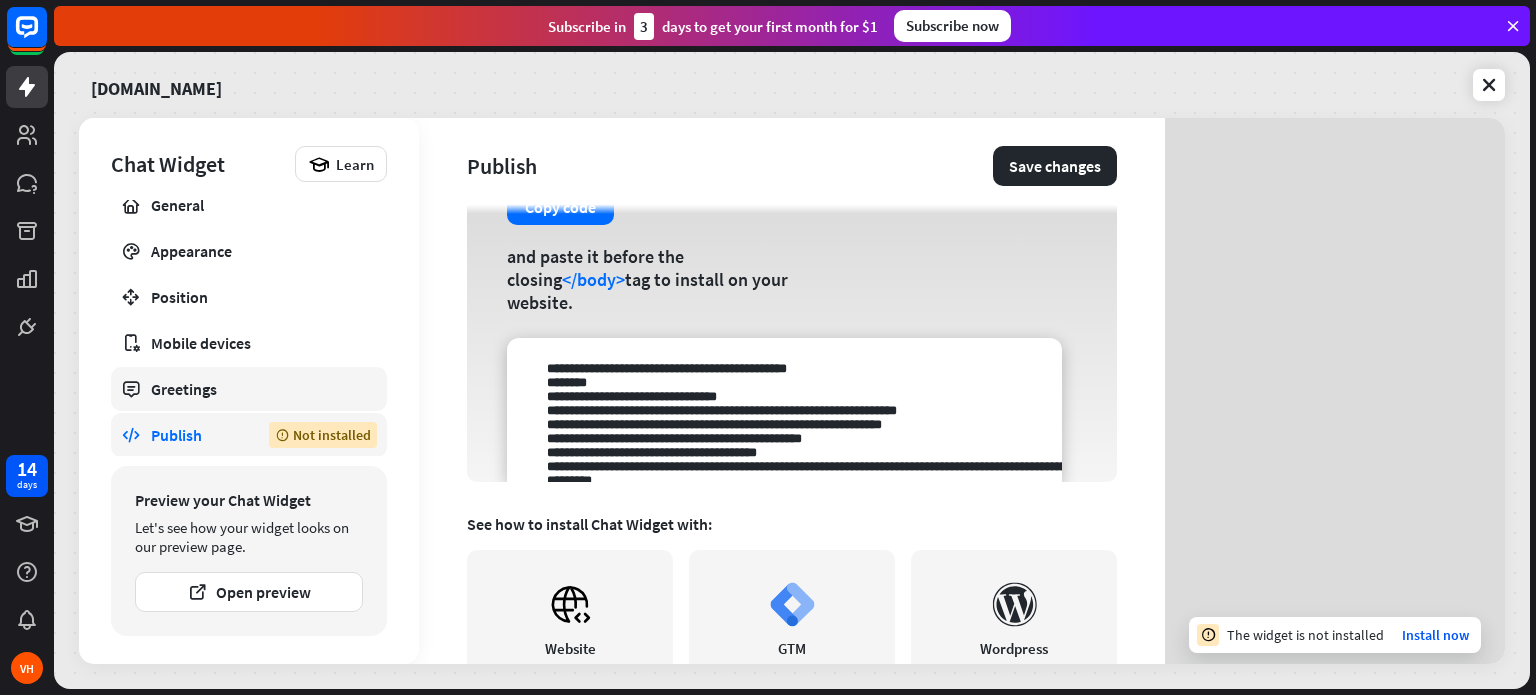 scroll, scrollTop: 0, scrollLeft: 0, axis: both 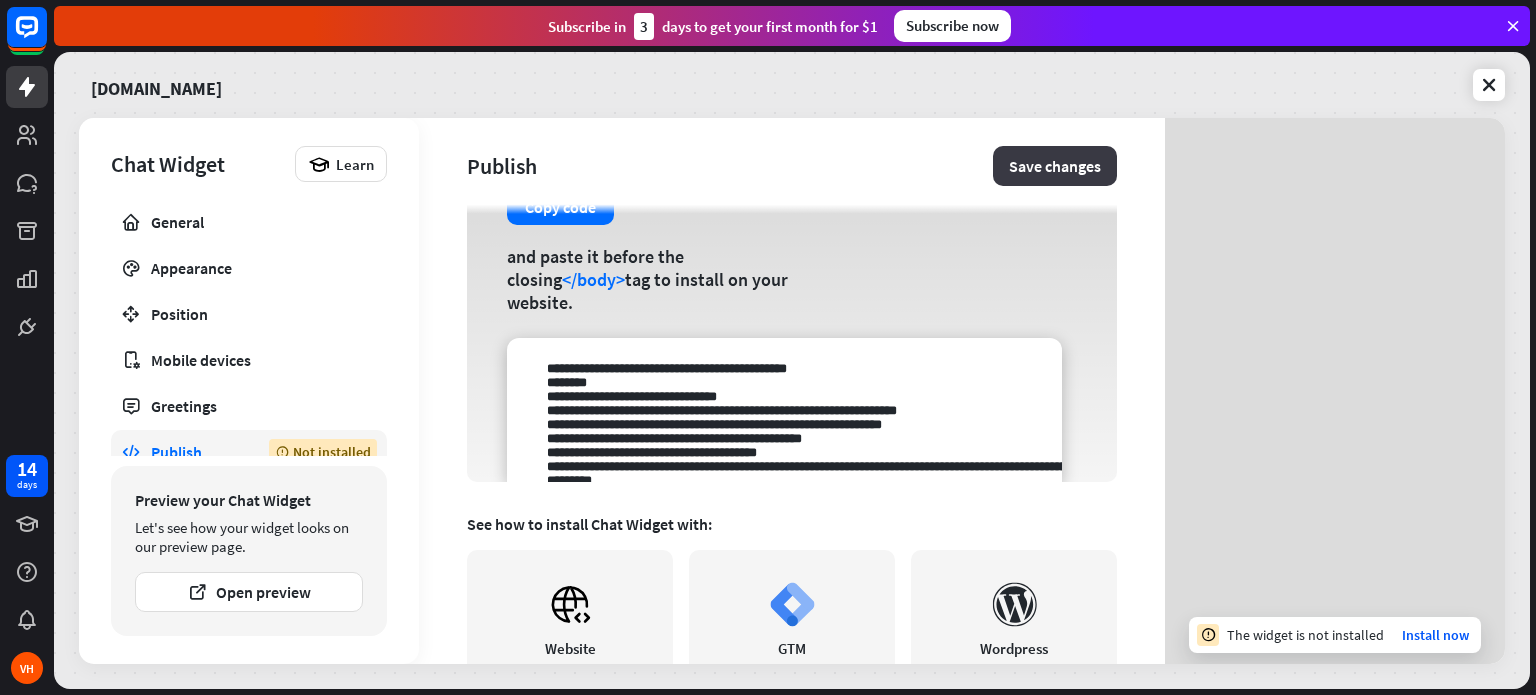 click on "Save changes" at bounding box center (1055, 166) 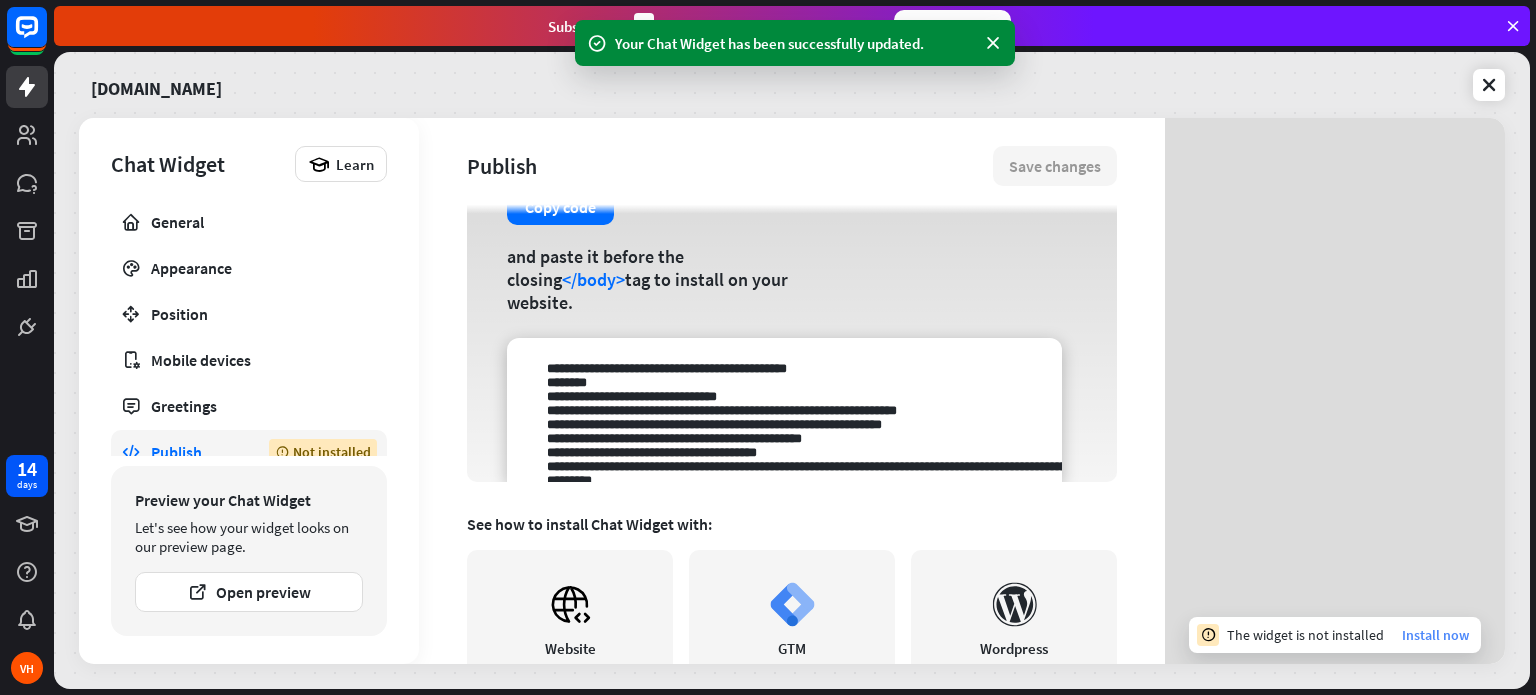 click on "Install now" at bounding box center (1435, 635) 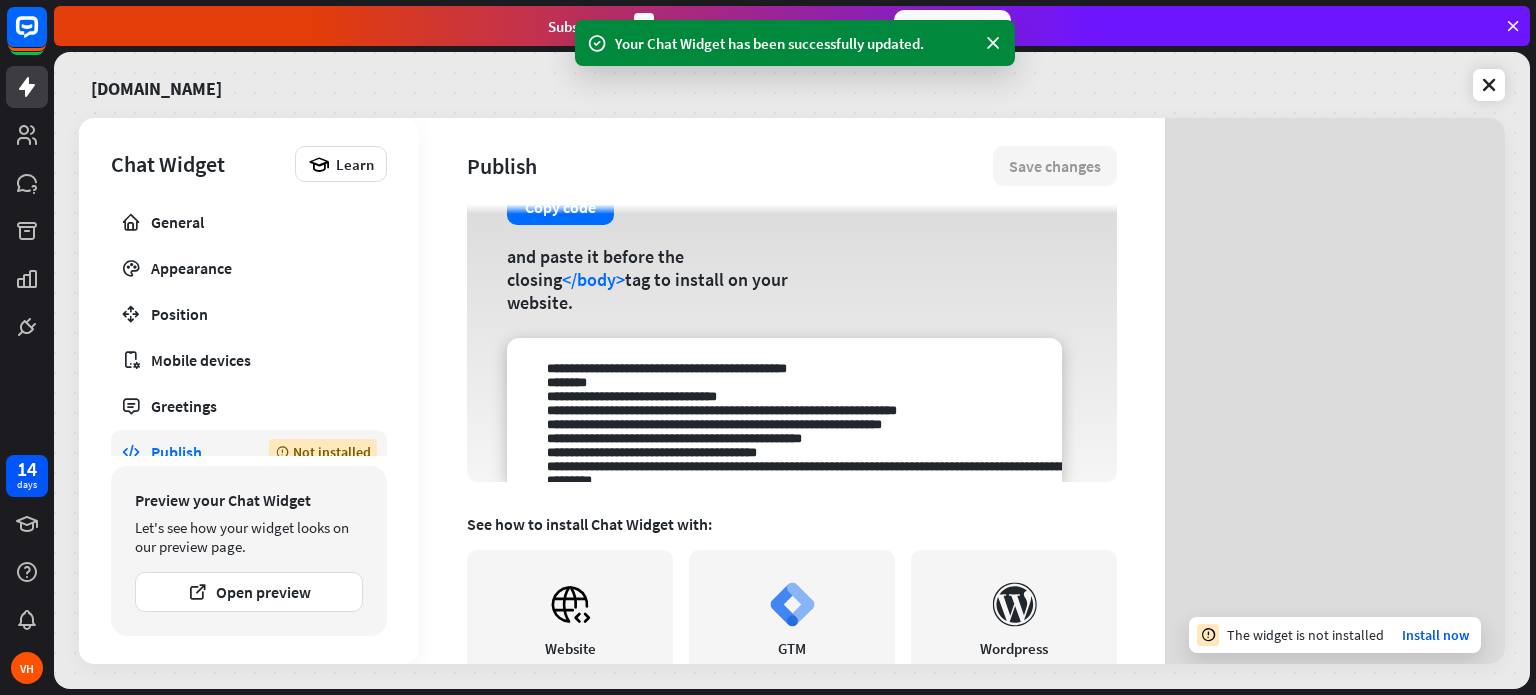 scroll, scrollTop: 544, scrollLeft: 0, axis: vertical 